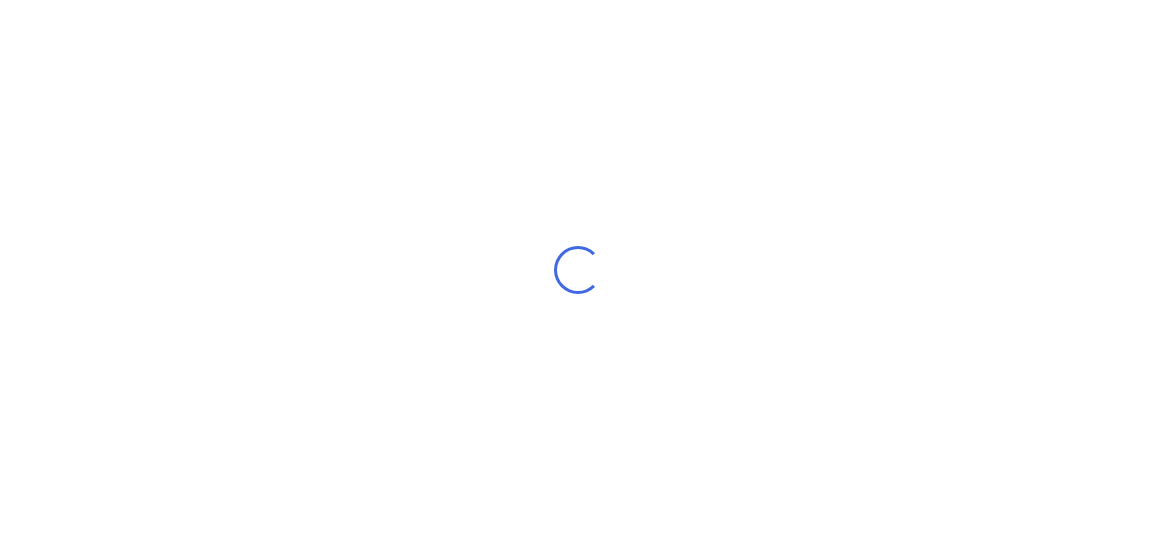 scroll, scrollTop: 0, scrollLeft: 0, axis: both 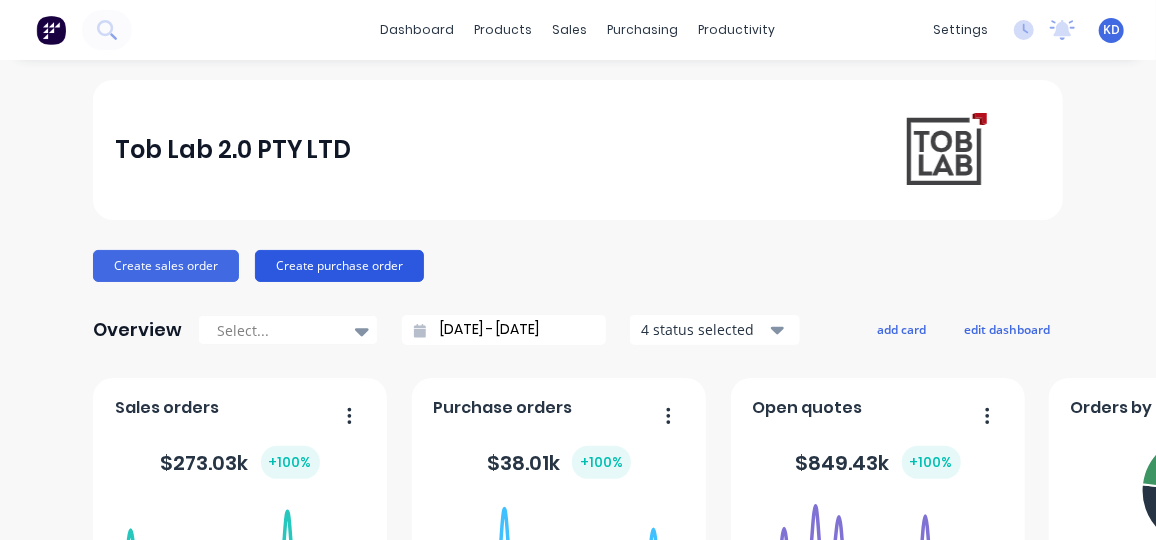 click on "Create purchase order" at bounding box center (339, 266) 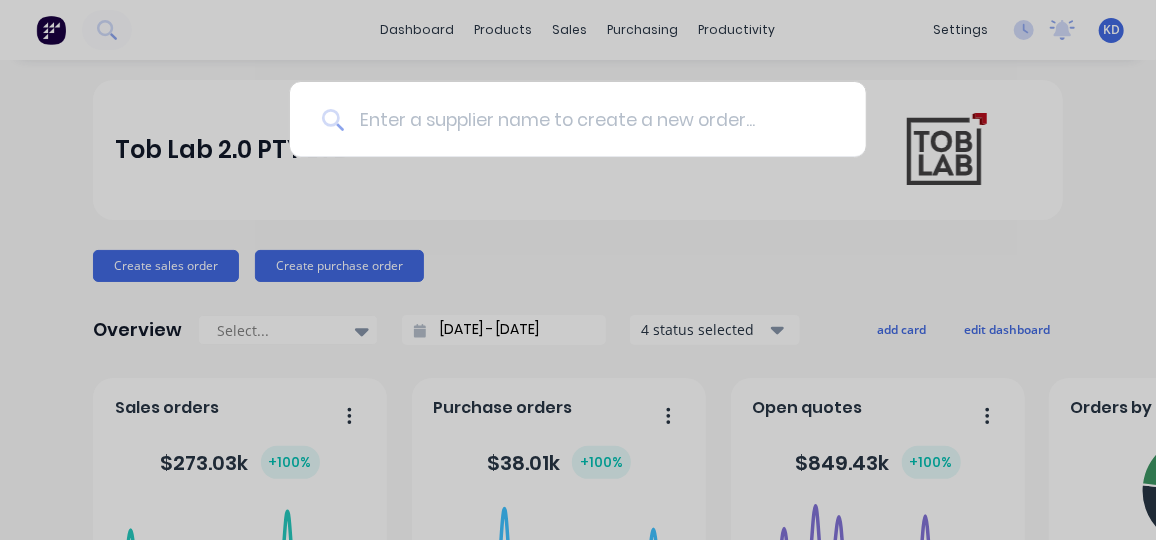 click at bounding box center (589, 119) 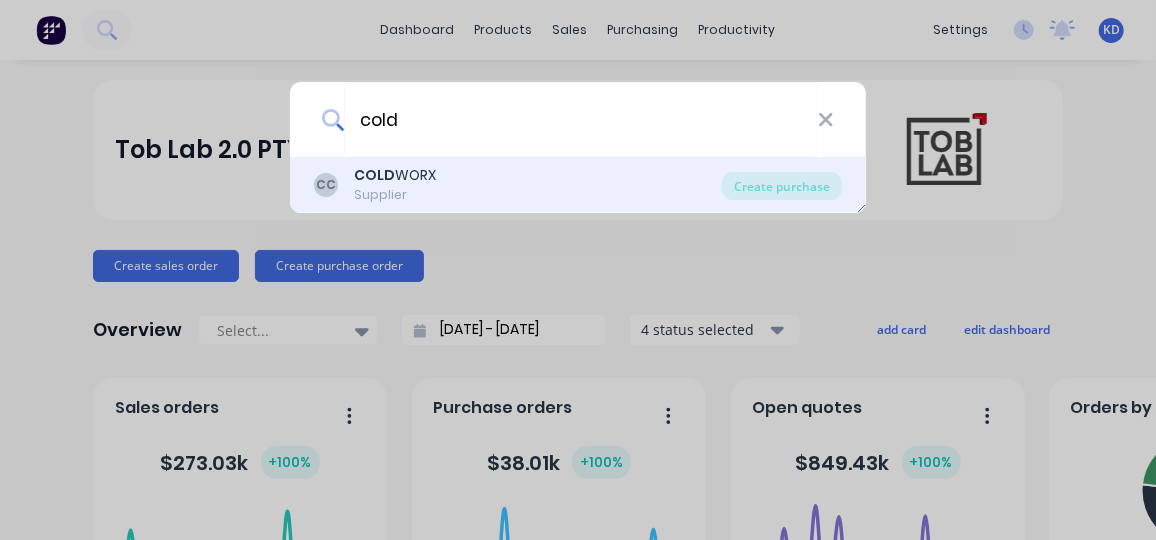 type on "cold" 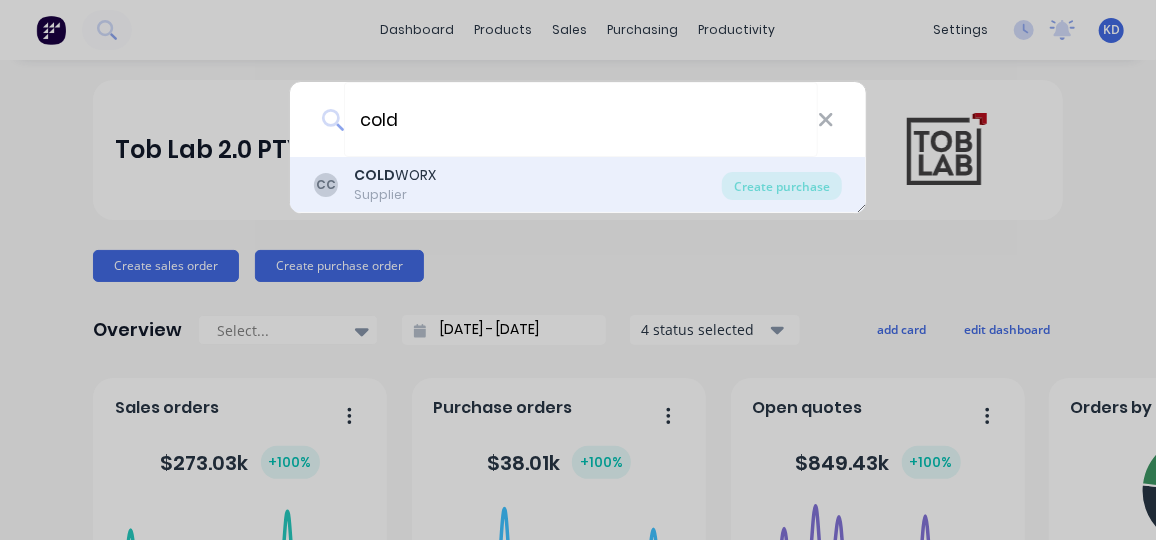 click on "CC COLD WORX Supplier" at bounding box center (518, 184) 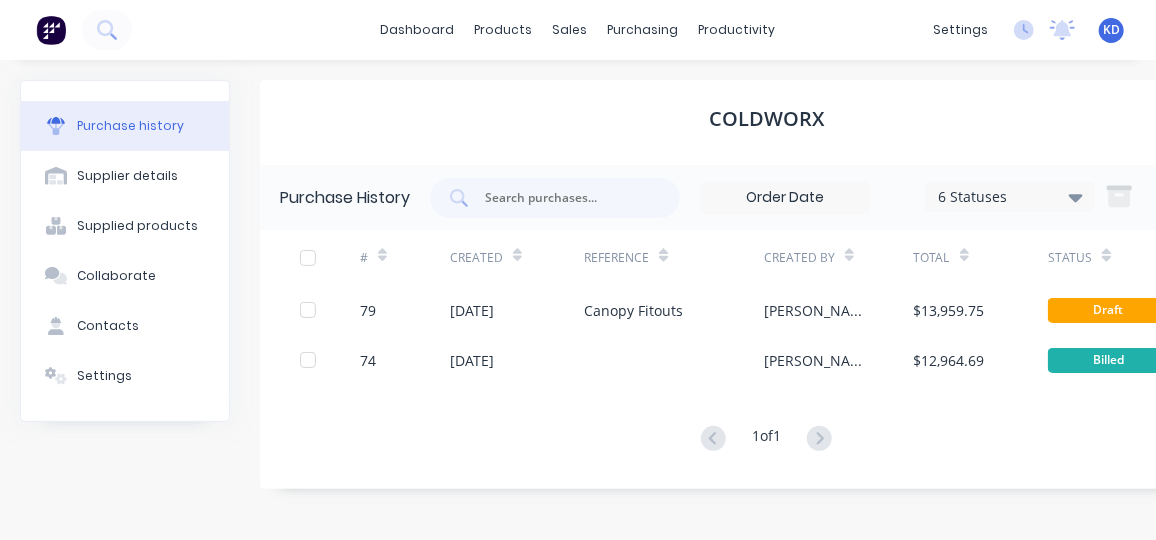 scroll, scrollTop: 0, scrollLeft: 118, axis: horizontal 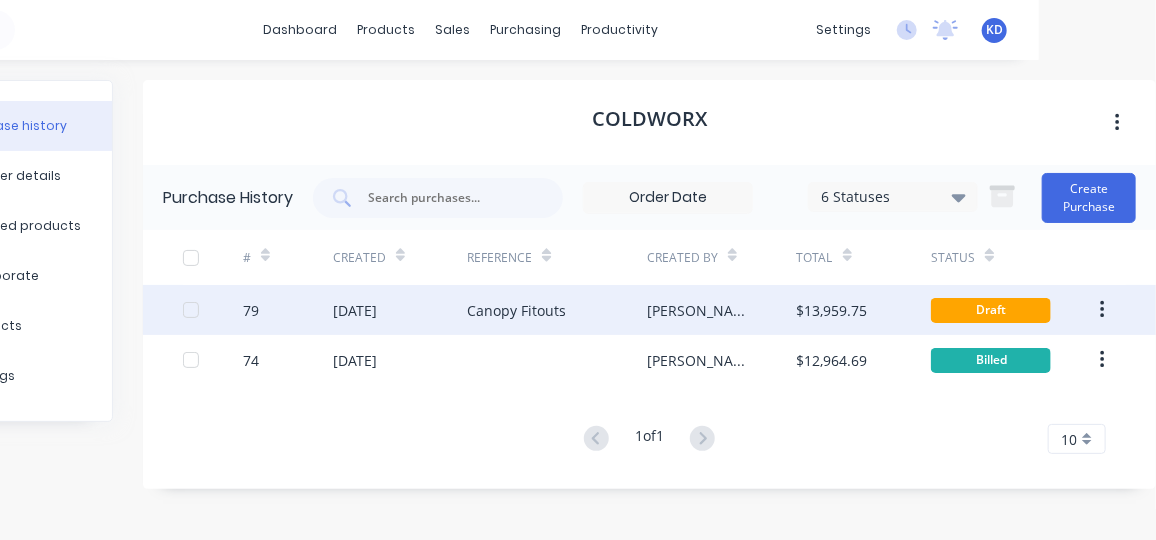 click on "Draft" at bounding box center (991, 310) 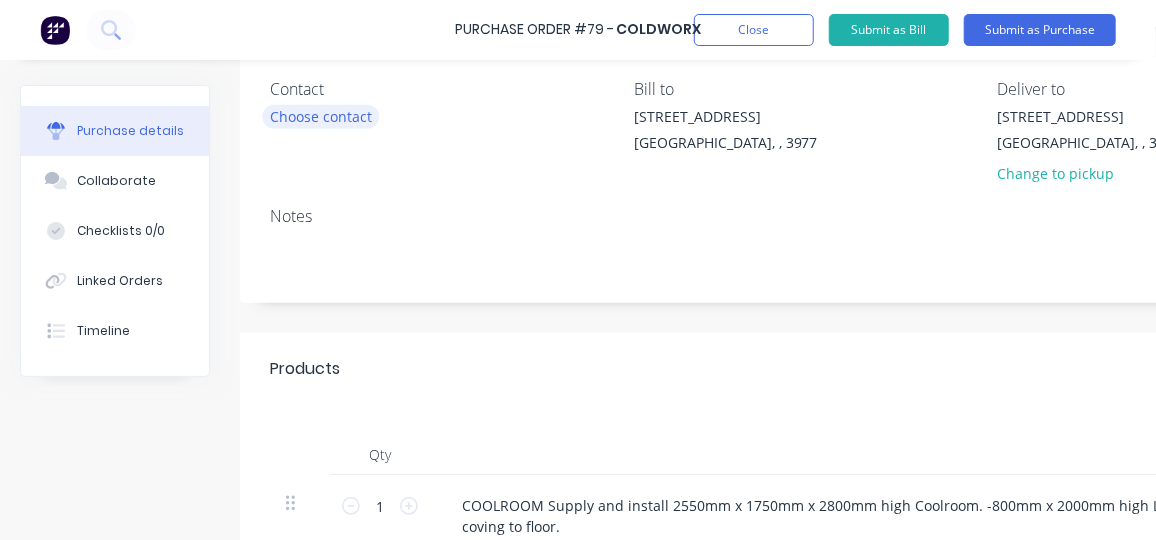 scroll, scrollTop: 0, scrollLeft: 0, axis: both 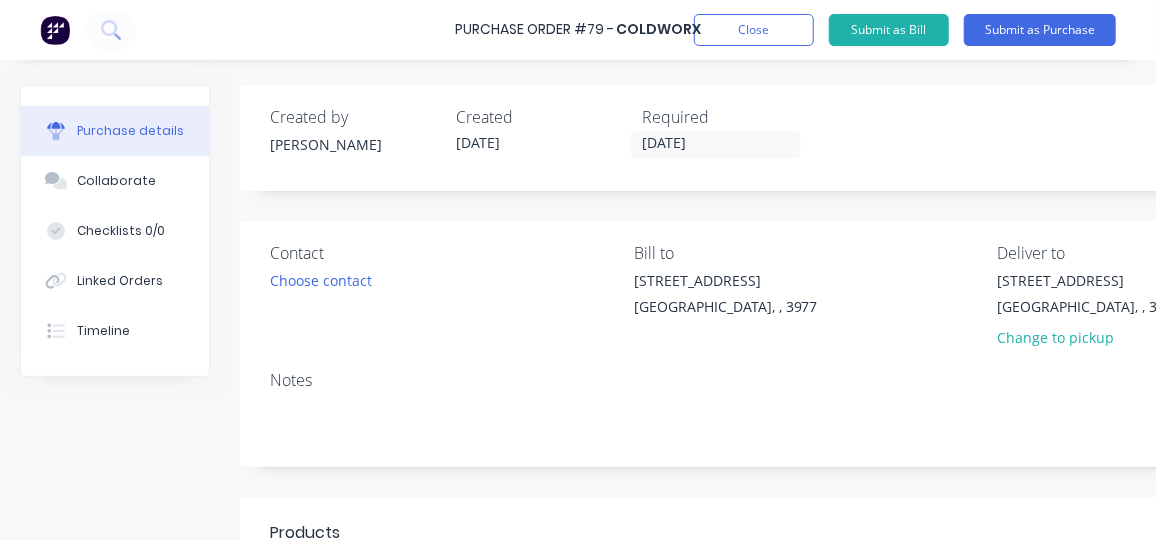 drag, startPoint x: 475, startPoint y: 526, endPoint x: 696, endPoint y: 524, distance: 221.00905 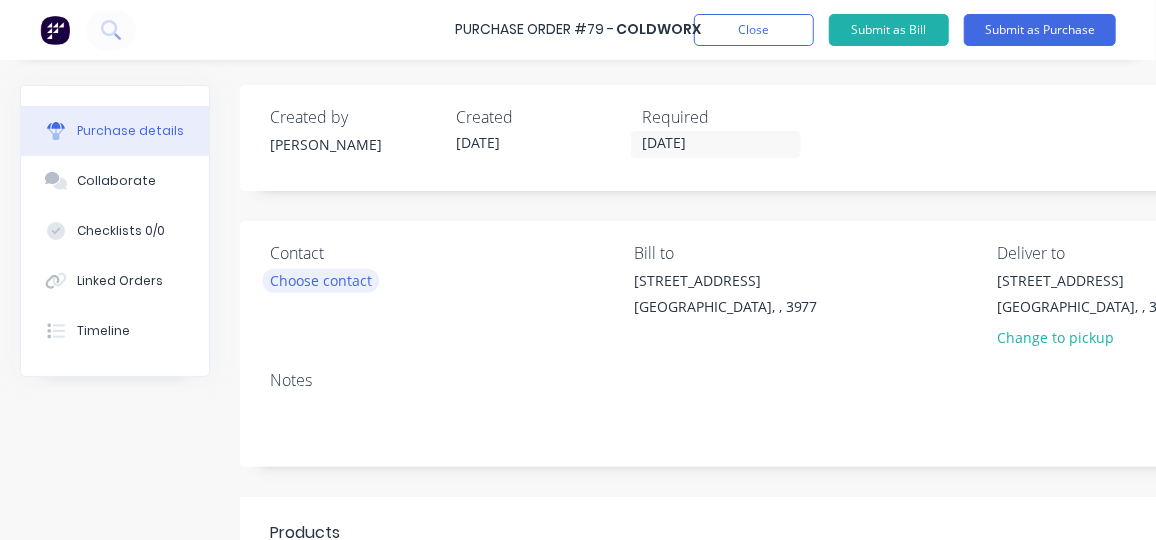 click on "Choose contact" at bounding box center (321, 280) 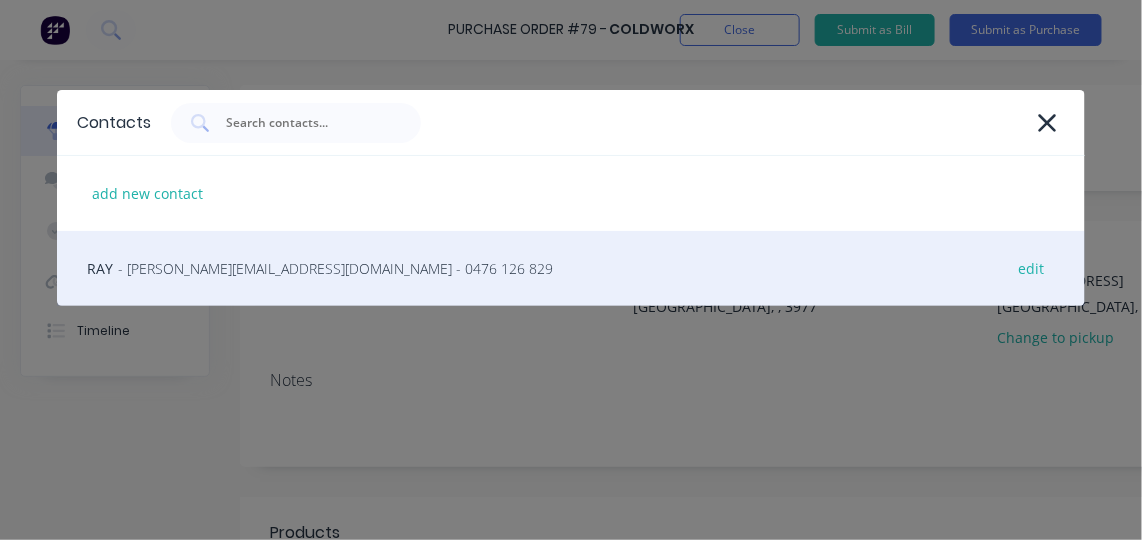 click on "RAY  - [EMAIL_ADDRESS][DOMAIN_NAME] - 0476 126 829 edit" at bounding box center (571, 268) 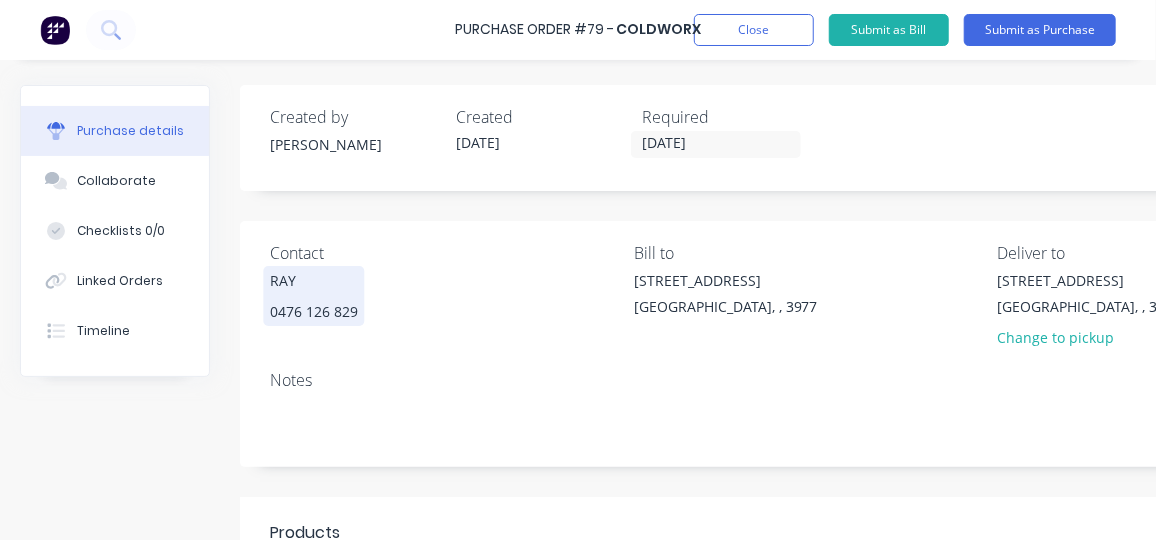 click on "RAY 0476 126 829" at bounding box center [314, 296] 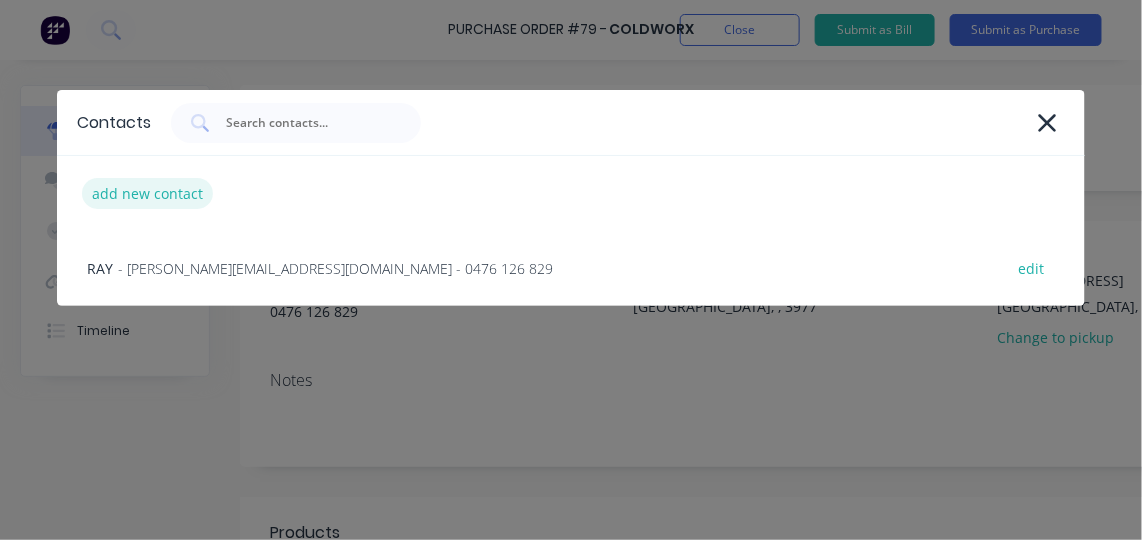 type on "x" 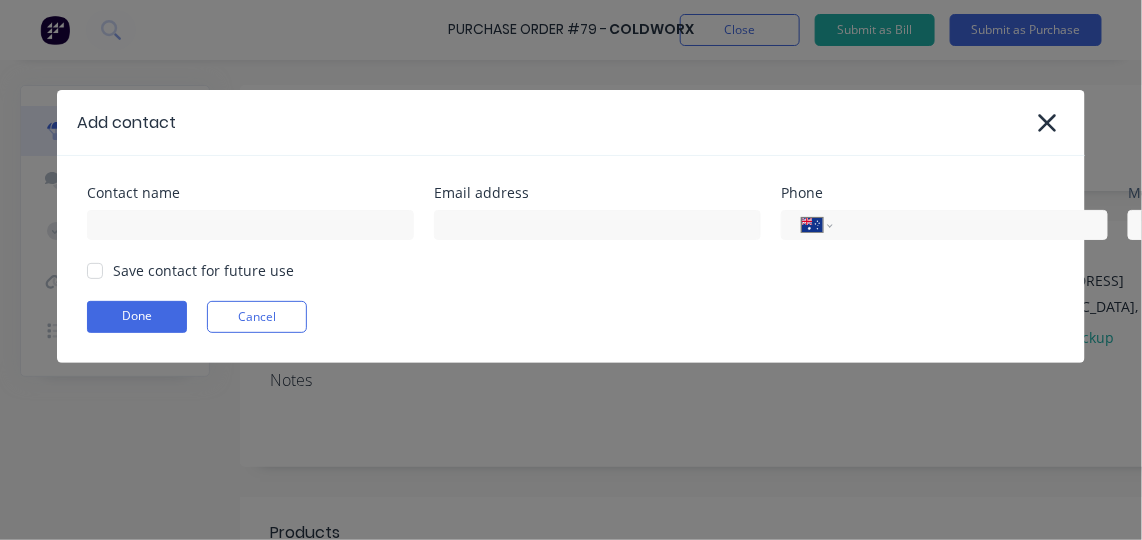 drag, startPoint x: 1055, startPoint y: 117, endPoint x: 1029, endPoint y: 147, distance: 39.698868 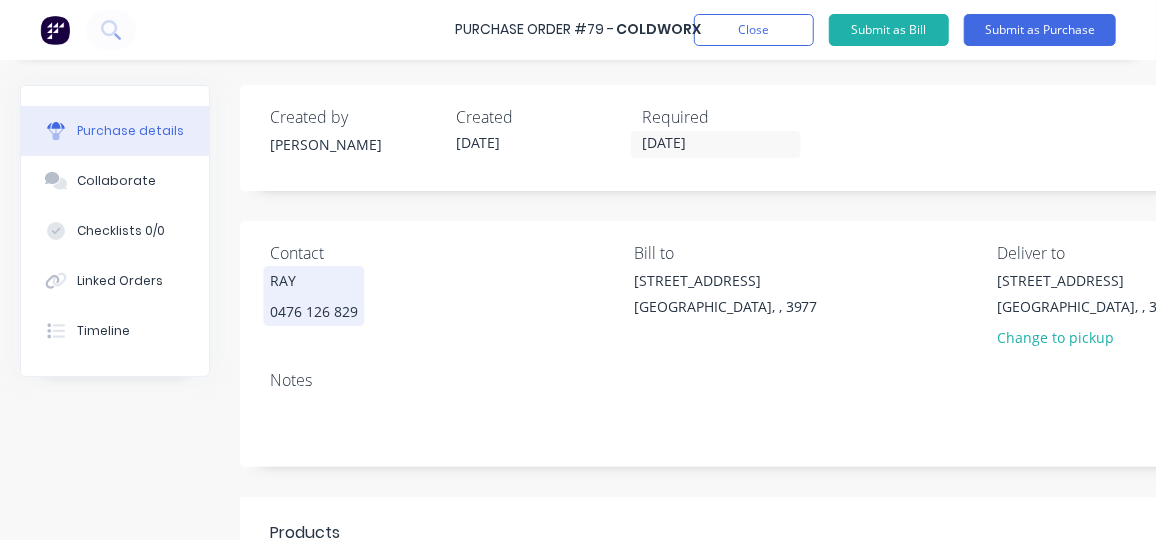 scroll, scrollTop: 181, scrollLeft: 0, axis: vertical 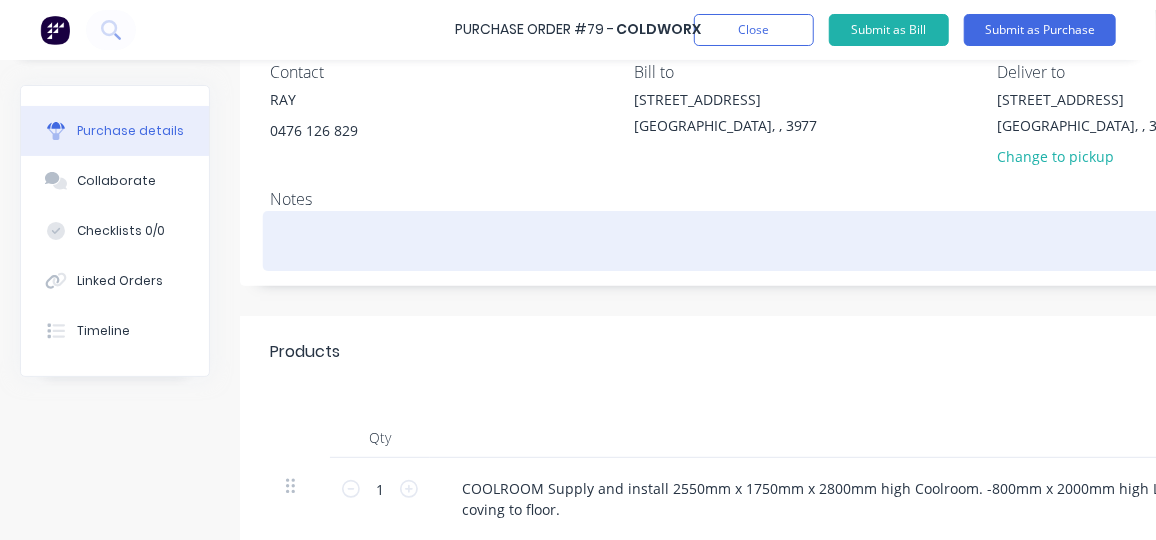 click at bounding box center (990, 238) 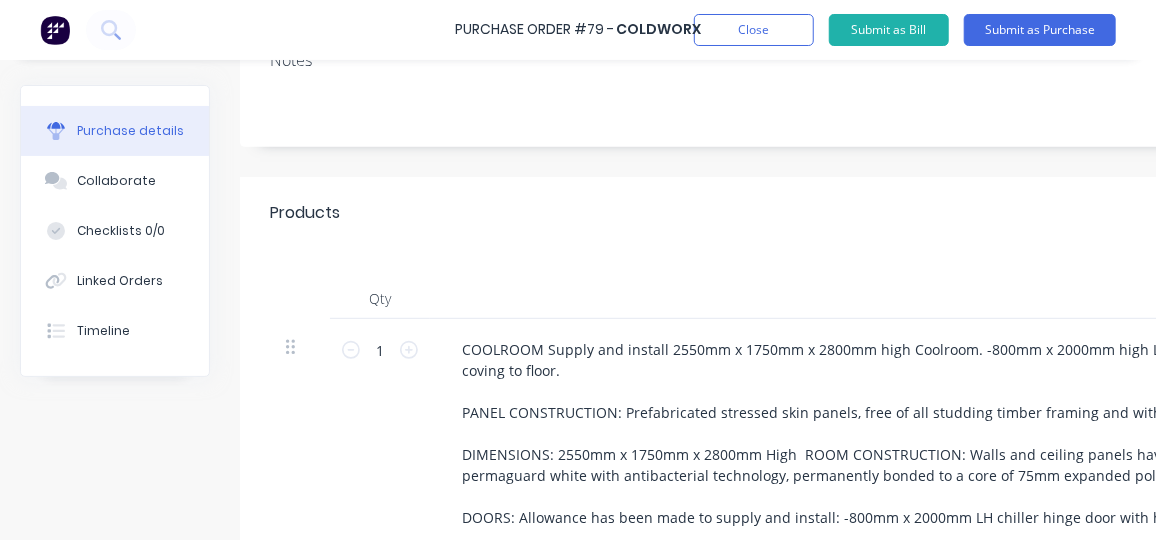 scroll, scrollTop: 272, scrollLeft: 0, axis: vertical 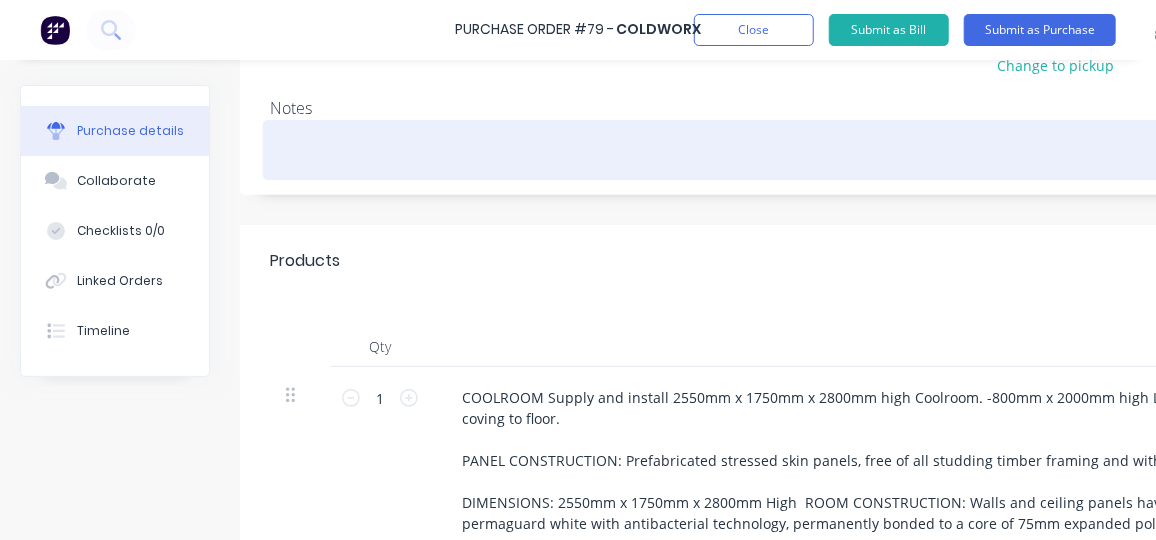 click at bounding box center (990, 150) 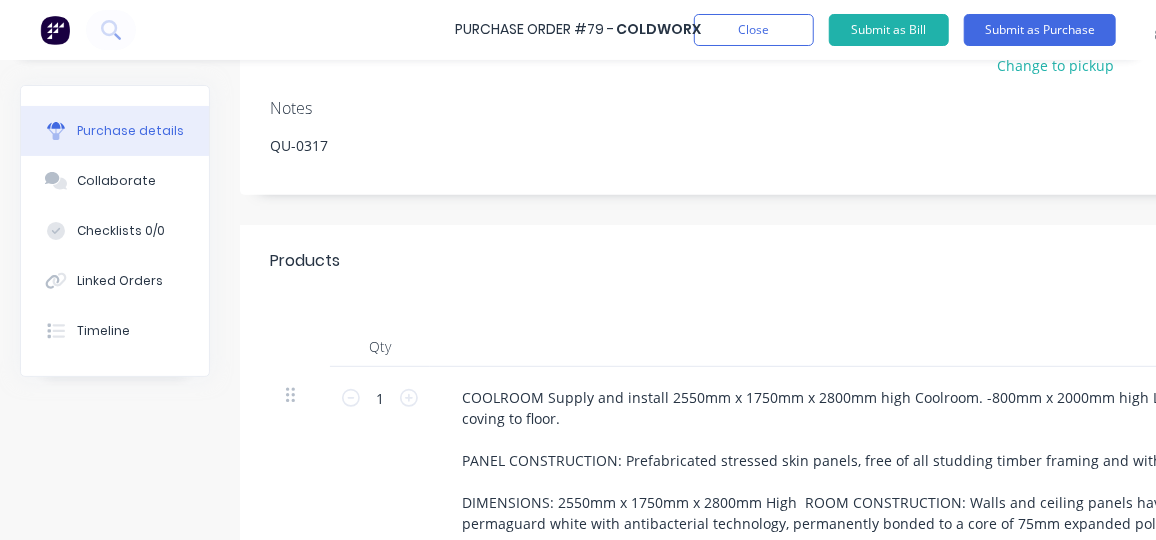 type on "x" 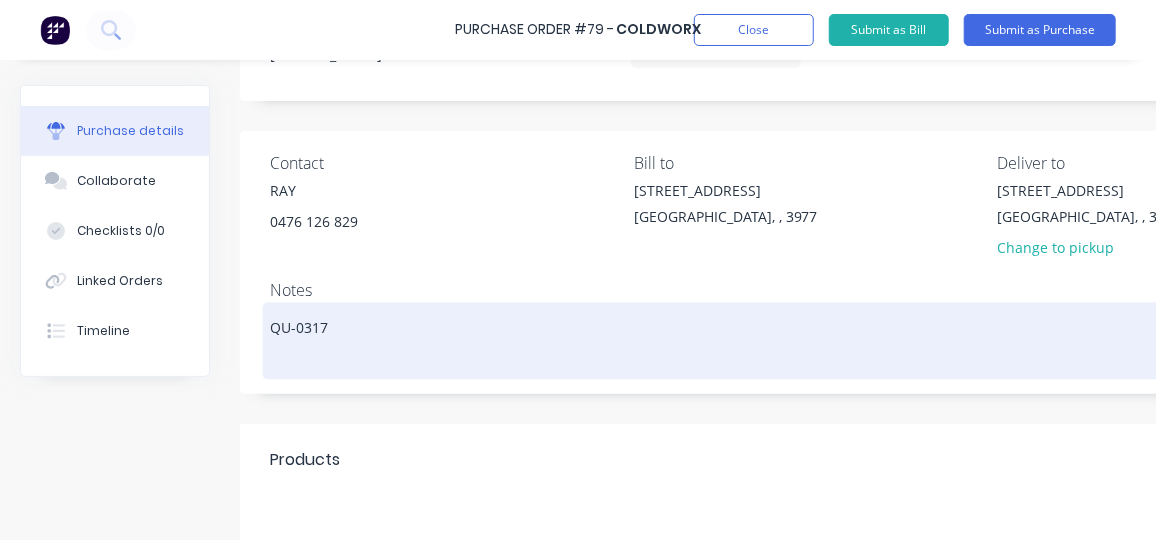 scroll, scrollTop: 0, scrollLeft: 0, axis: both 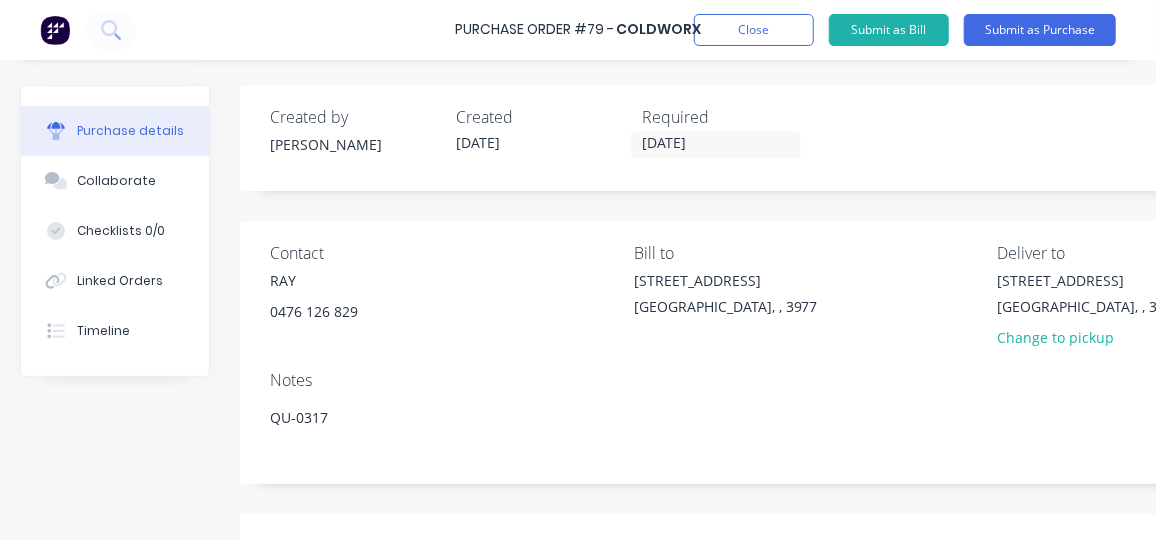 type on "QU-0317" 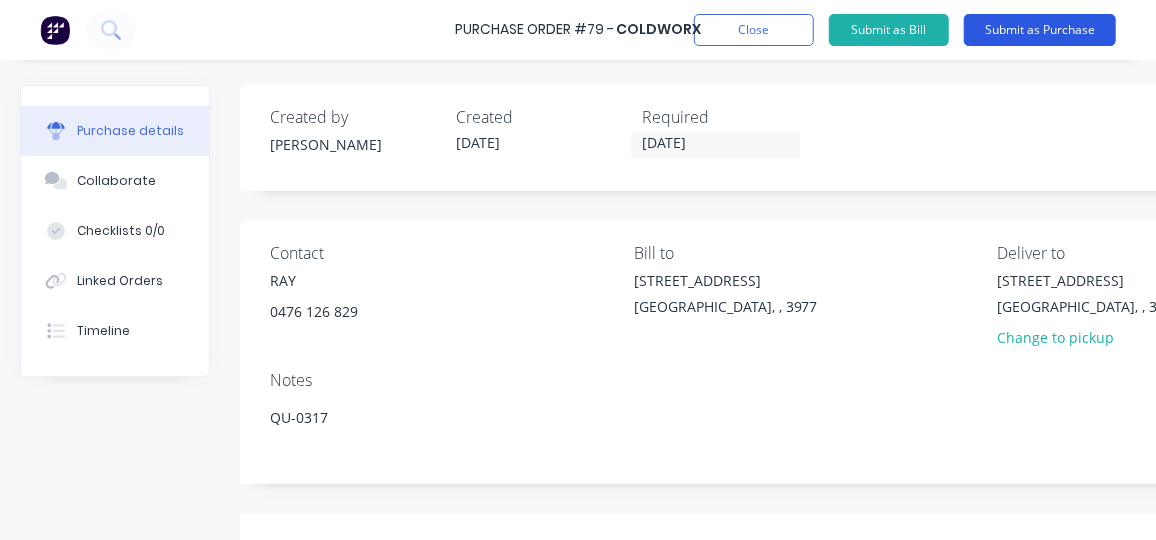 click on "Submit as Purchase" at bounding box center [1040, 30] 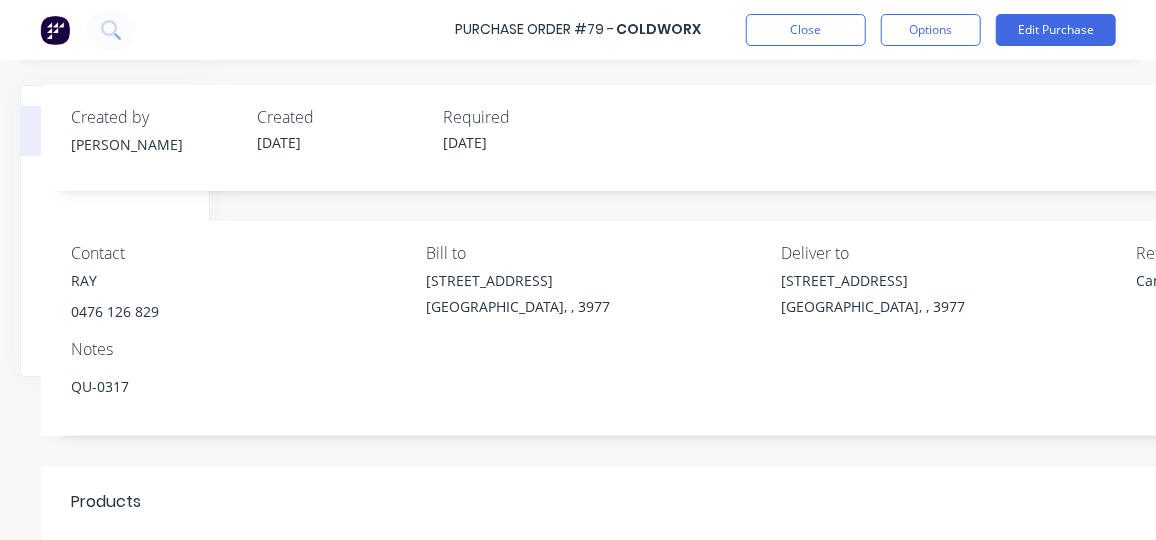 scroll, scrollTop: 0, scrollLeft: 452, axis: horizontal 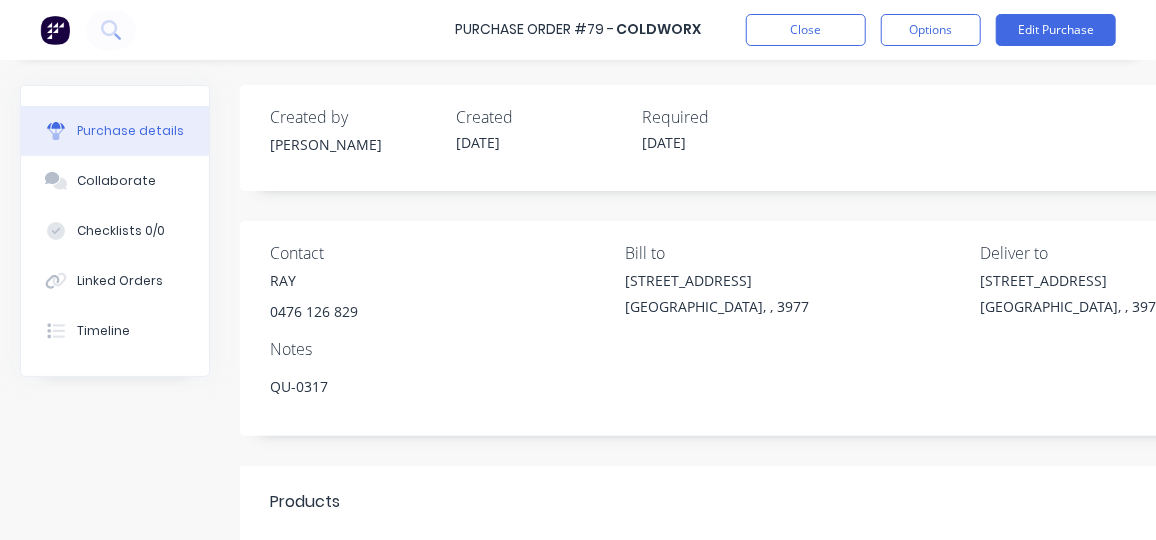 type on "x" 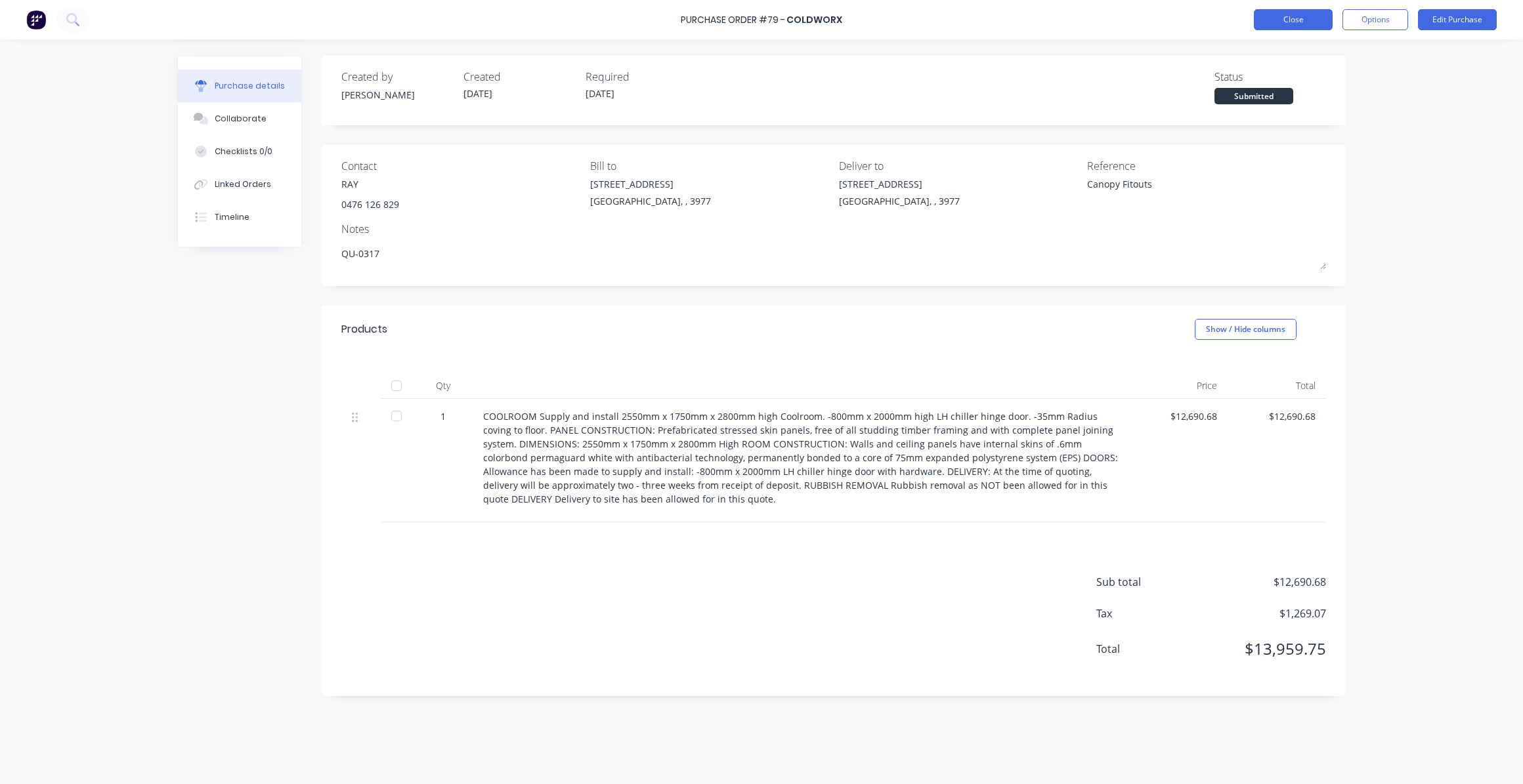 click on "Close" at bounding box center [1293, 20] 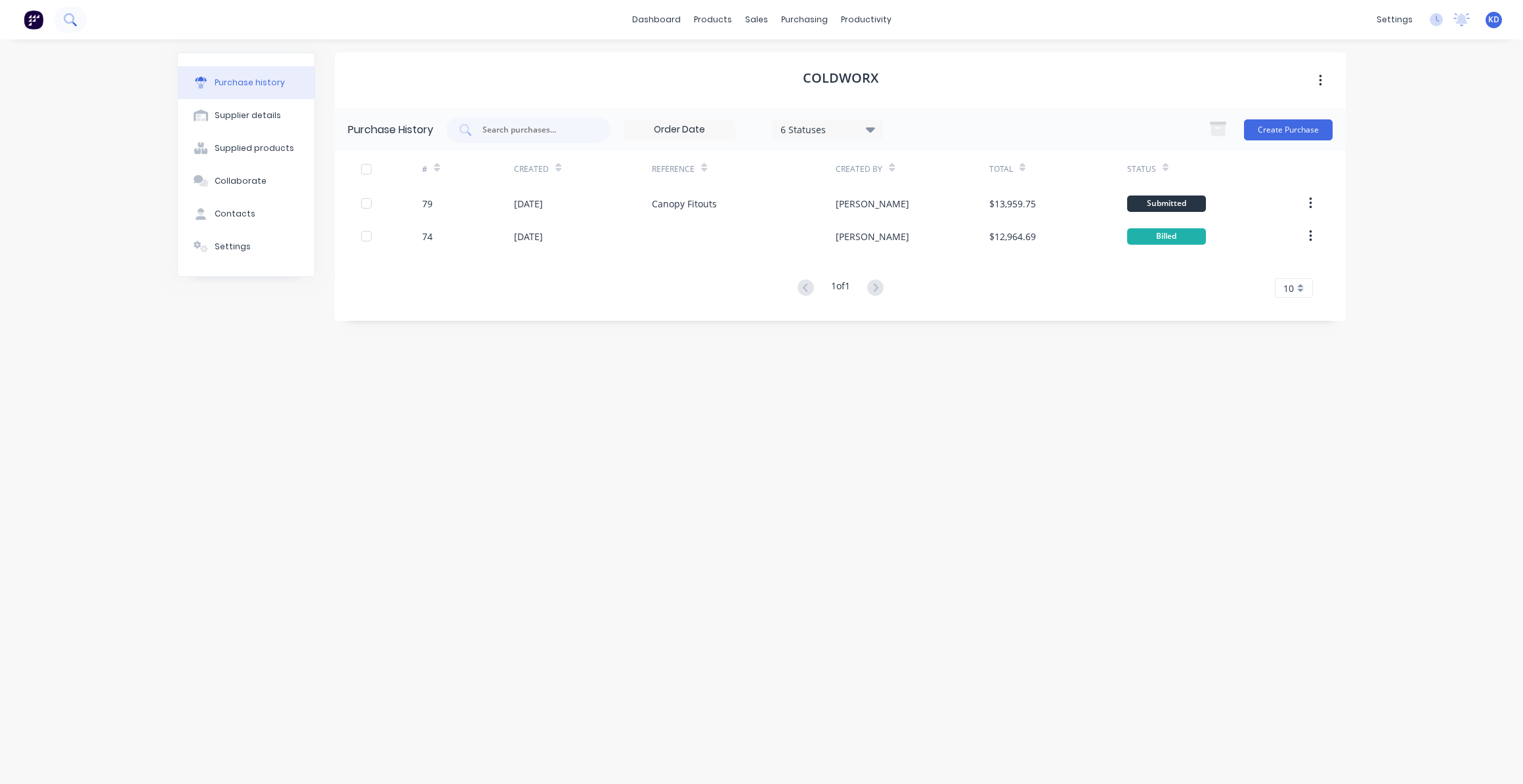 click at bounding box center (70, 20) 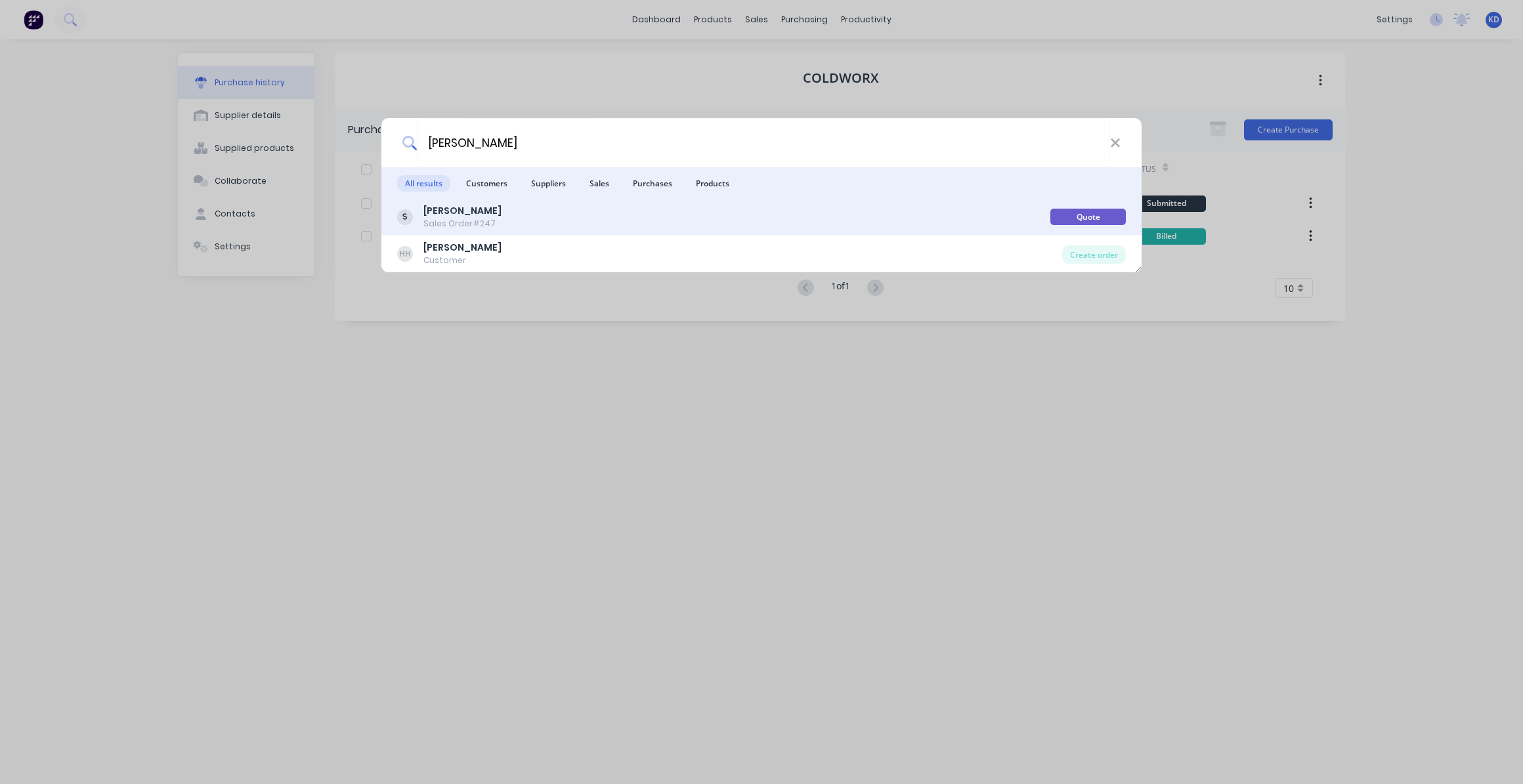 type on "[PERSON_NAME]" 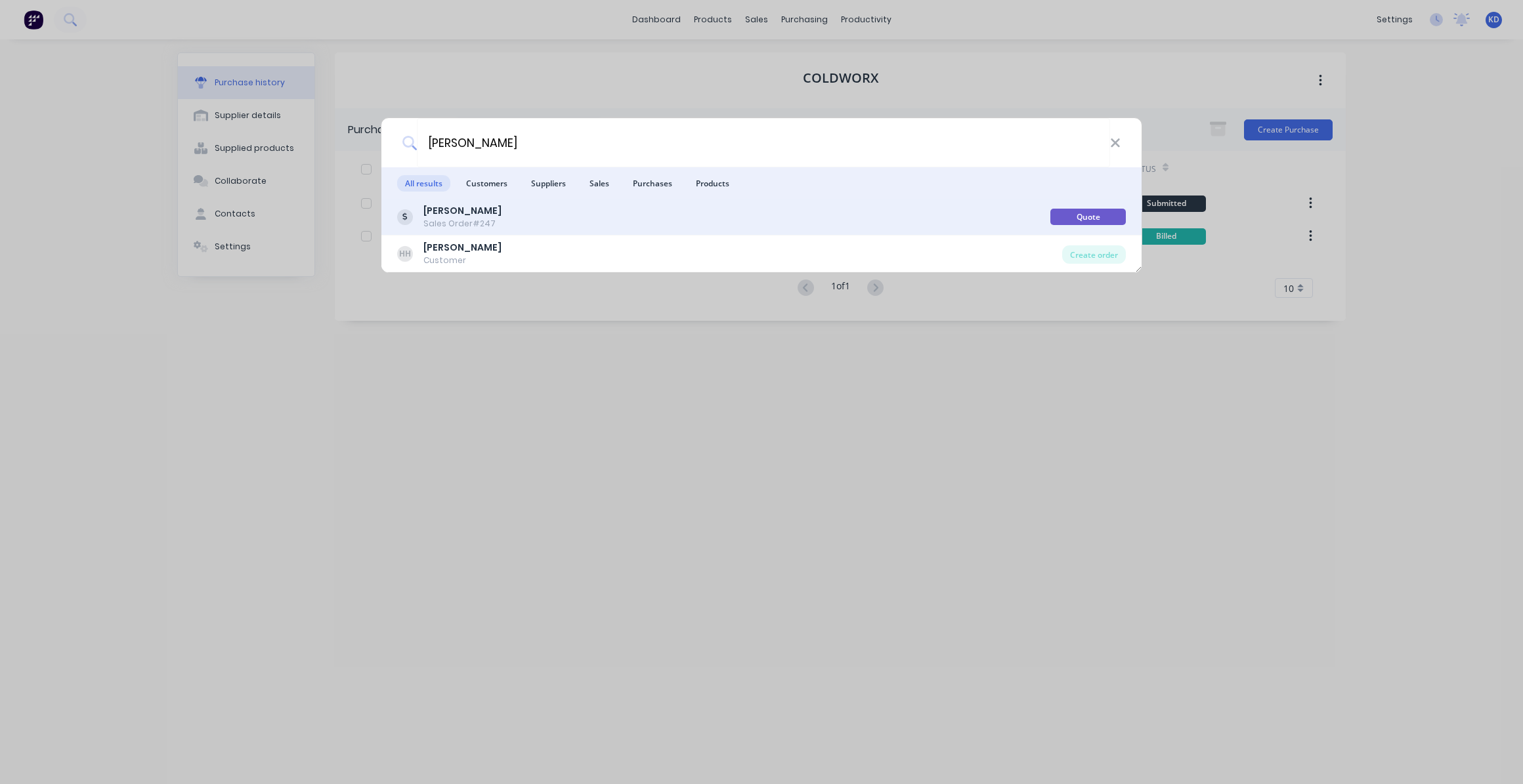 click on "[PERSON_NAME] Sales Order  #247" at bounding box center (723, 217) 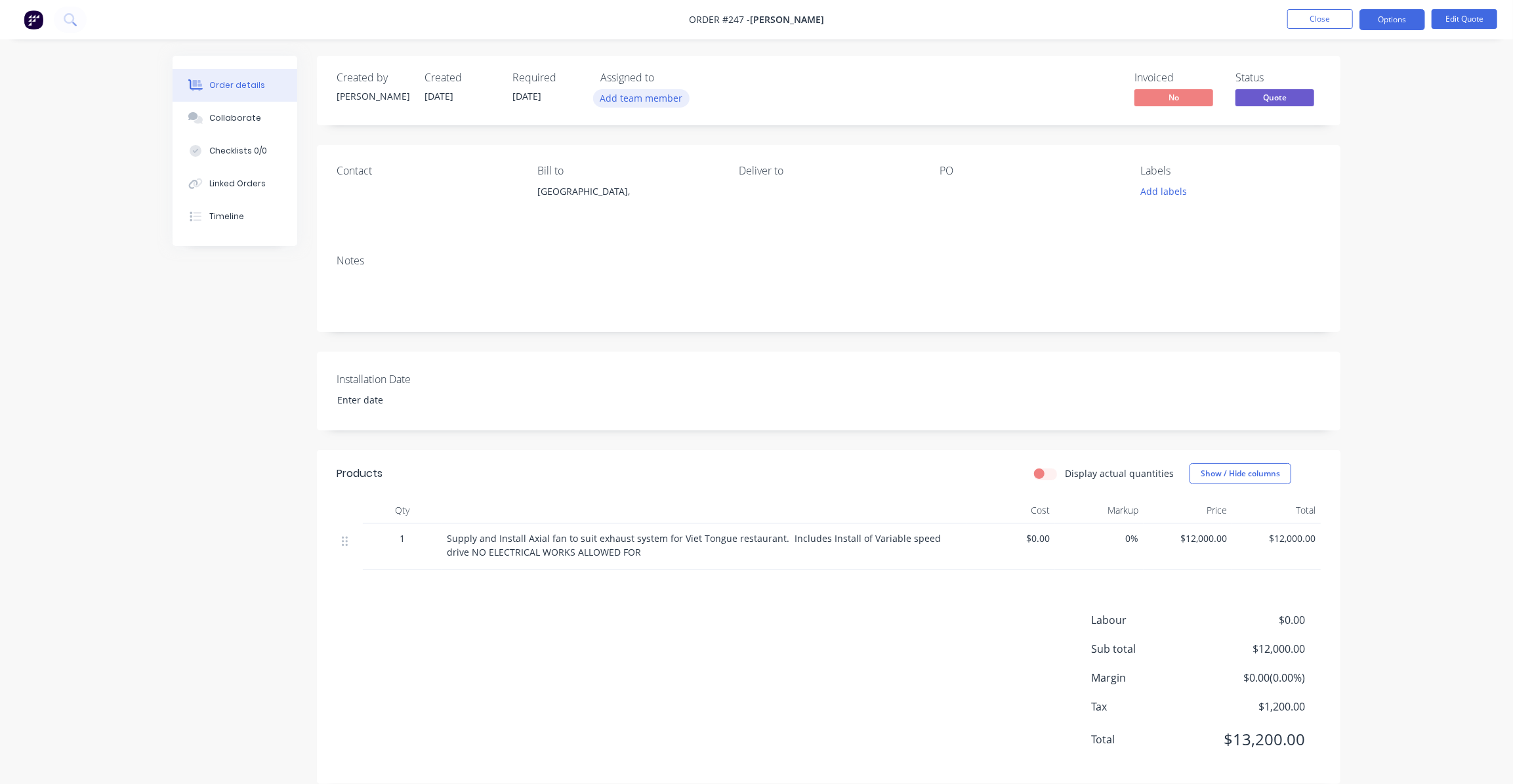 click on "Add team member" at bounding box center (641, 98) 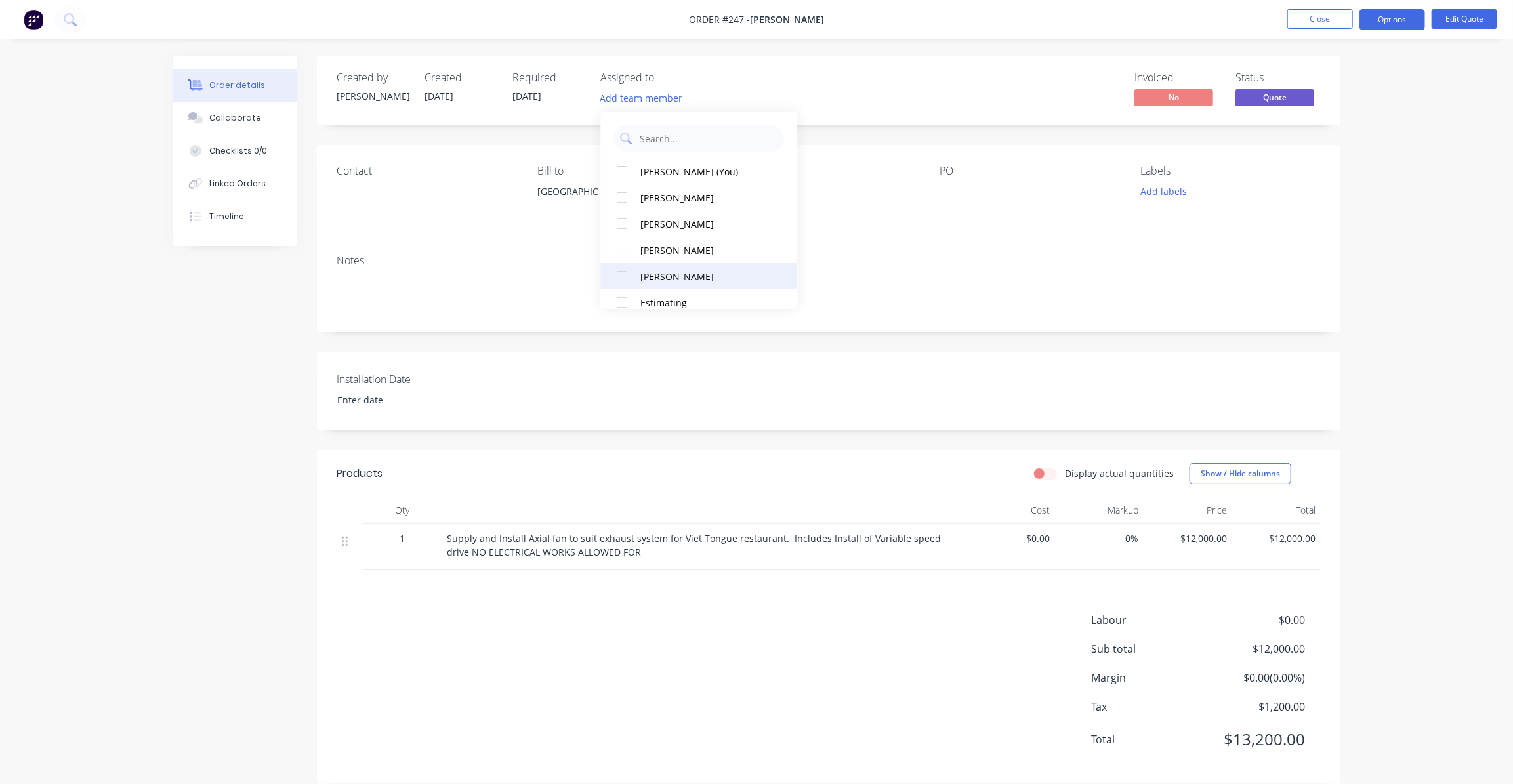 click at bounding box center (622, 276) 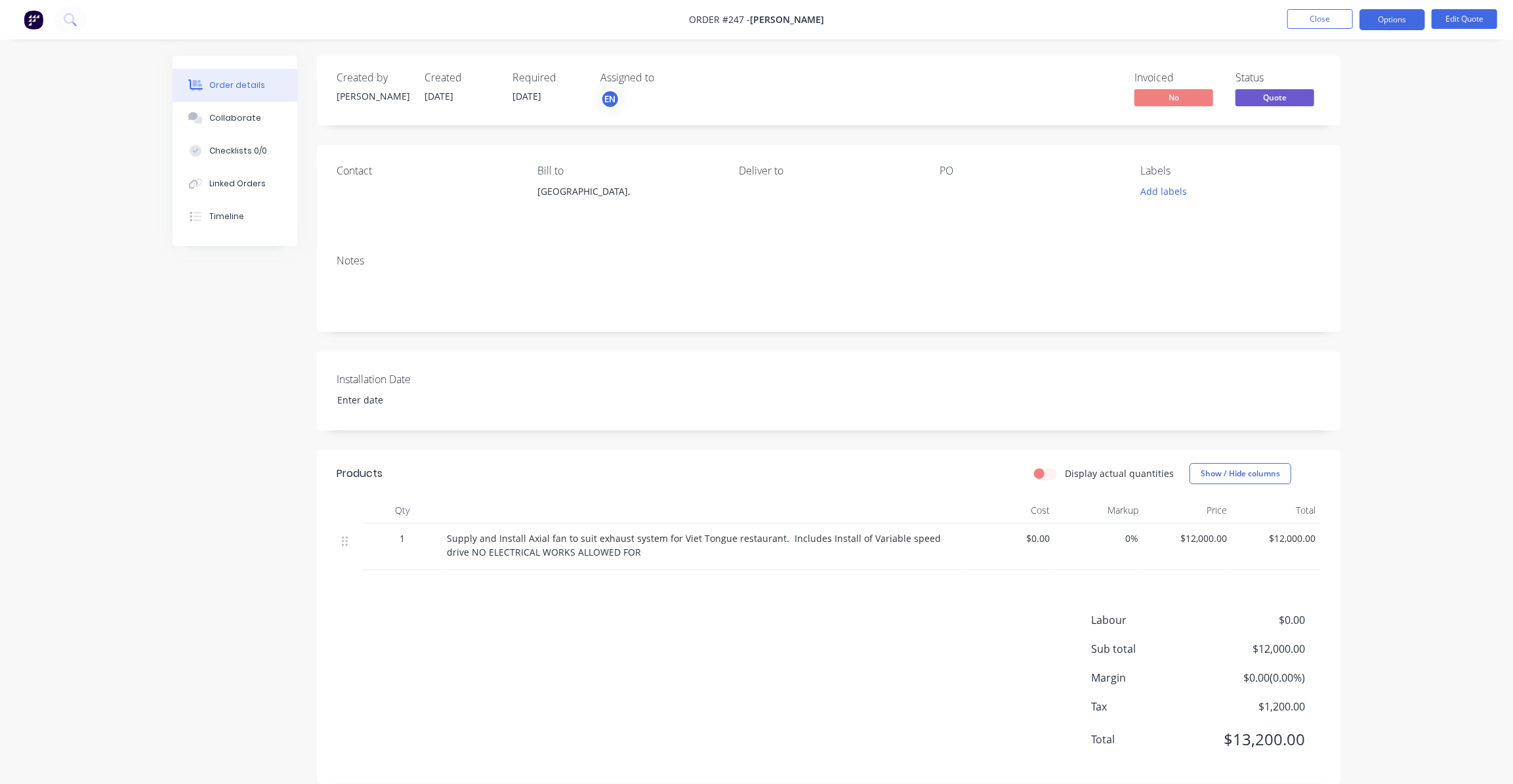 click on "Notes" at bounding box center [829, 260] 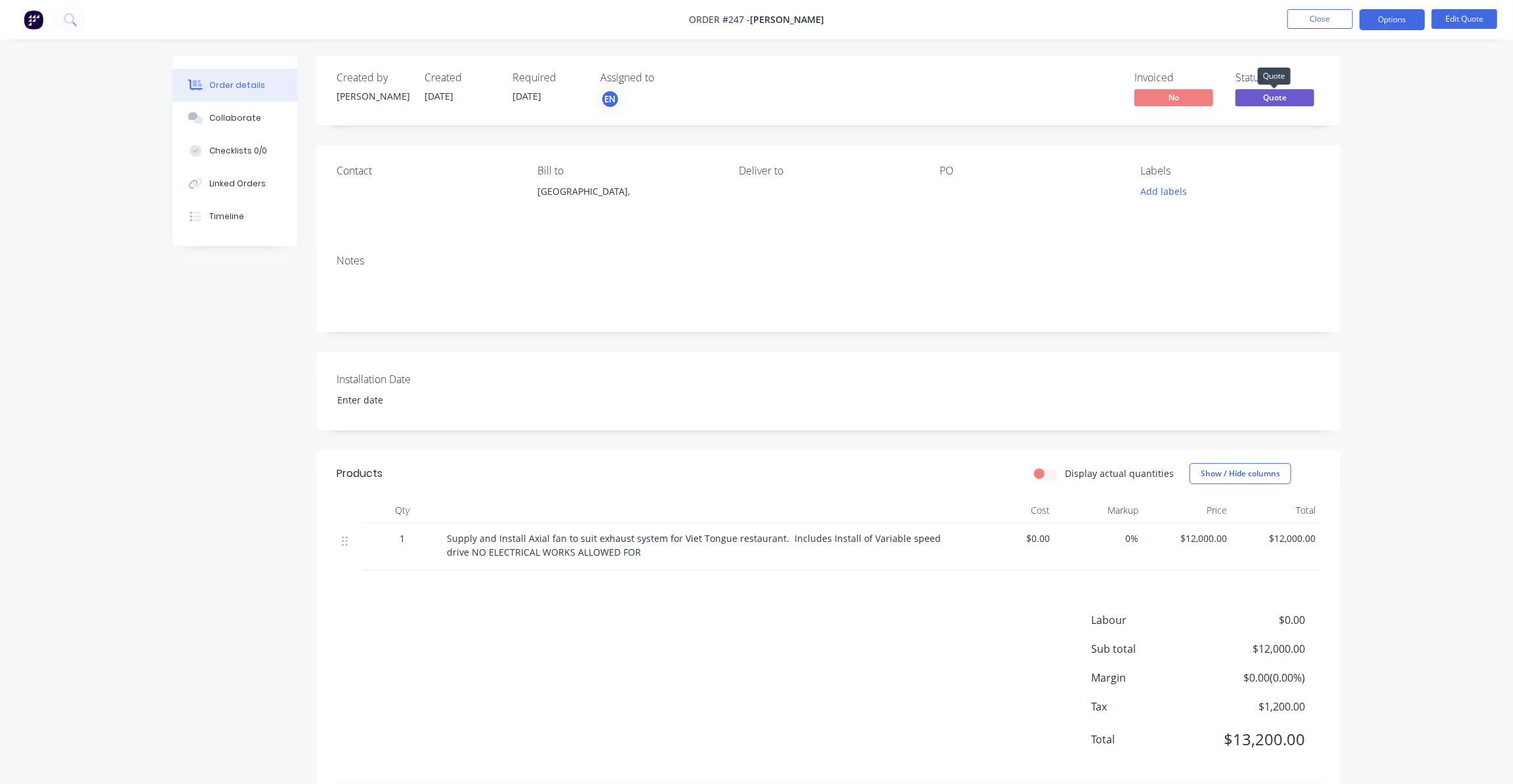 click on "Quote" at bounding box center (1275, 97) 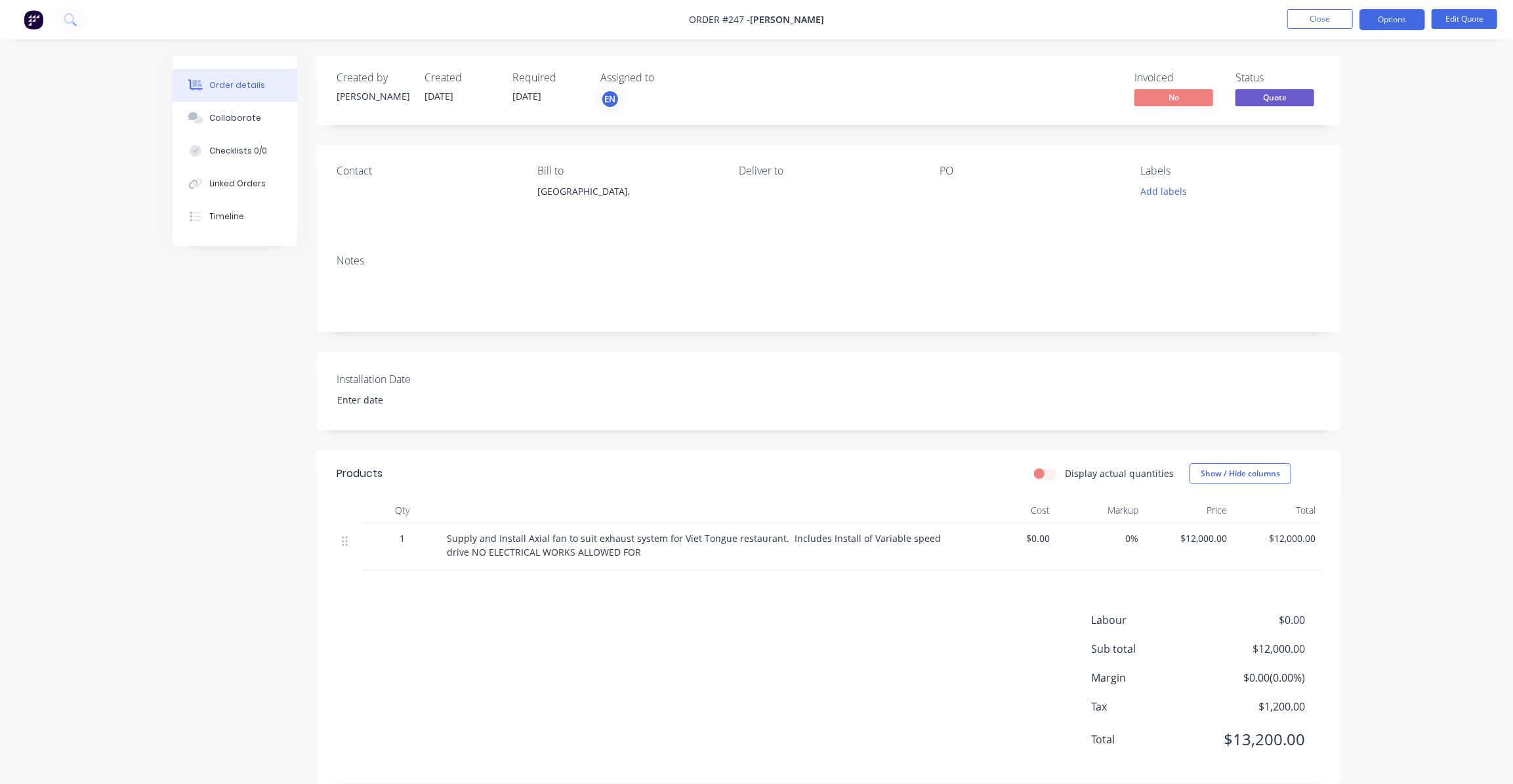 click on "Order details Collaborate Checklists 0/0 Linked Orders Timeline   Order details   Collaborate   Checklists   Tracking   Linked Orders   Timeline Created by [PERSON_NAME] Created [DATE] Required [DATE] Assigned to EN Invoiced No Status Quote Contact Bill to   [GEOGRAPHIC_DATA],  Deliver to PO Labels Add labels Notes Installation Date Products Display actual quantities Show / Hide columns Qty Cost Markup Price Total 1 Supply and Install Axial fan to suit exhaust system for Viet Tongue restaurant.  Includes Install of Variable speed drive NO ELECTRICAL WORKS ALLOWED FOR $0.00 0% $12,000.00 $12,000.00 Labour $0.00 Sub total $12,000.00 Margin $0.00  ( 0.00 %) Tax $1,200.00 Total $13,200.00" at bounding box center [756, 430] 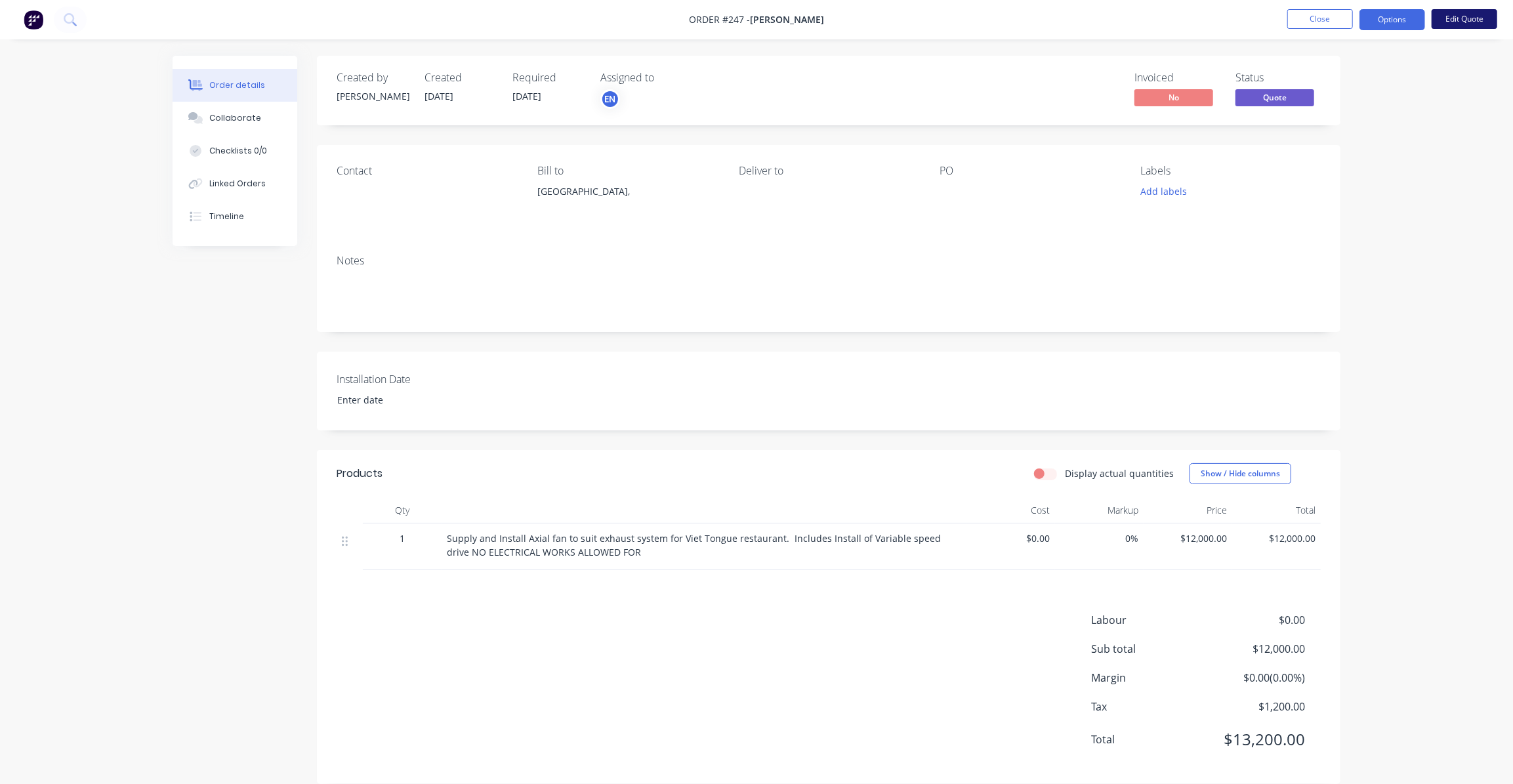 click on "Edit Quote" at bounding box center [1464, 19] 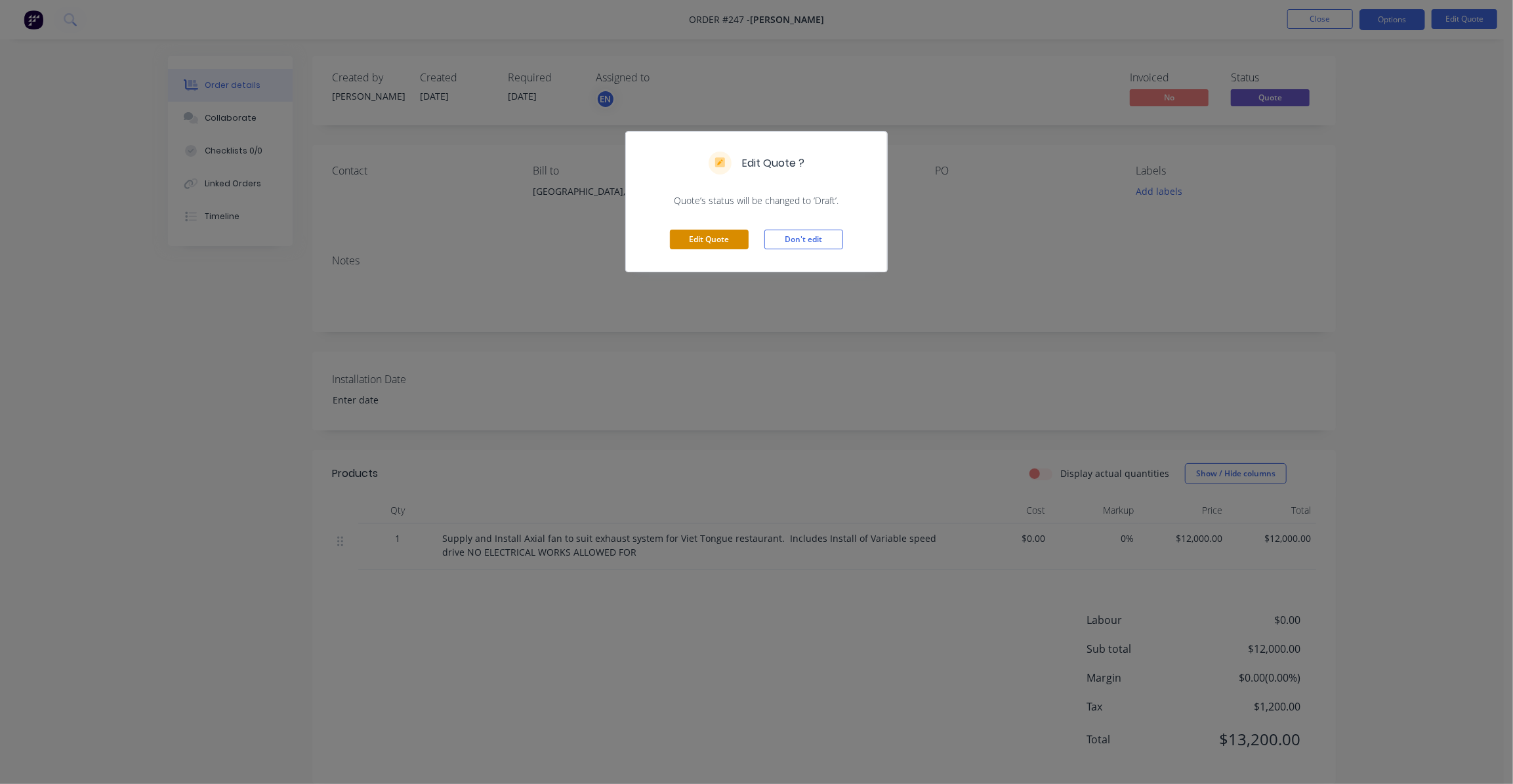 click on "Edit Quote" at bounding box center (709, 239) 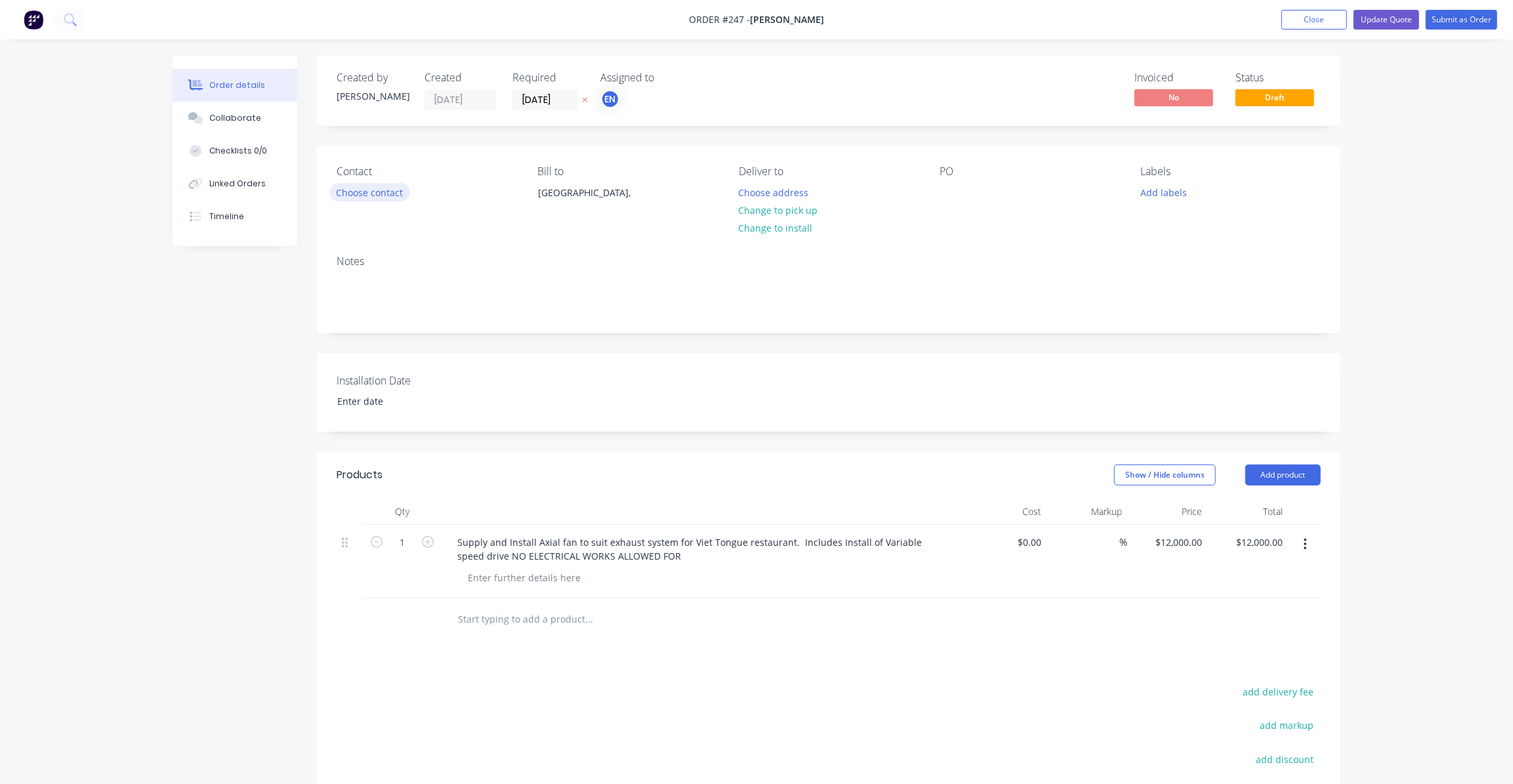 click on "Choose contact" at bounding box center [369, 192] 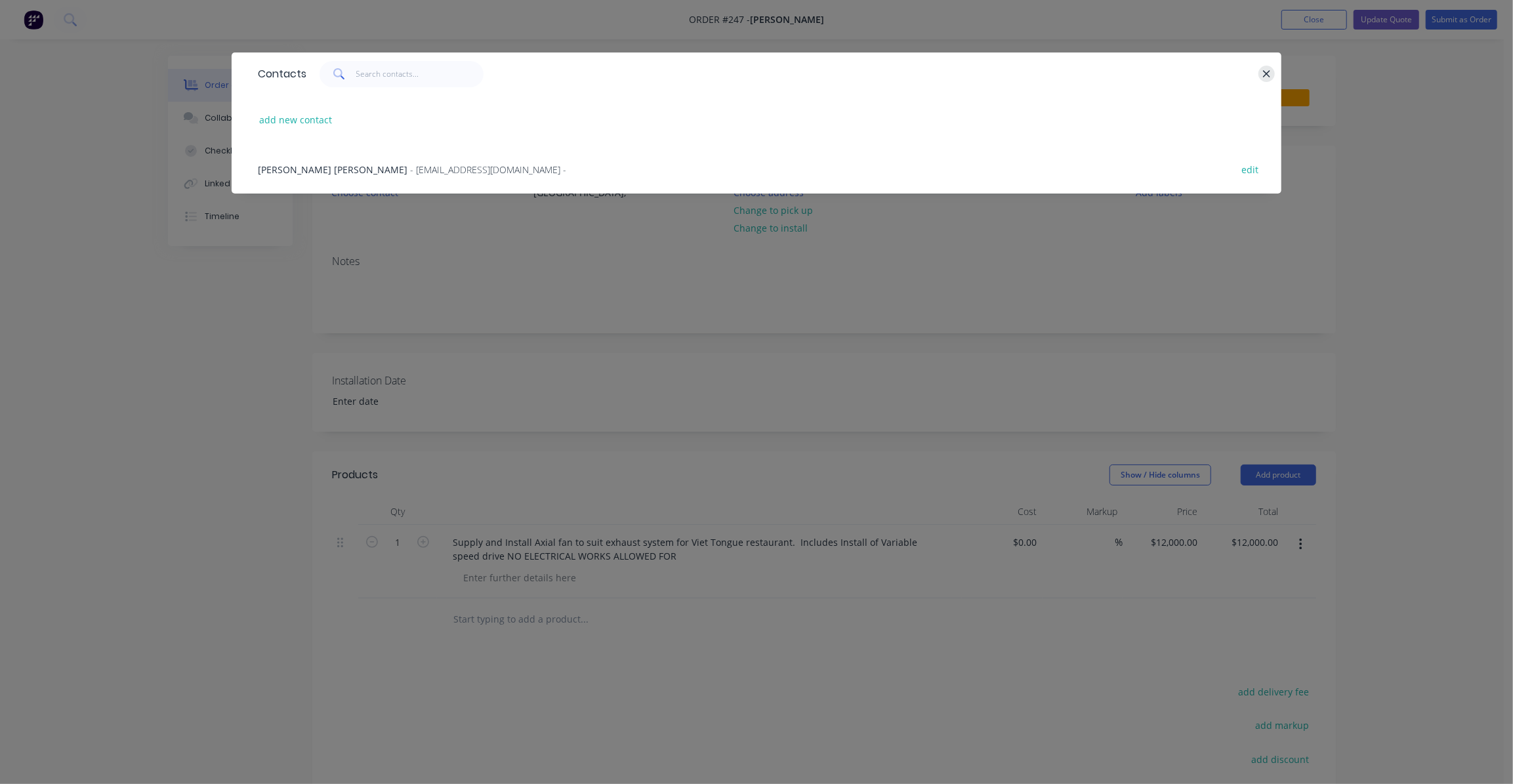 click at bounding box center [1266, 73] 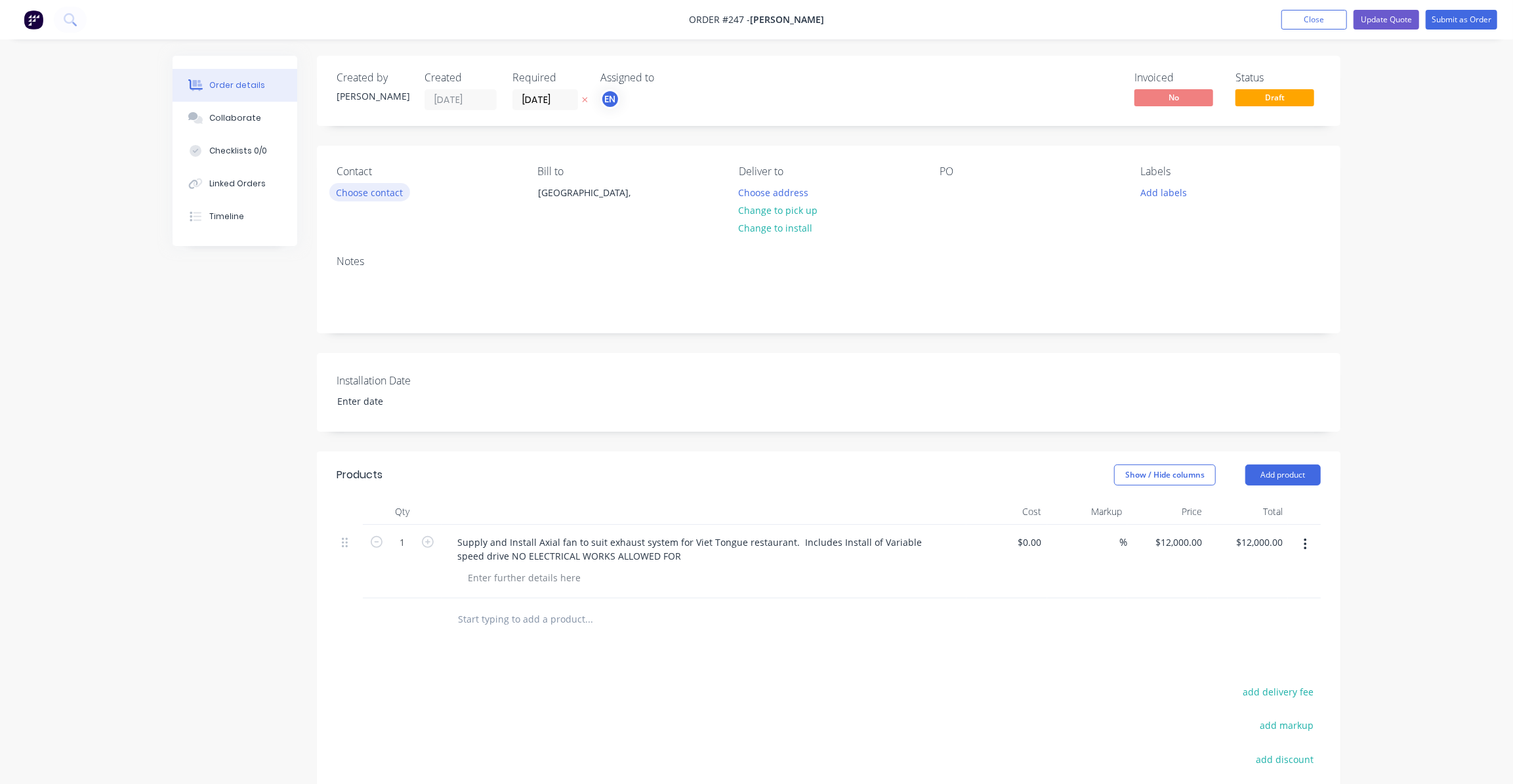 click on "Choose contact" at bounding box center (369, 192) 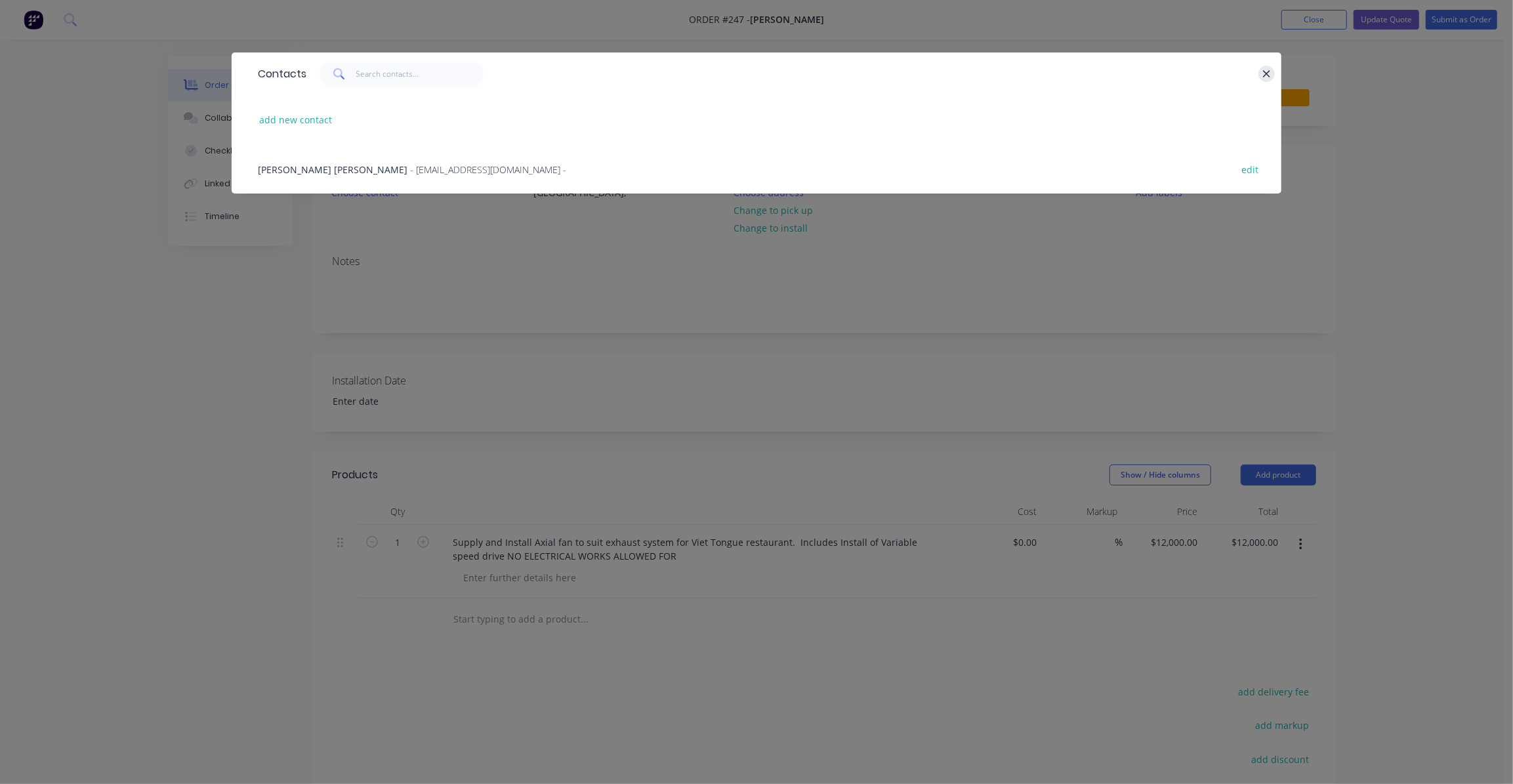 click 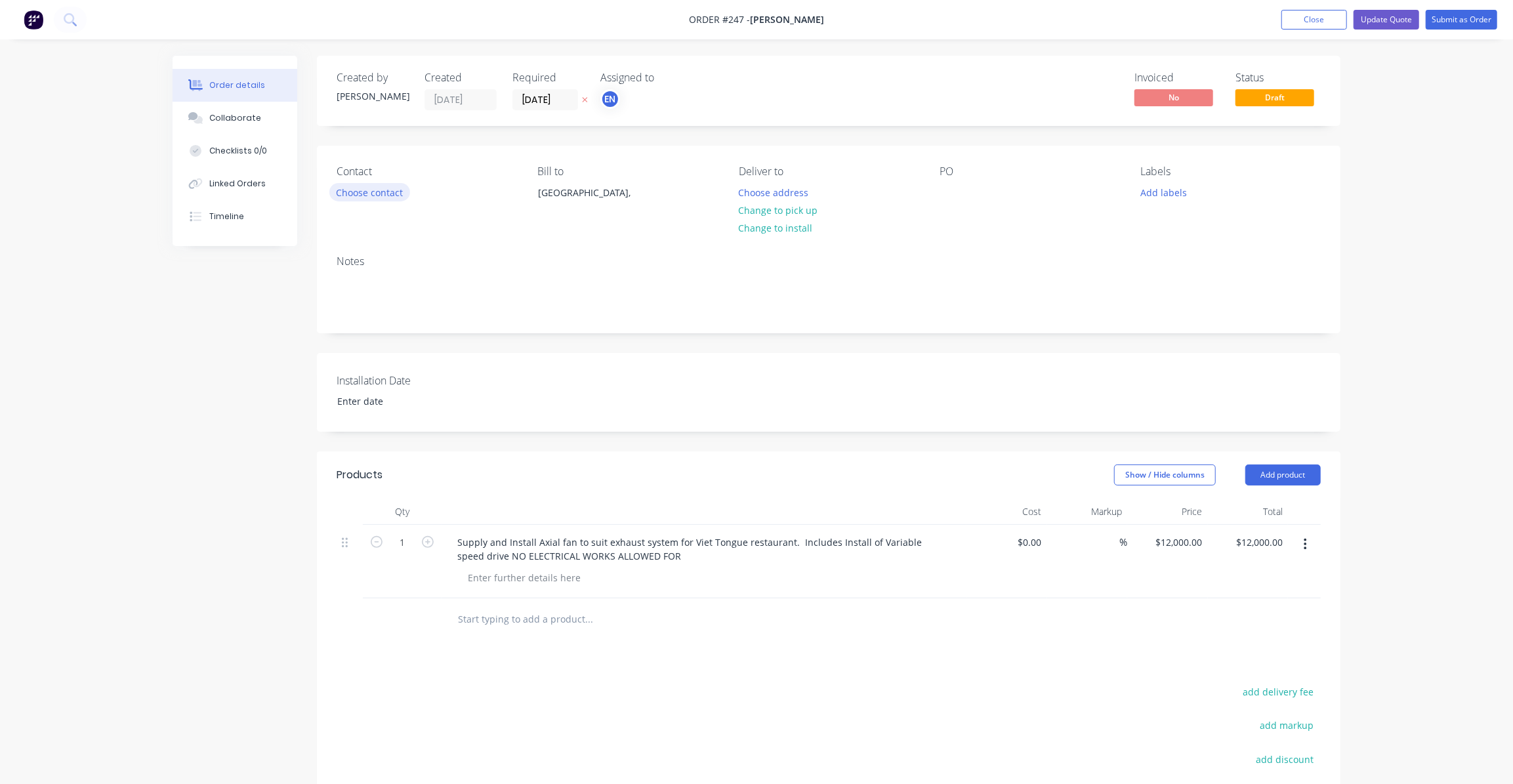click on "Choose contact" at bounding box center (369, 192) 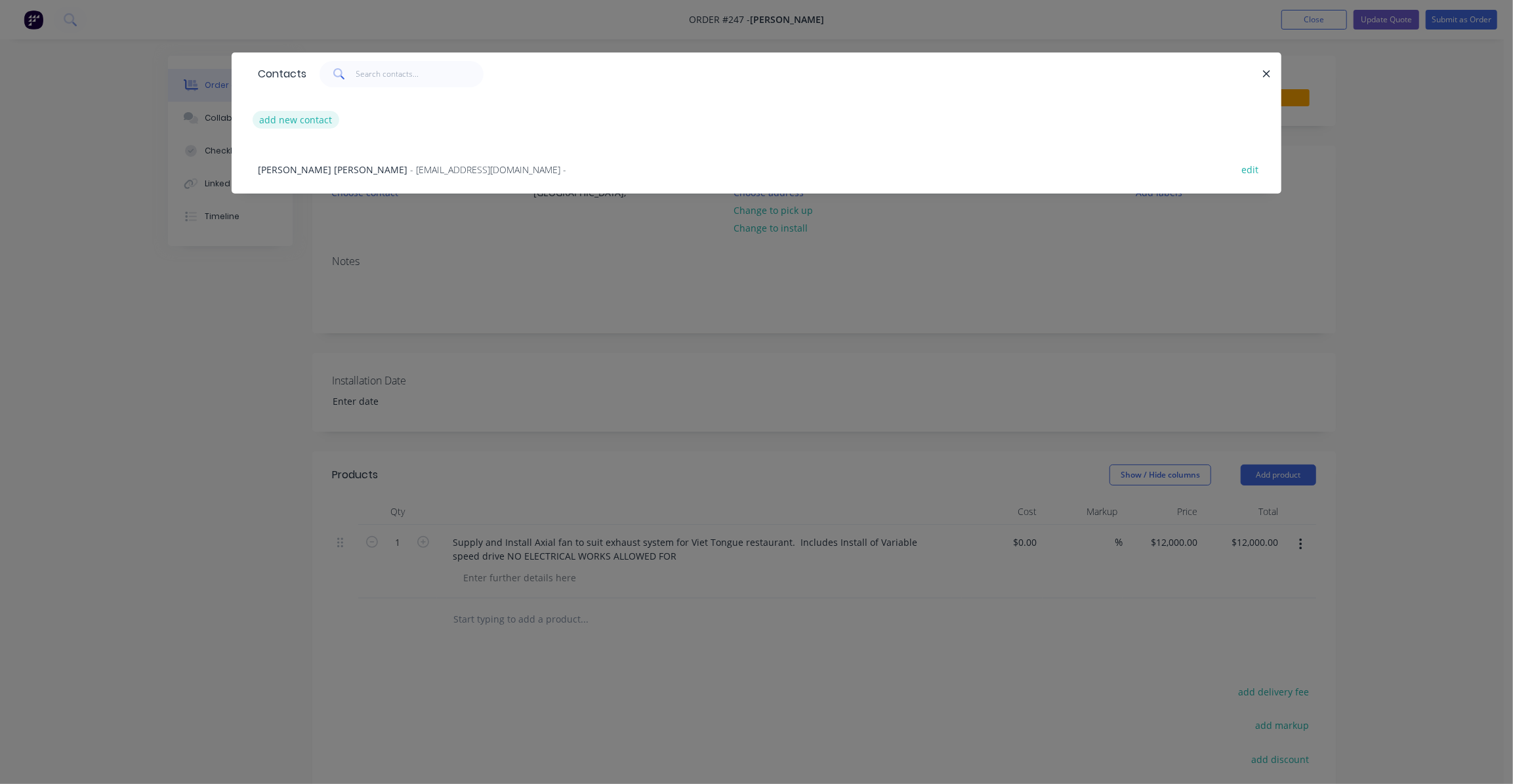 click on "add new contact" at bounding box center [296, 119] 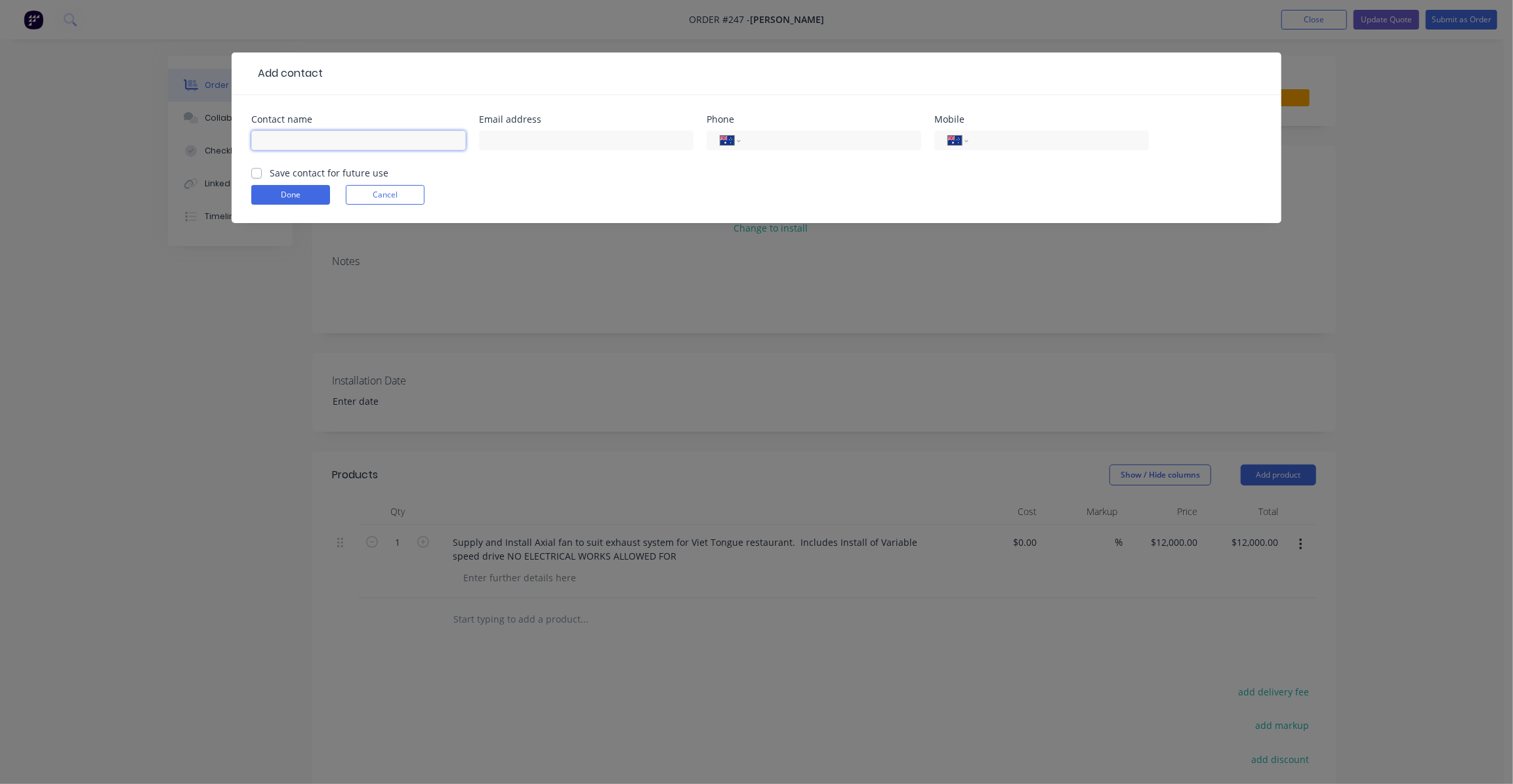 click at bounding box center (358, 140) 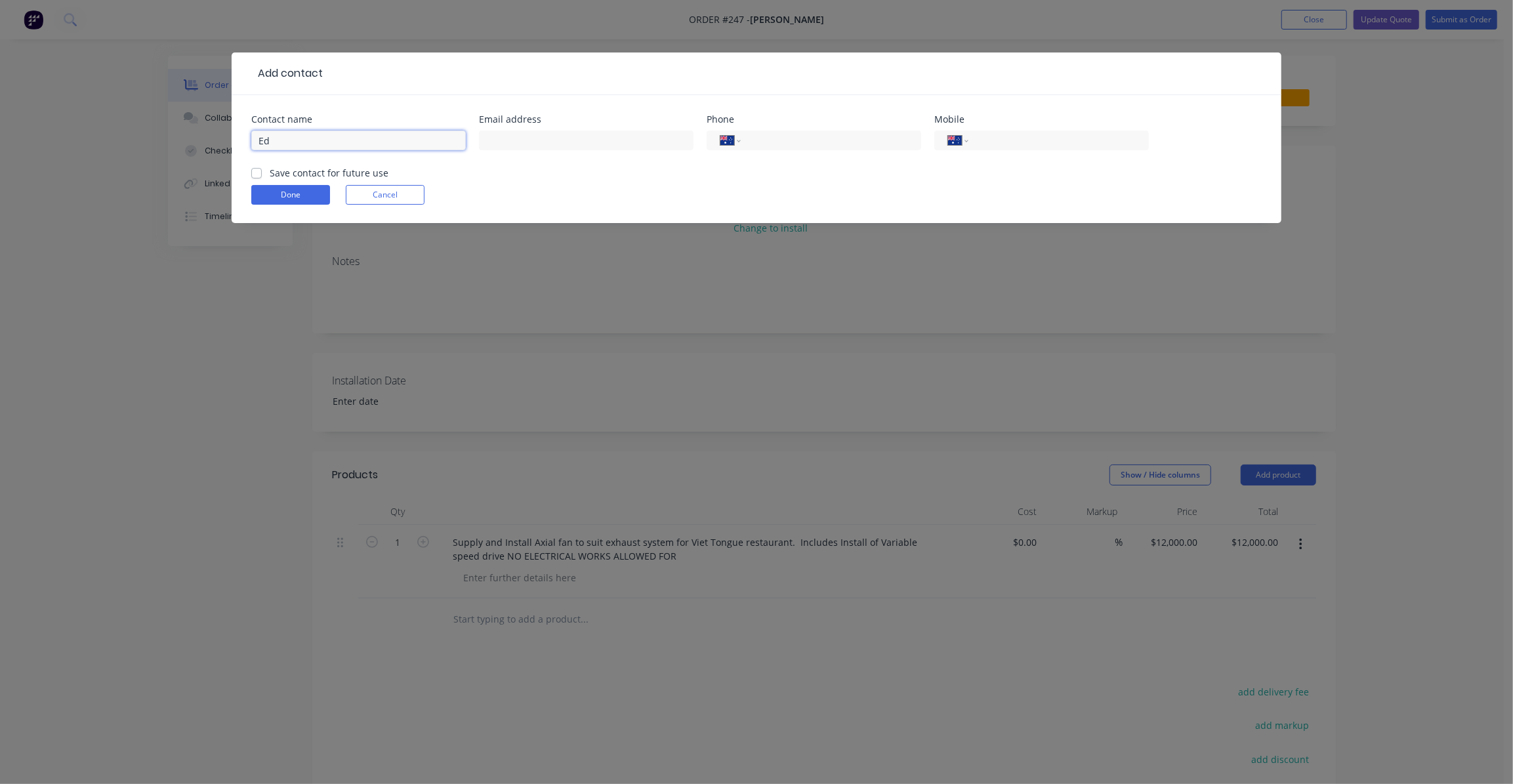 type on "E" 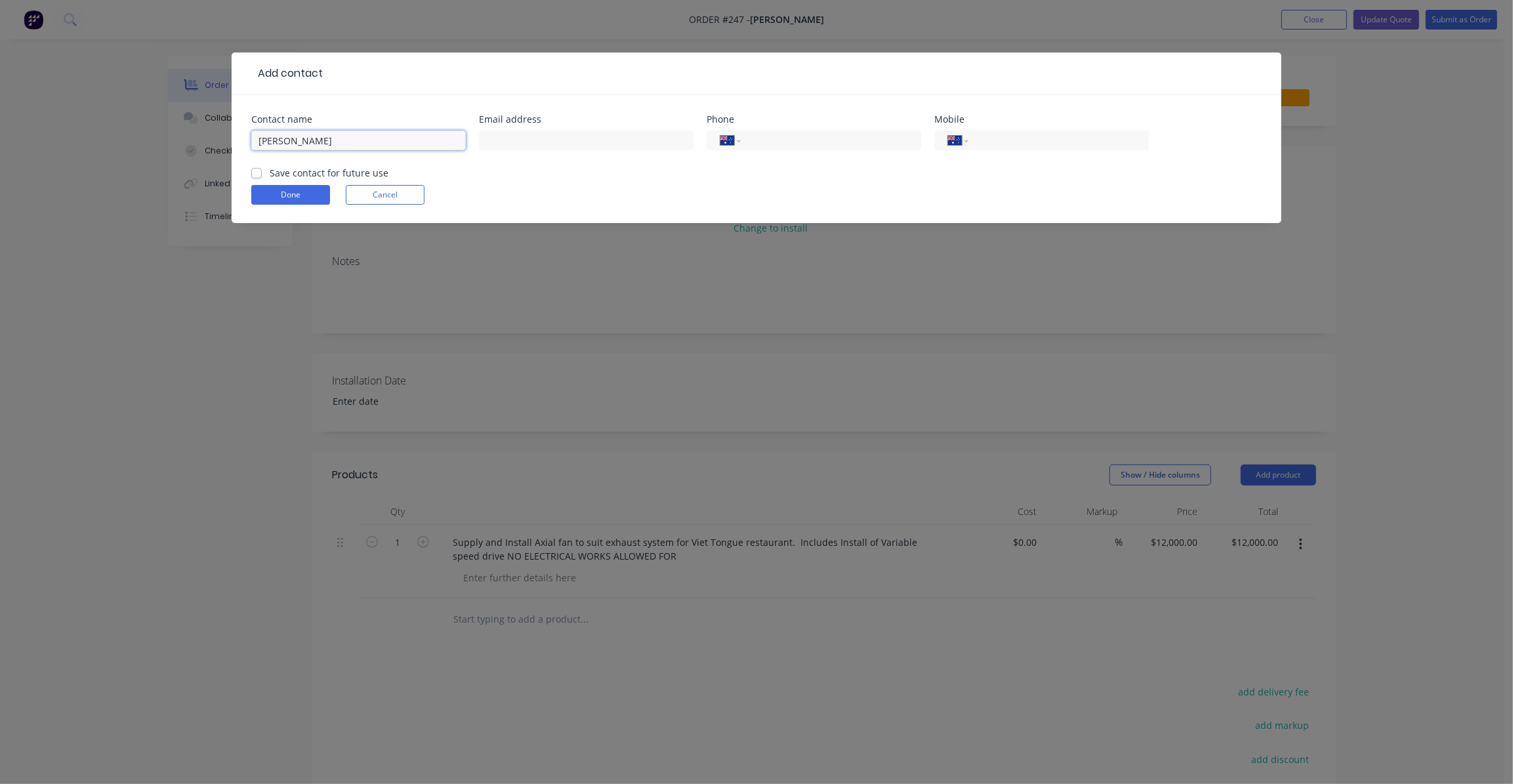 type on "[PERSON_NAME]" 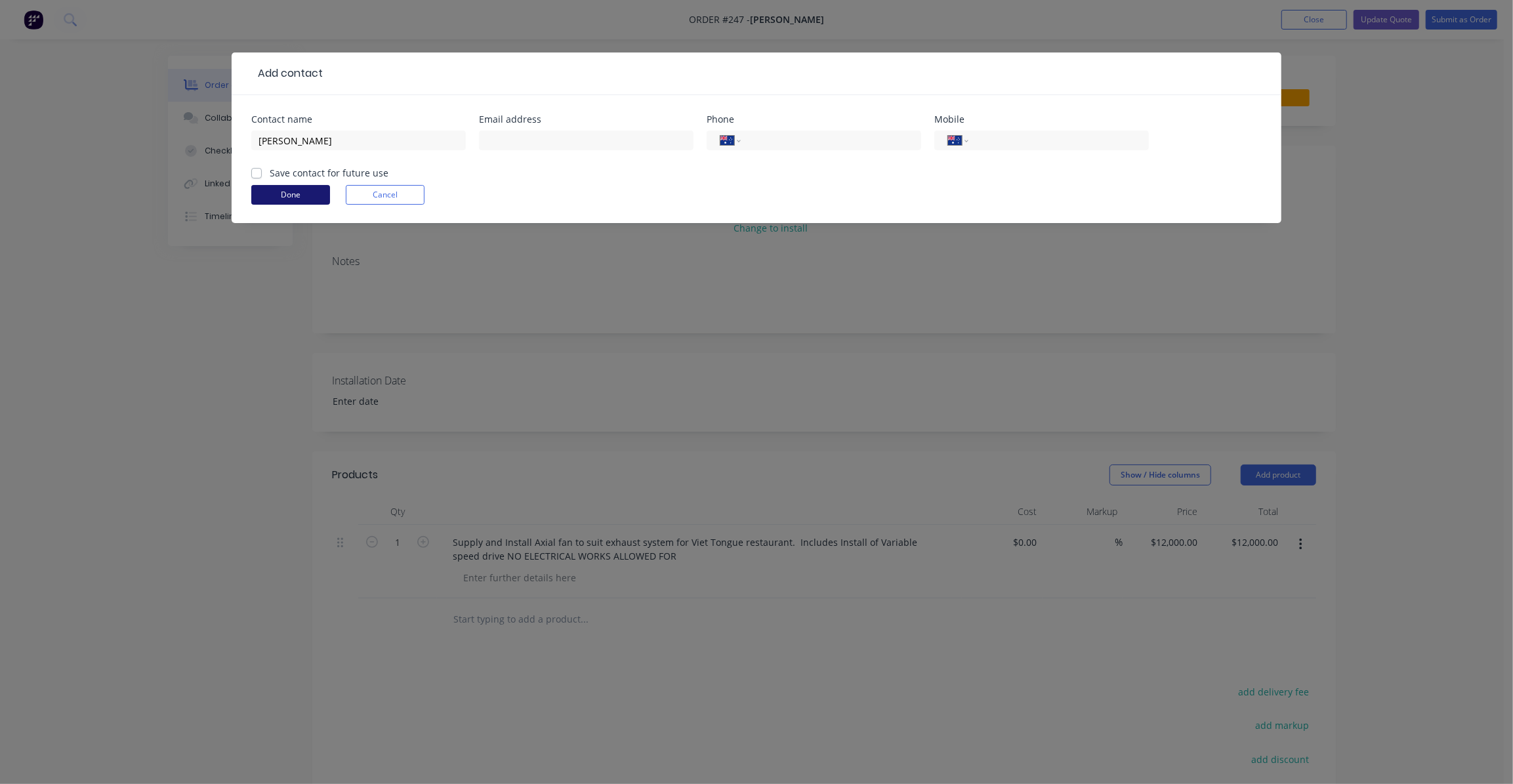 click on "Done" at bounding box center (291, 195) 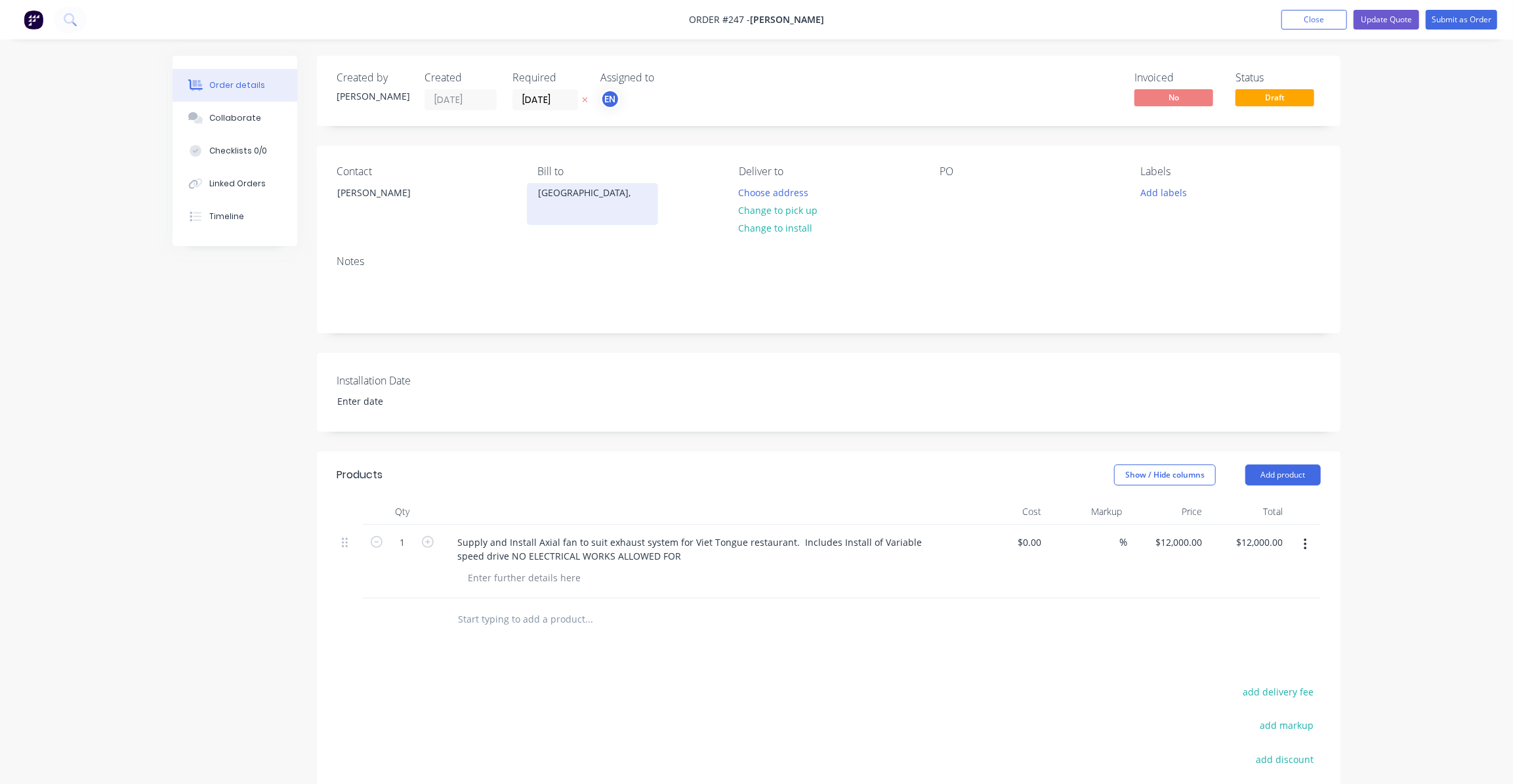 click on "[GEOGRAPHIC_DATA]," at bounding box center [592, 204] 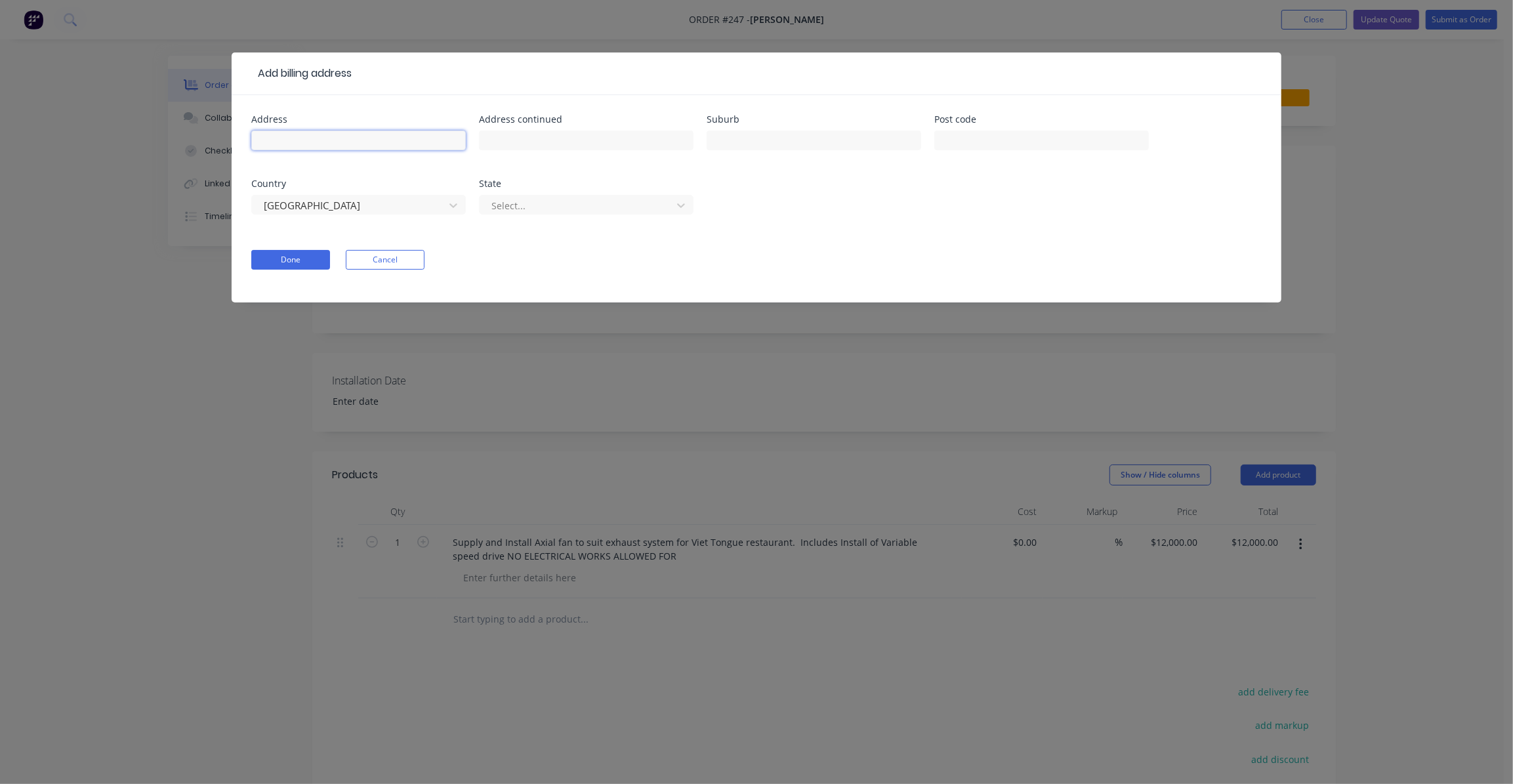 click at bounding box center (358, 140) 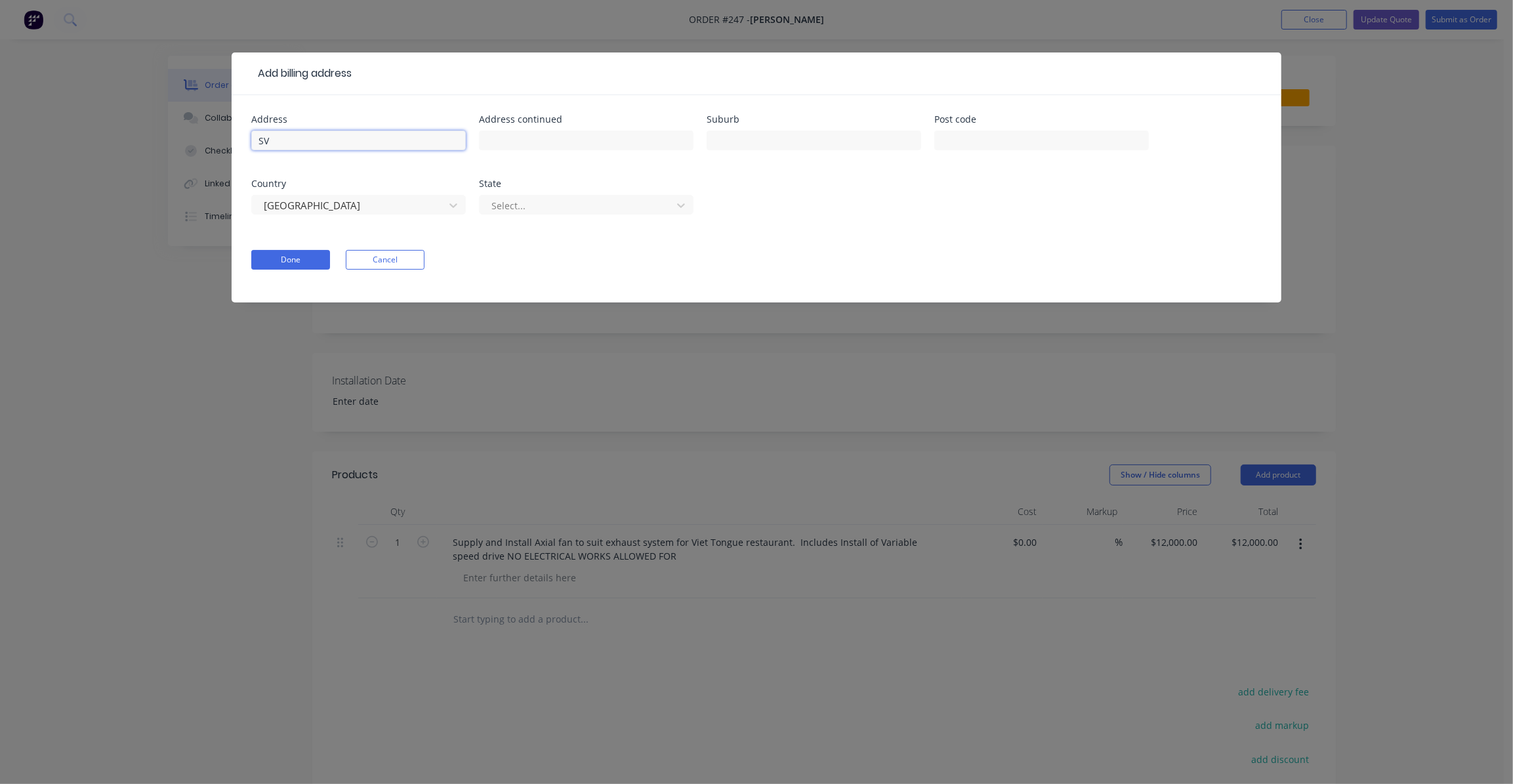 type on "S" 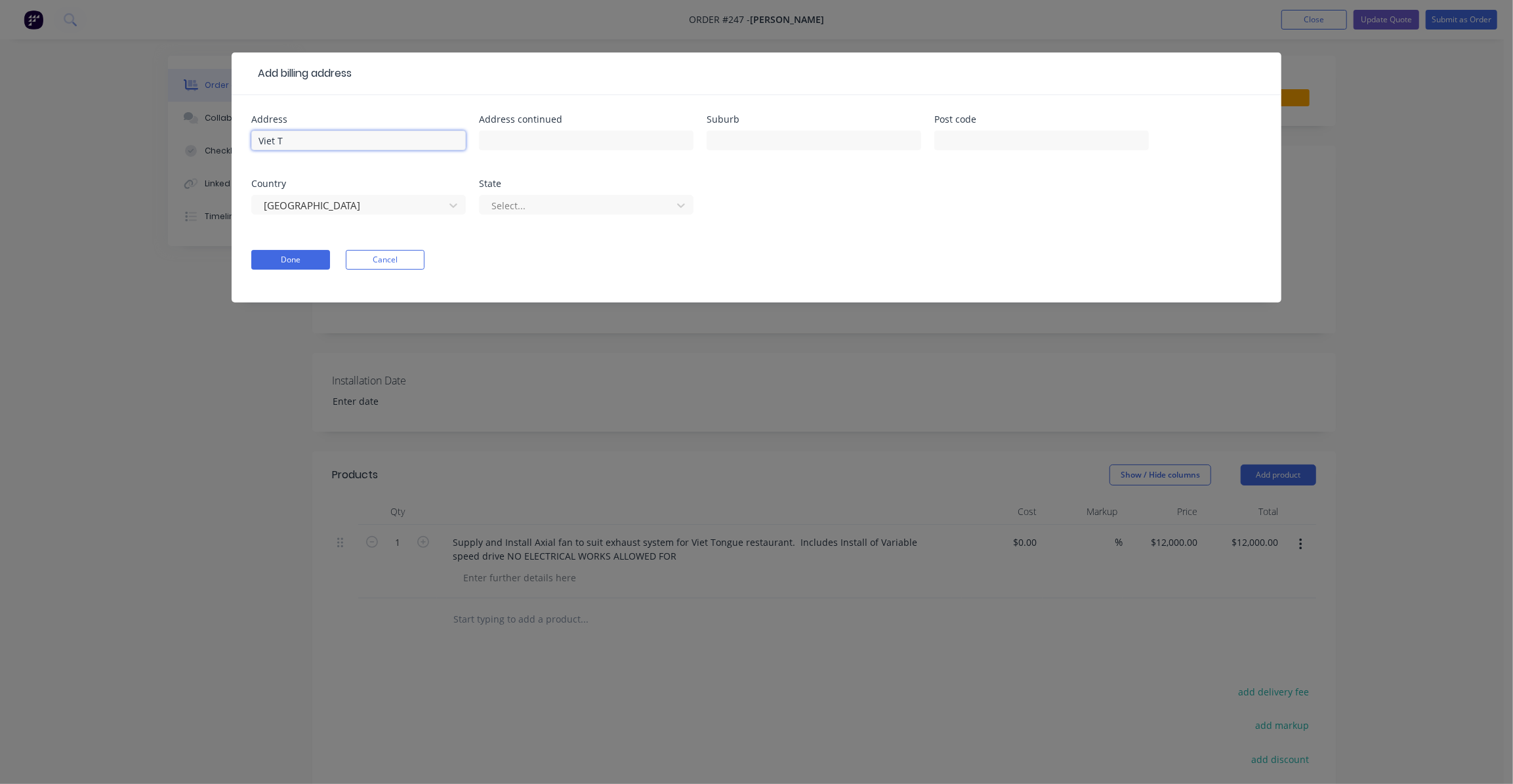 type on "Viet Tongue Restaurant" 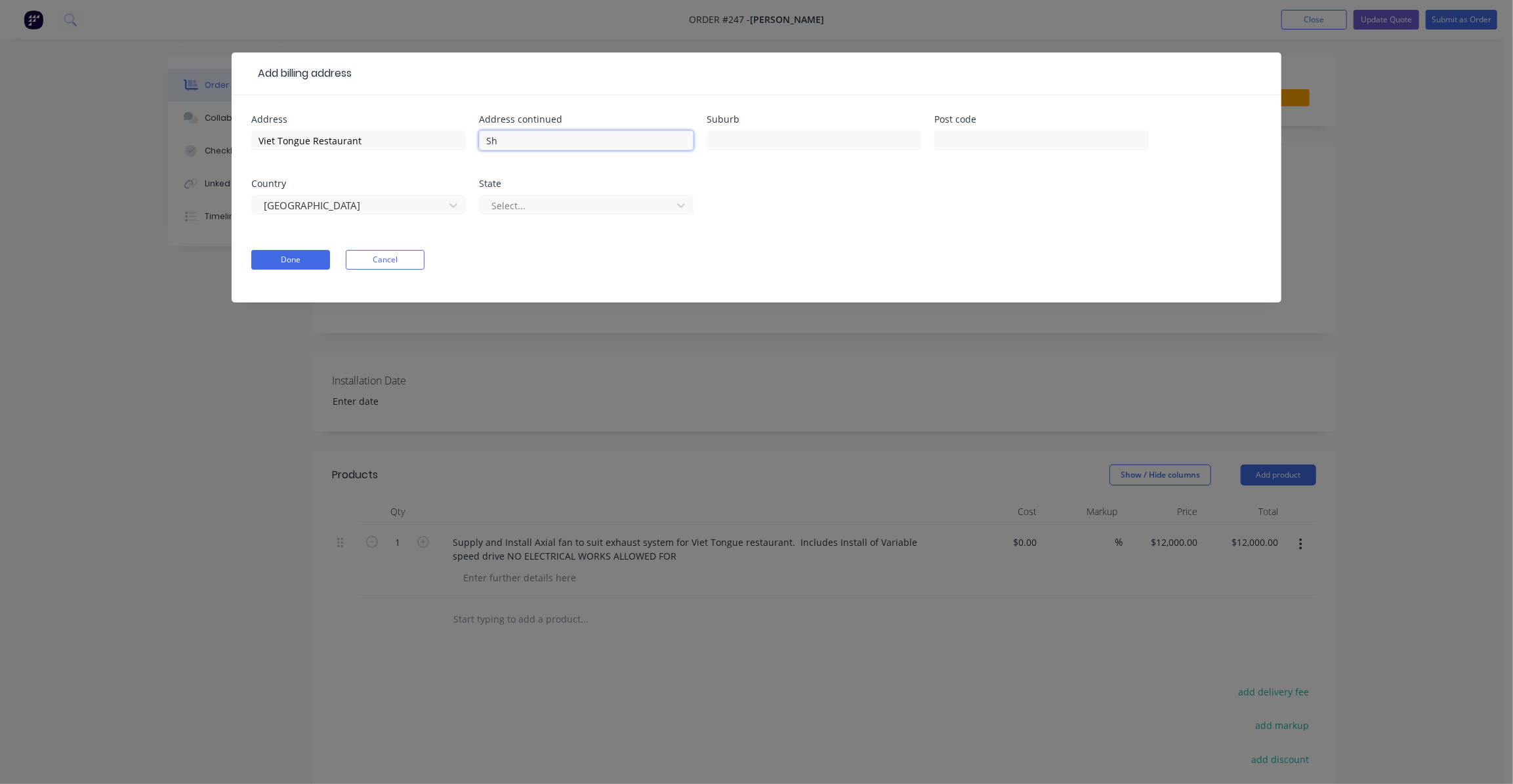 type on "Shop [STREET_ADDRESS][PERSON_NAME]" 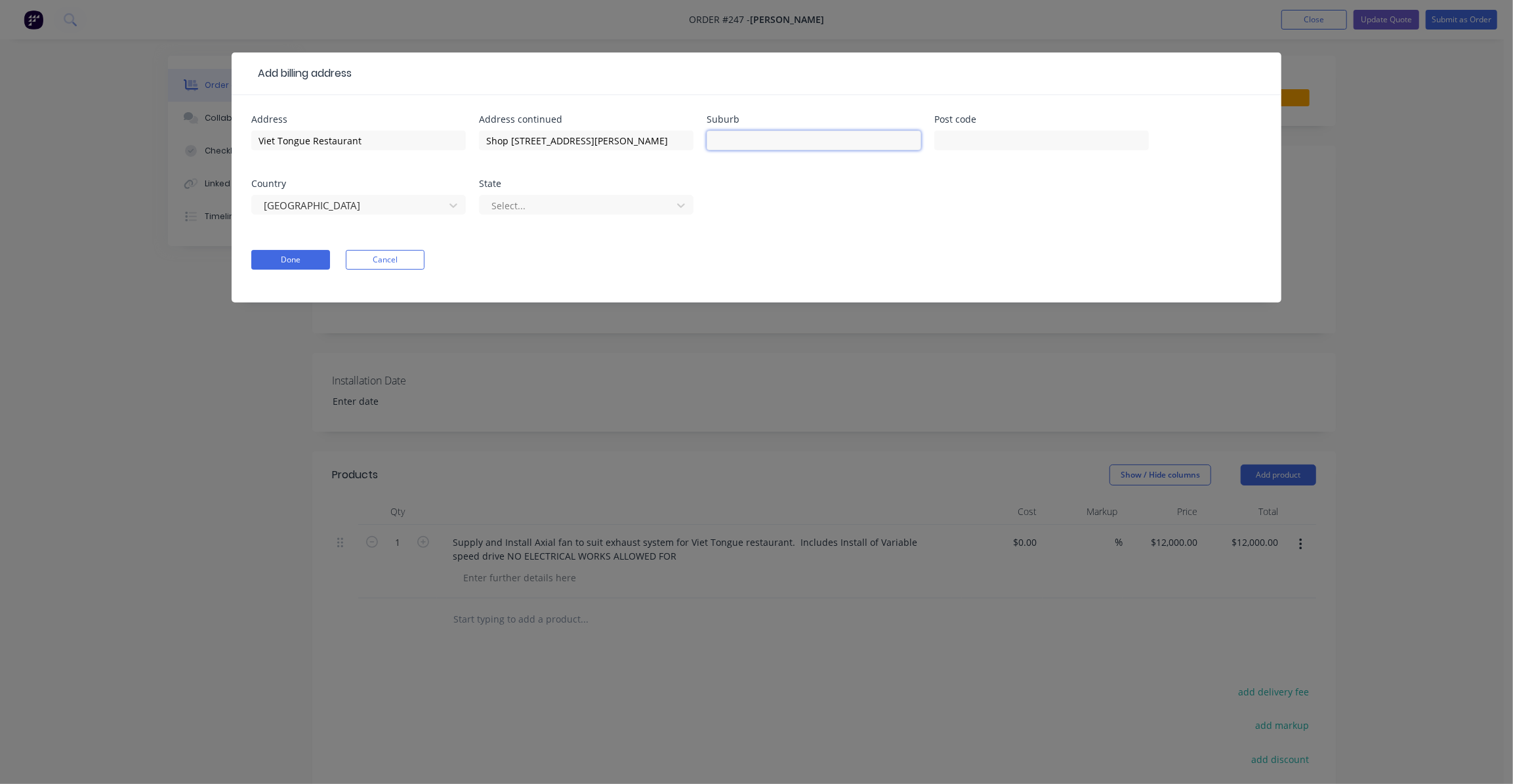 click at bounding box center (814, 140) 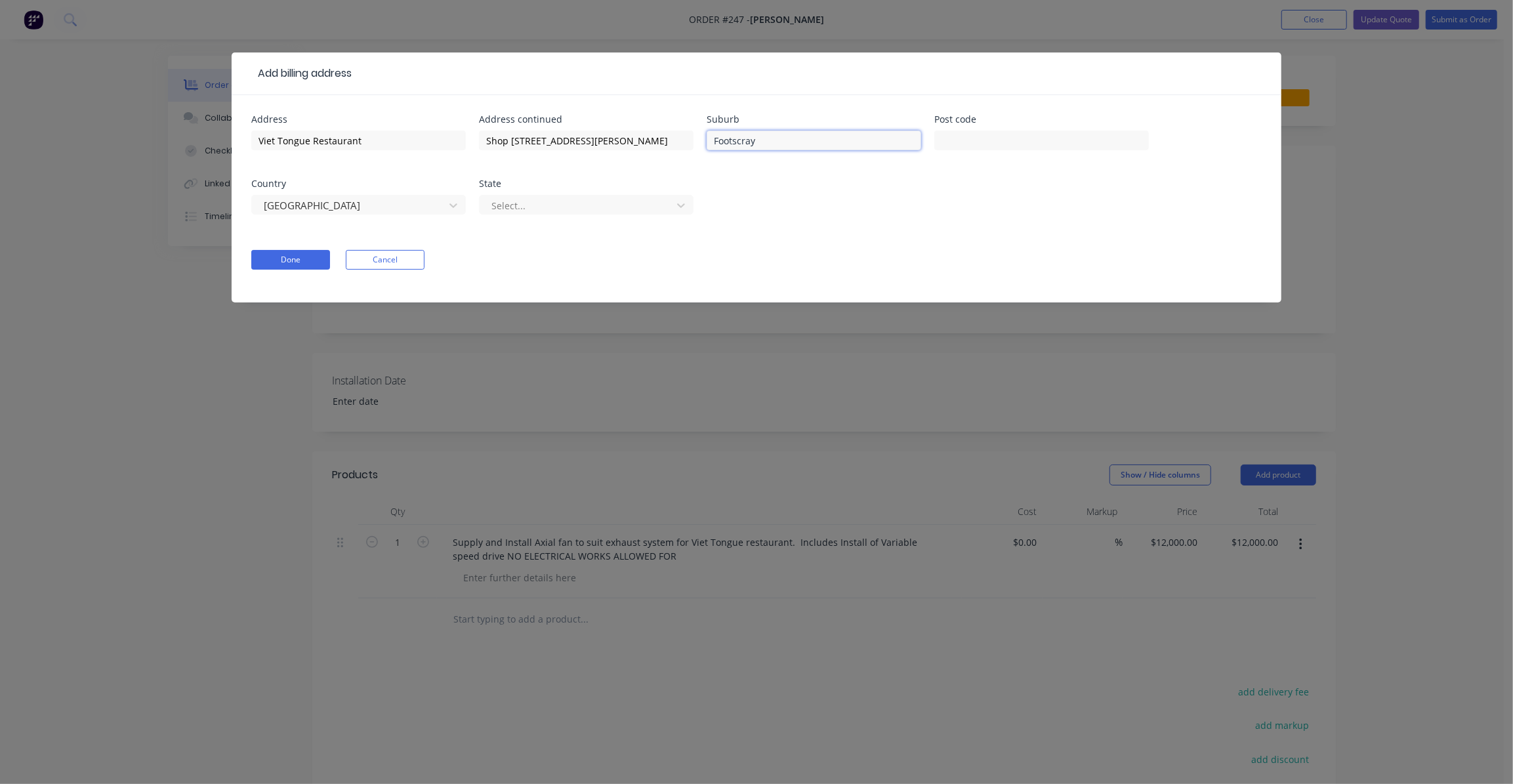 type on "Footscray" 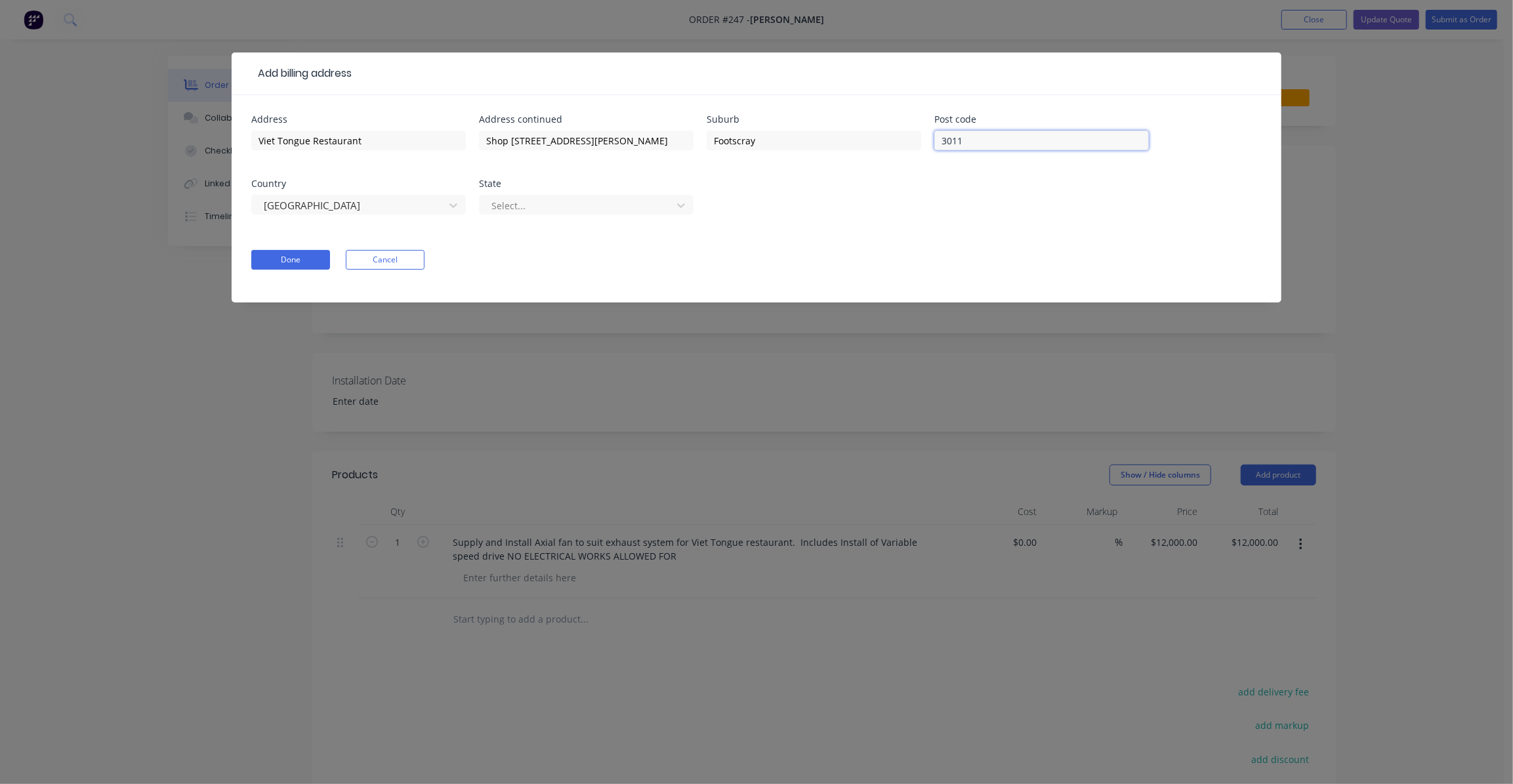 type on "3011" 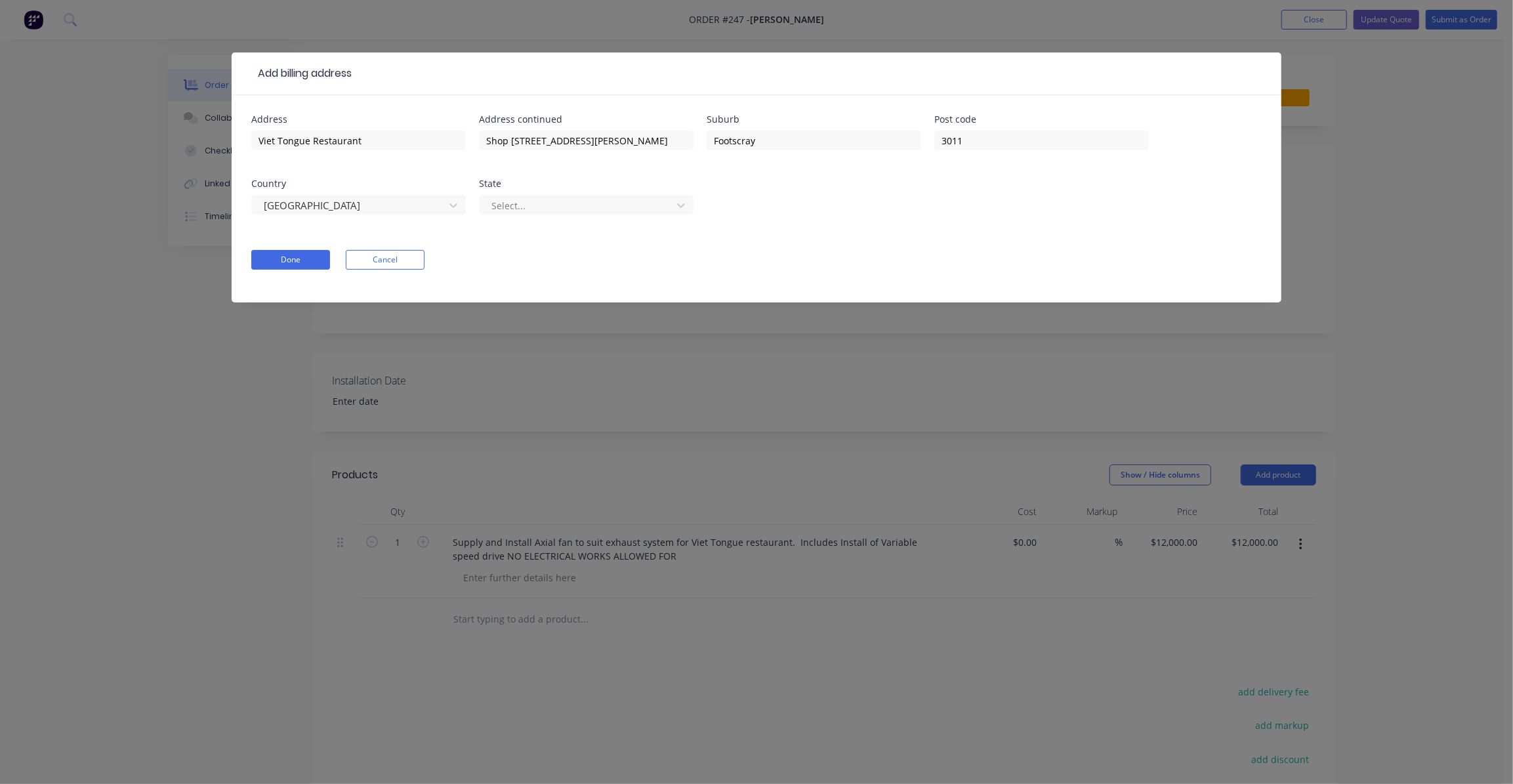click on "State" at bounding box center (586, 184) 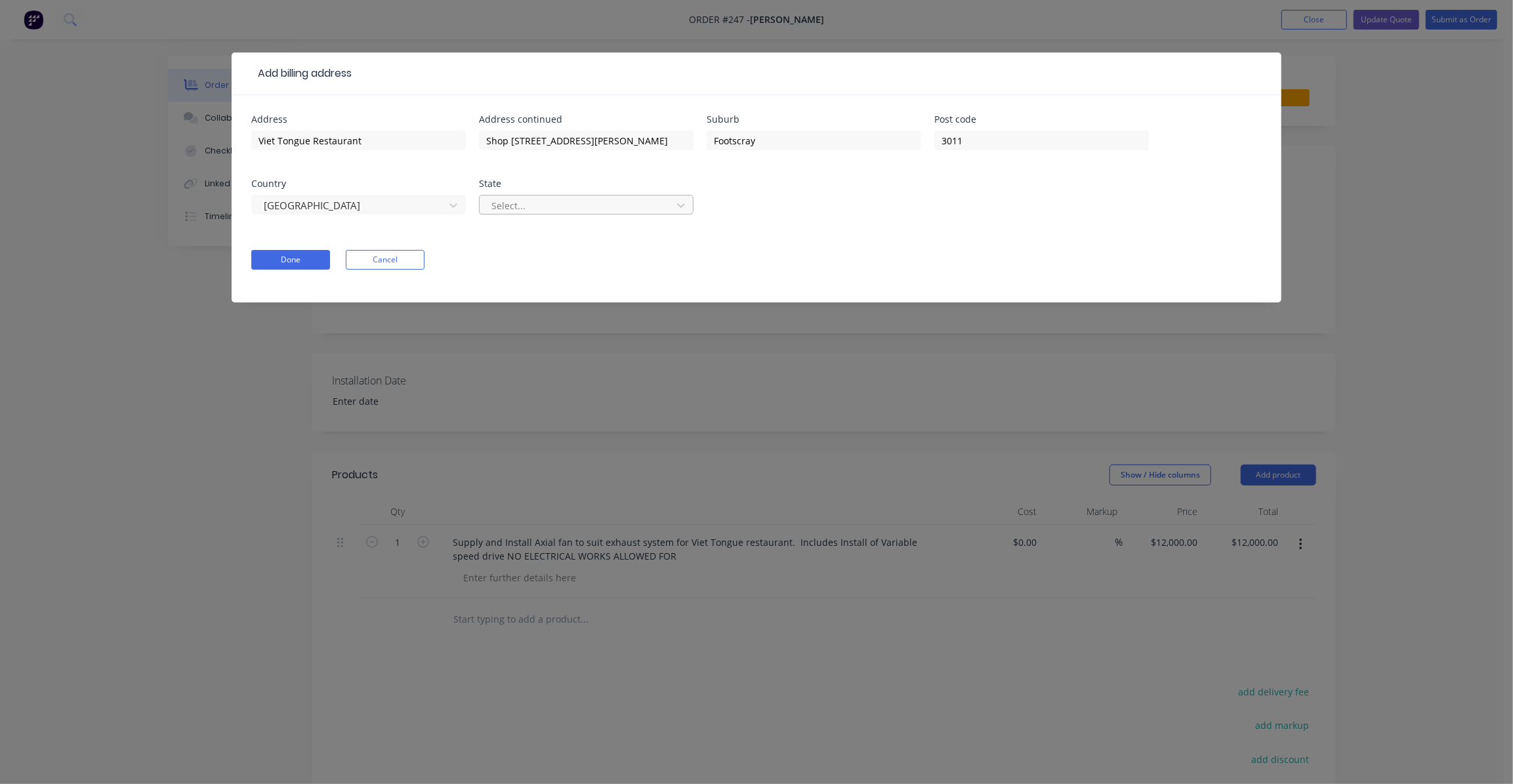 click on "Select..." at bounding box center (586, 211) 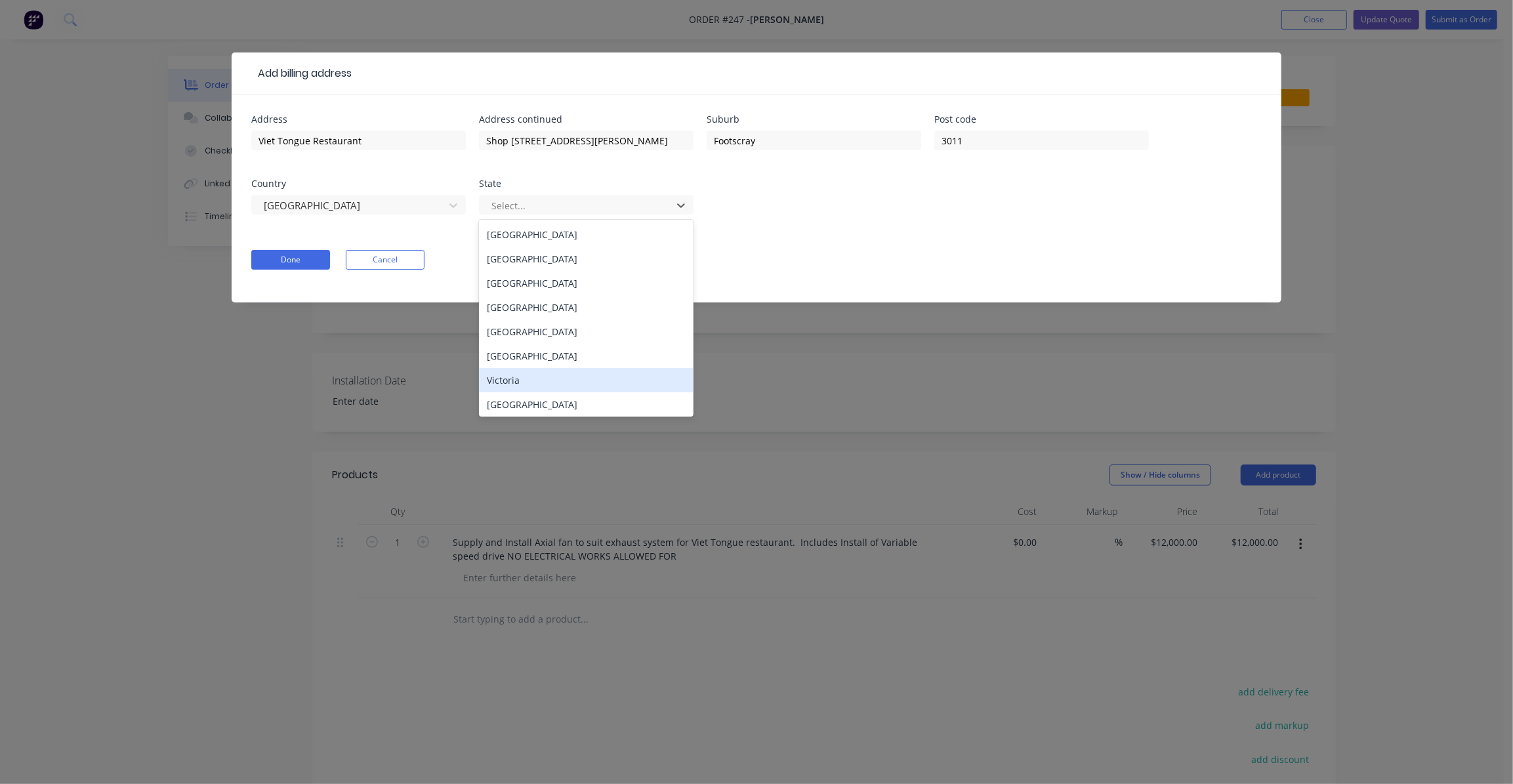 click on "Victoria" at bounding box center [586, 380] 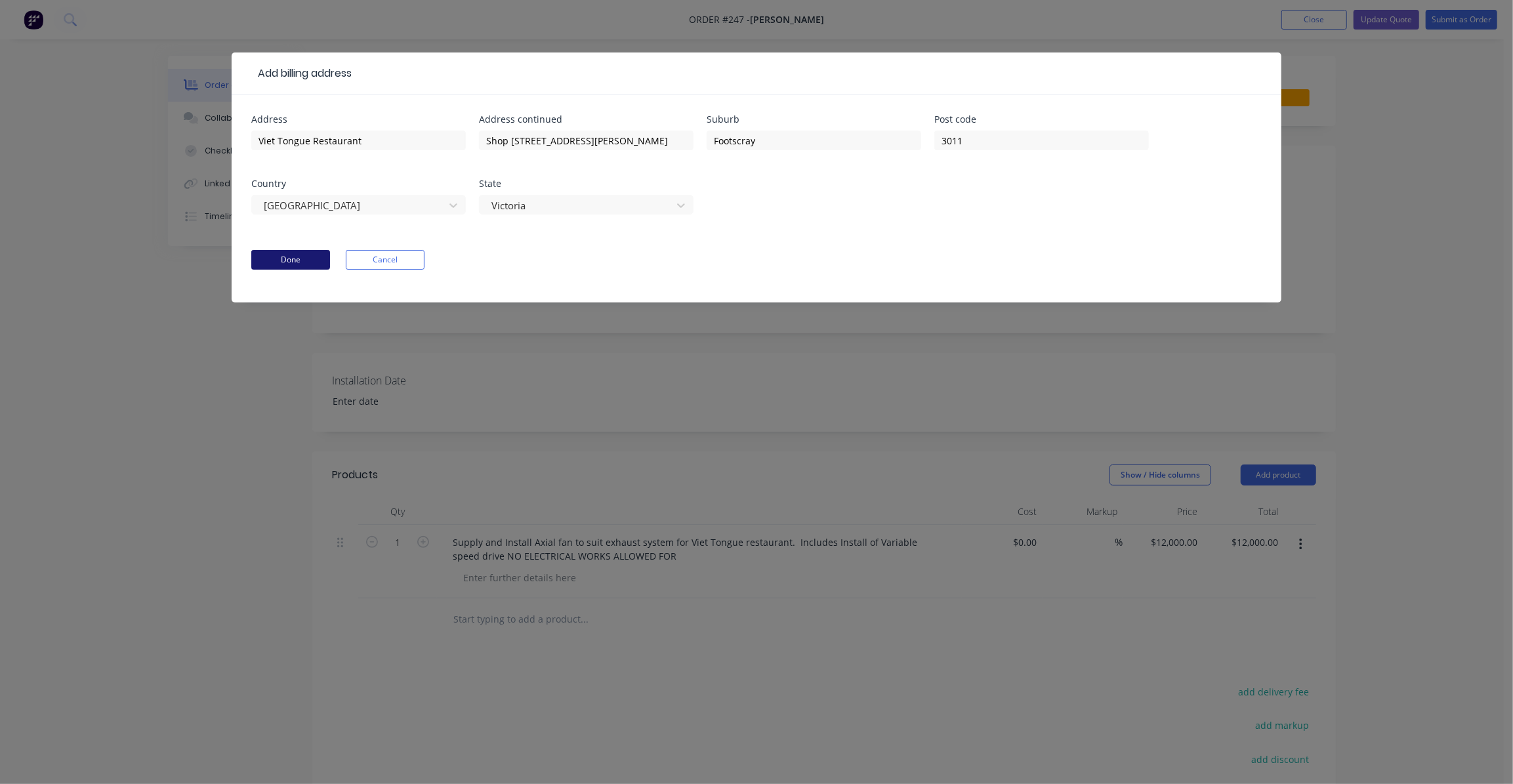 click on "Done" at bounding box center [291, 260] 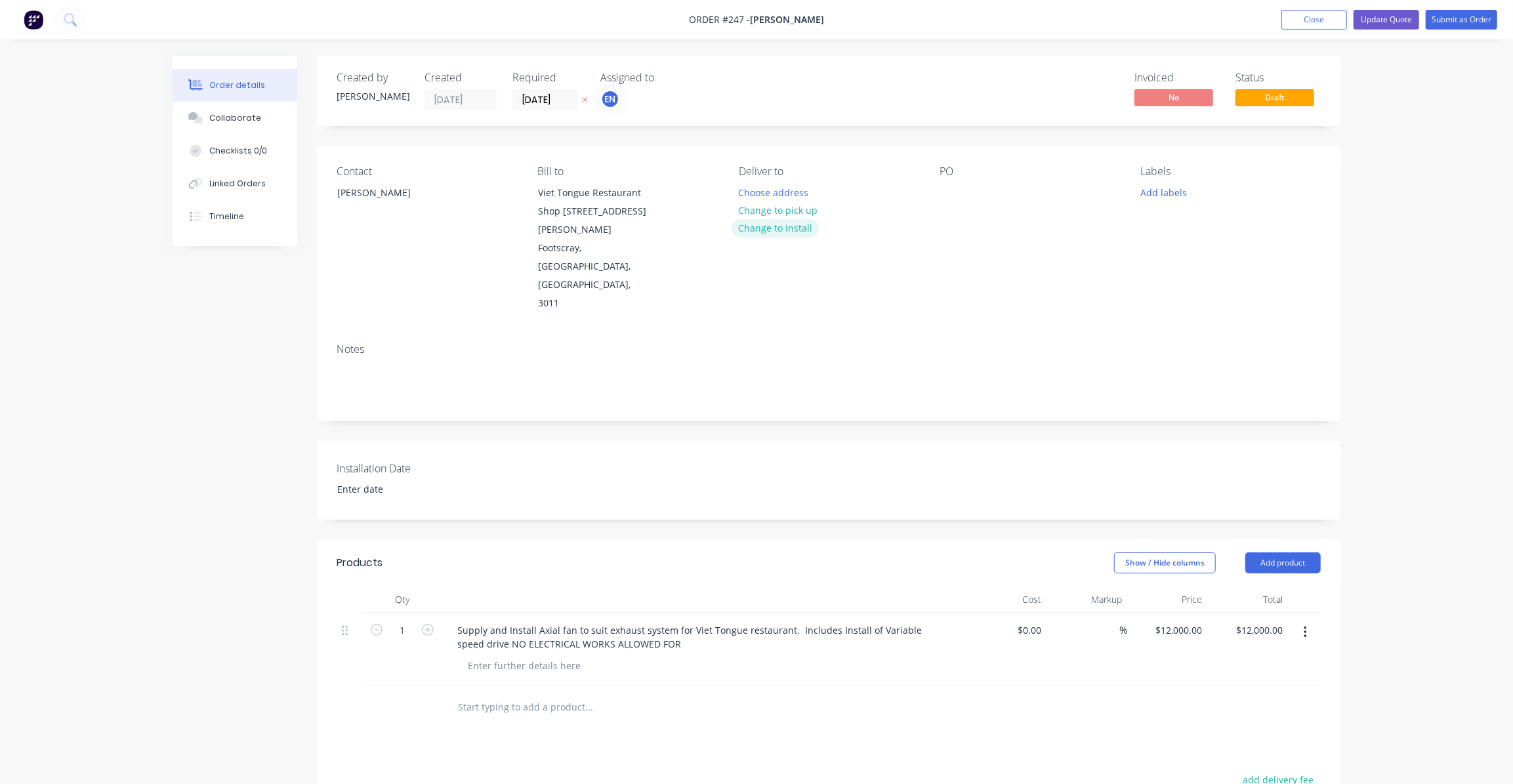 click on "Change to install" at bounding box center (776, 228) 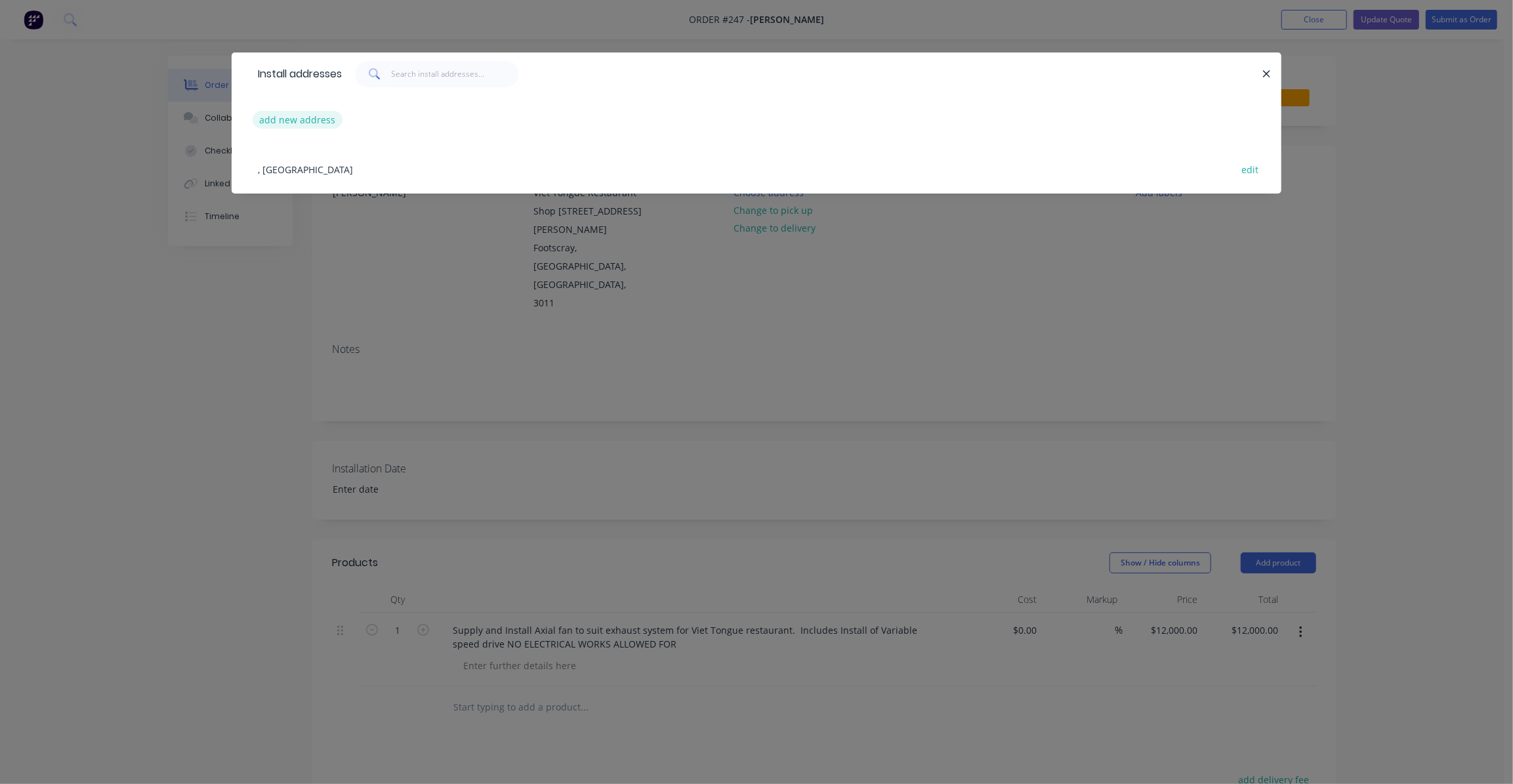 click on "add new address" at bounding box center (297, 119) 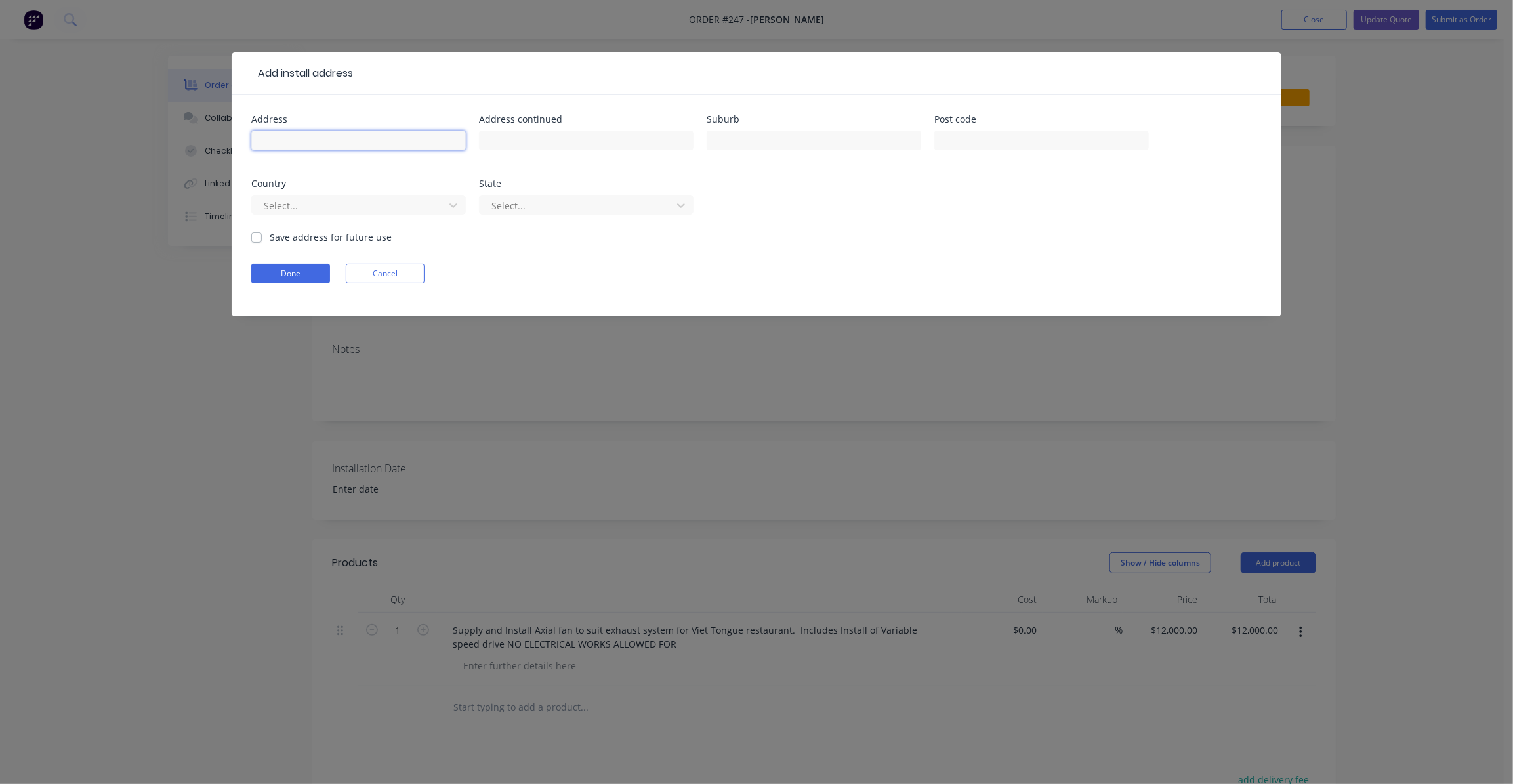 click at bounding box center (358, 140) 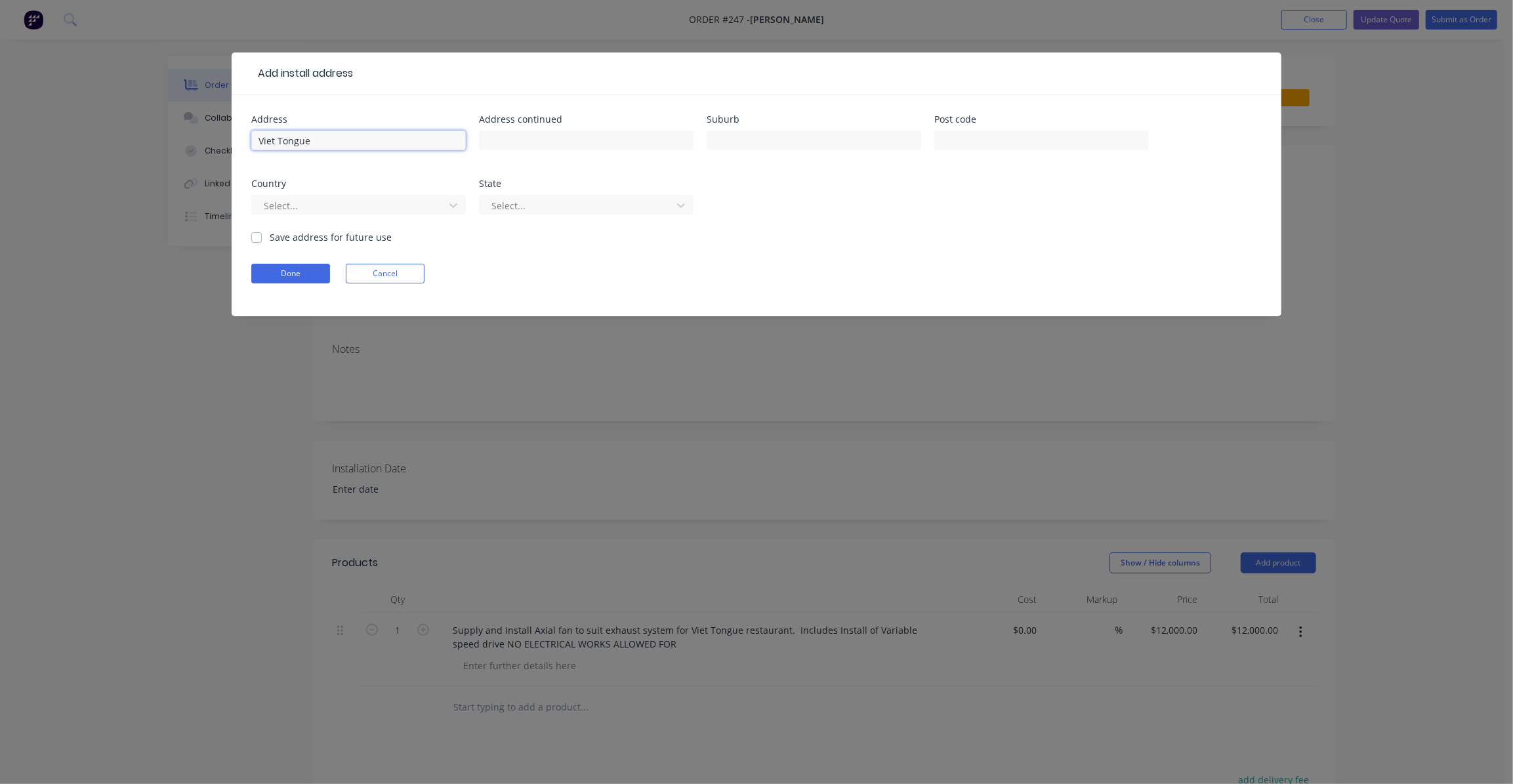 type on "Viet Tongue" 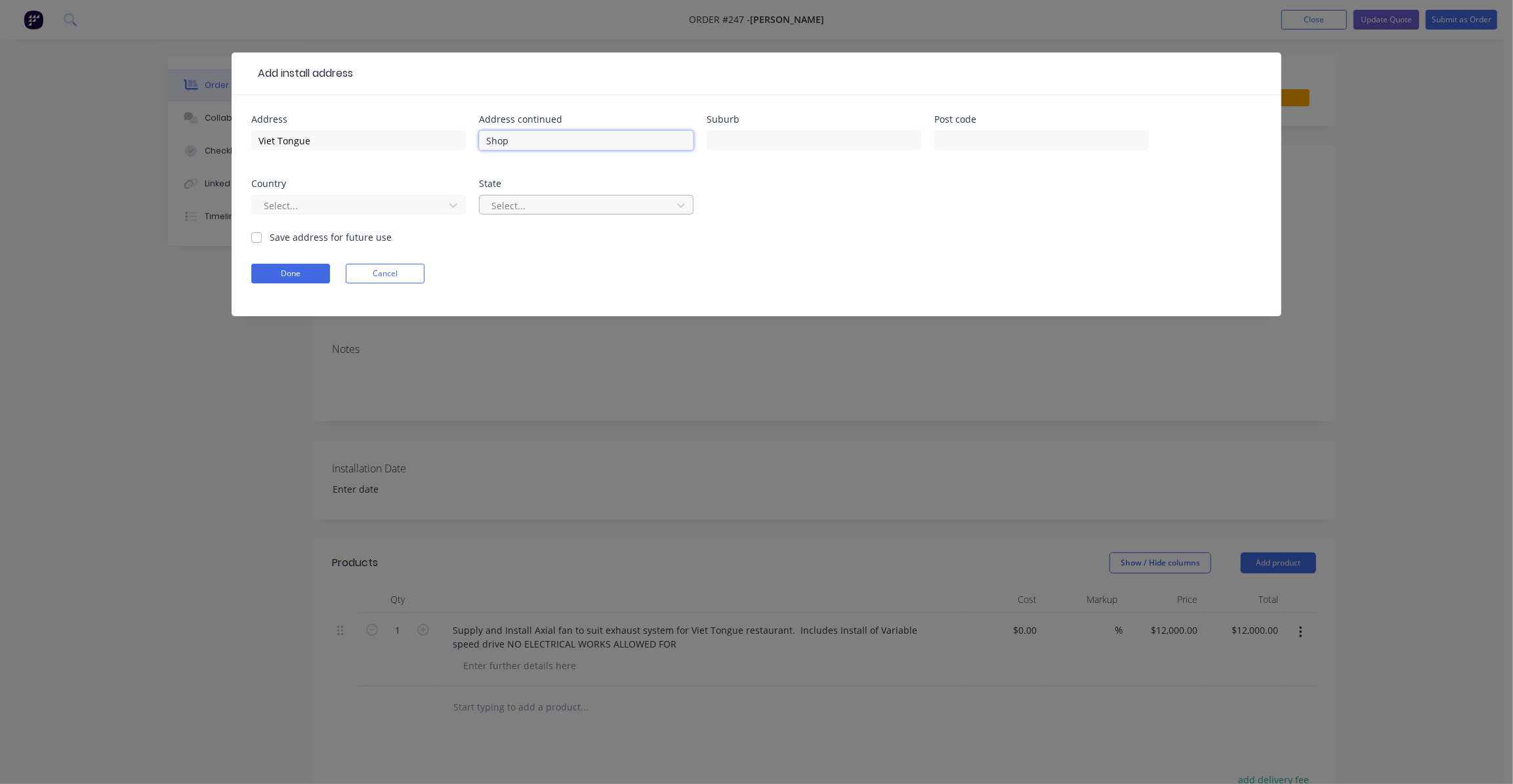 type on "Shop [STREET_ADDRESS][PERSON_NAME]" 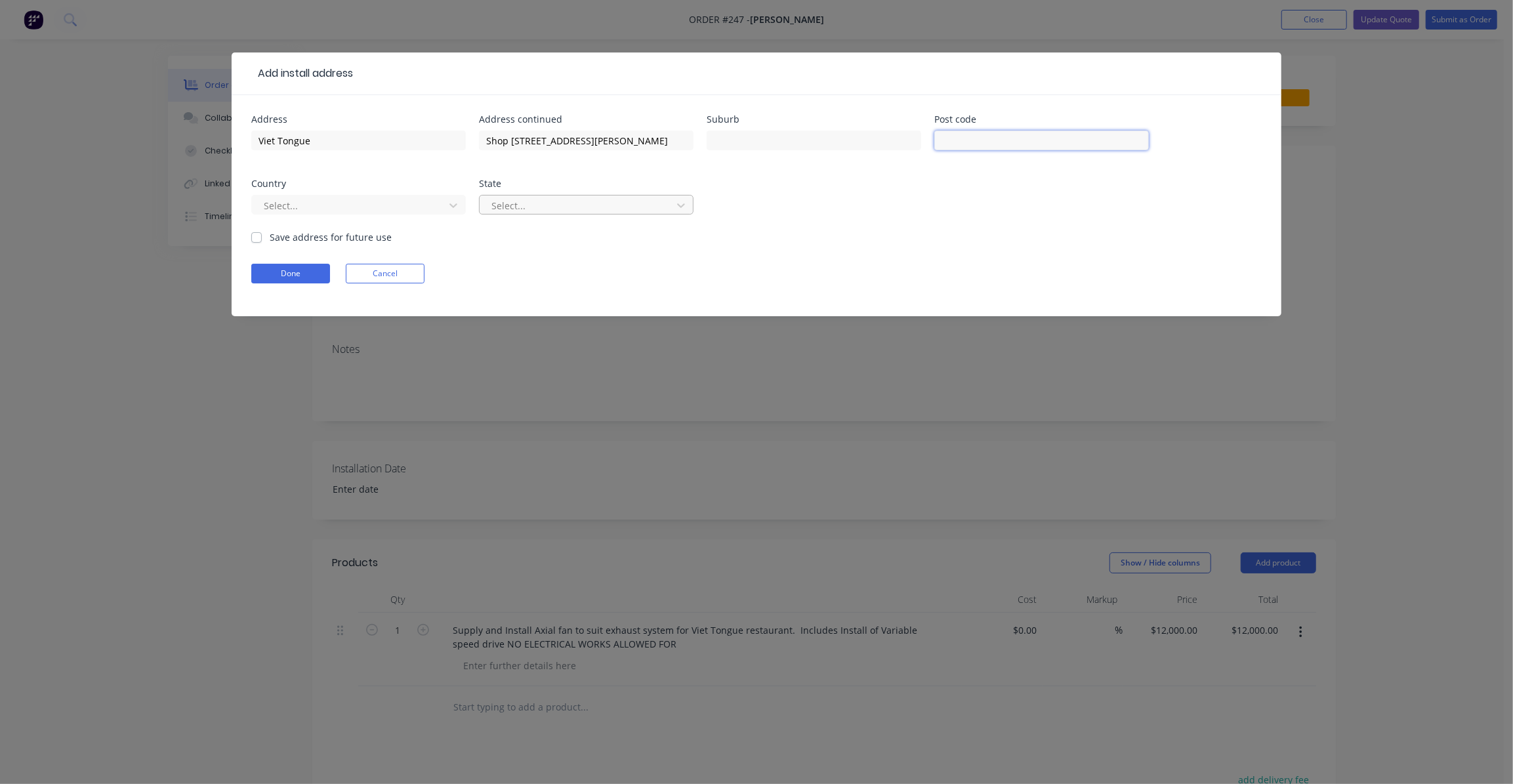 type on "3011" 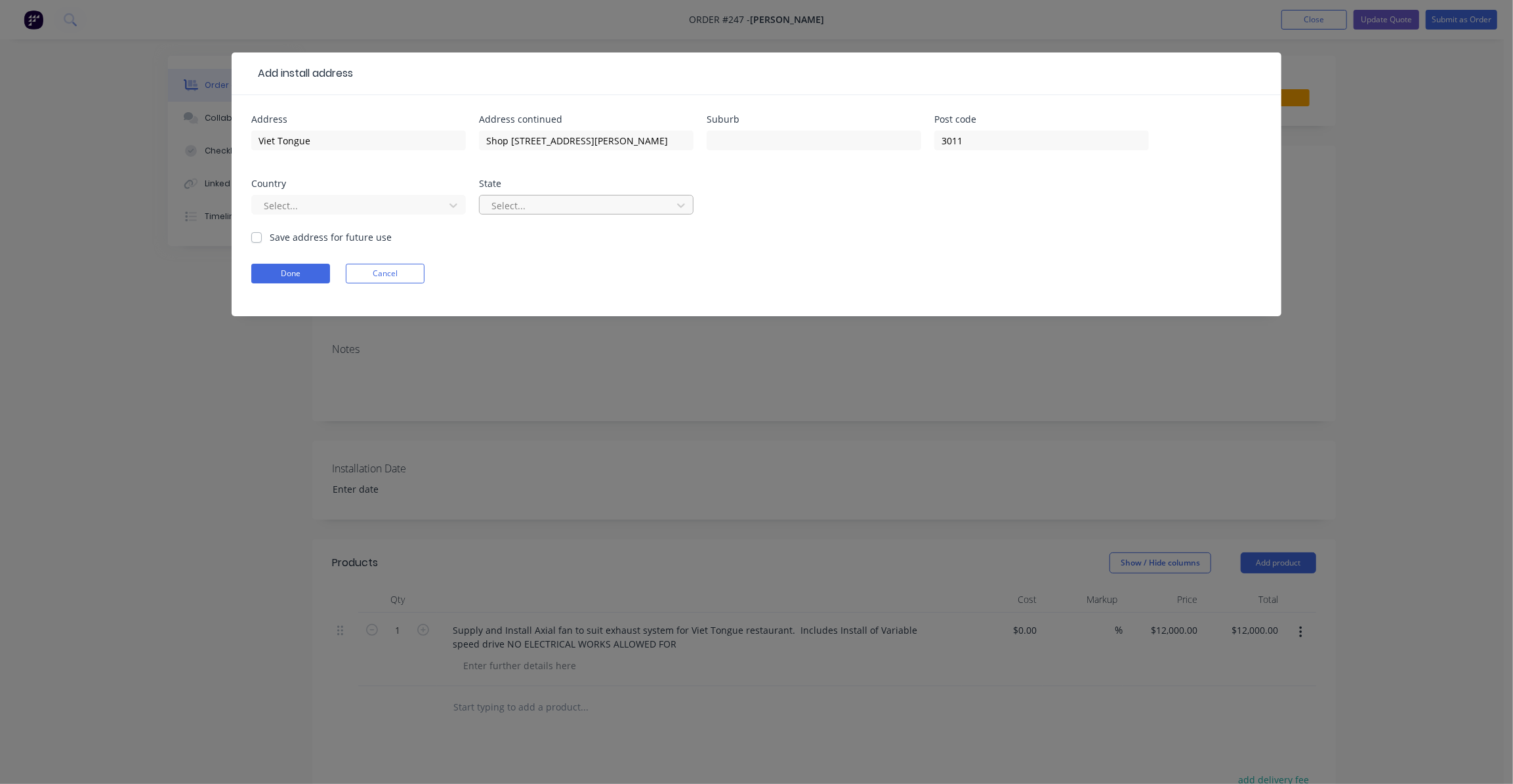 type on "au" 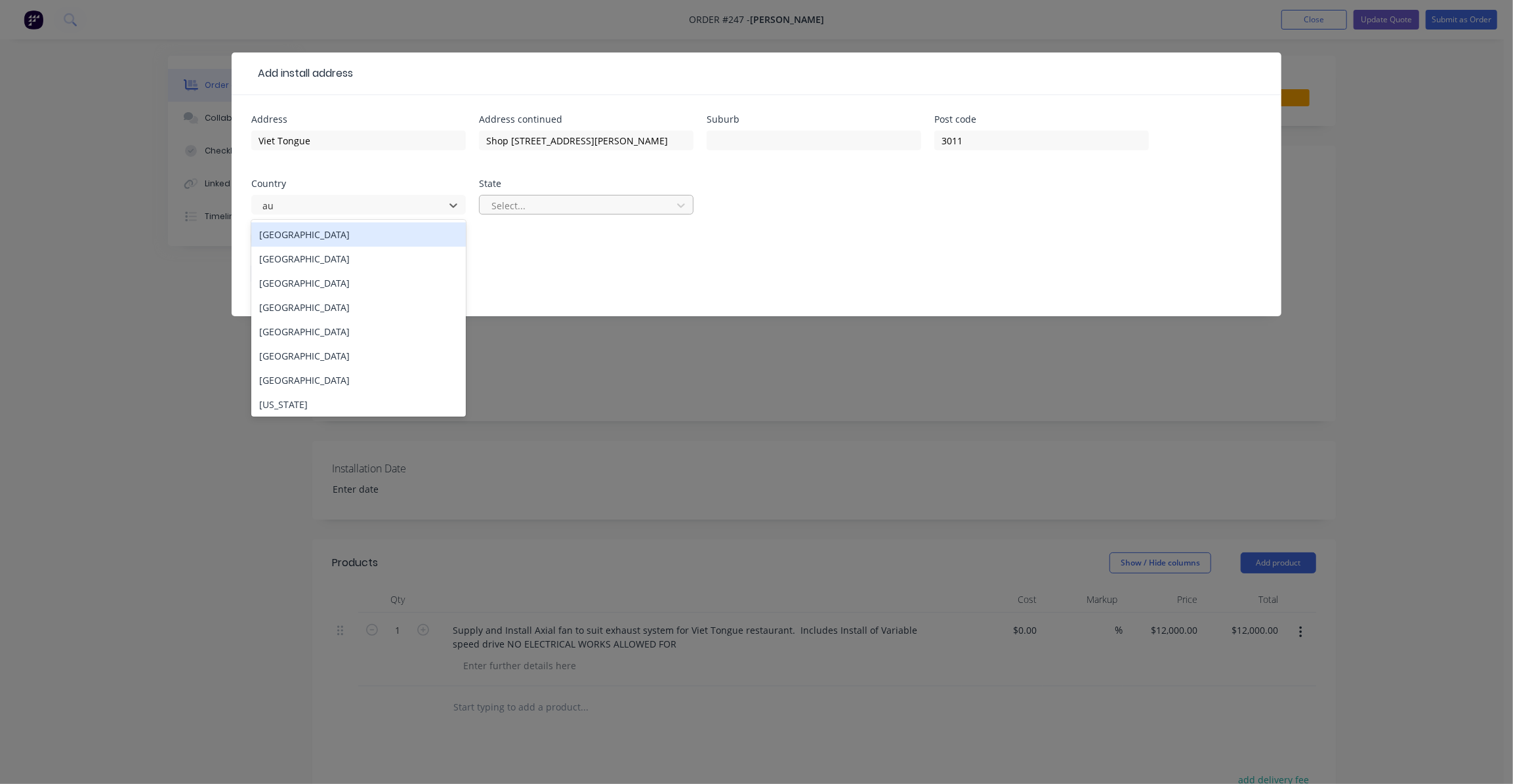 type 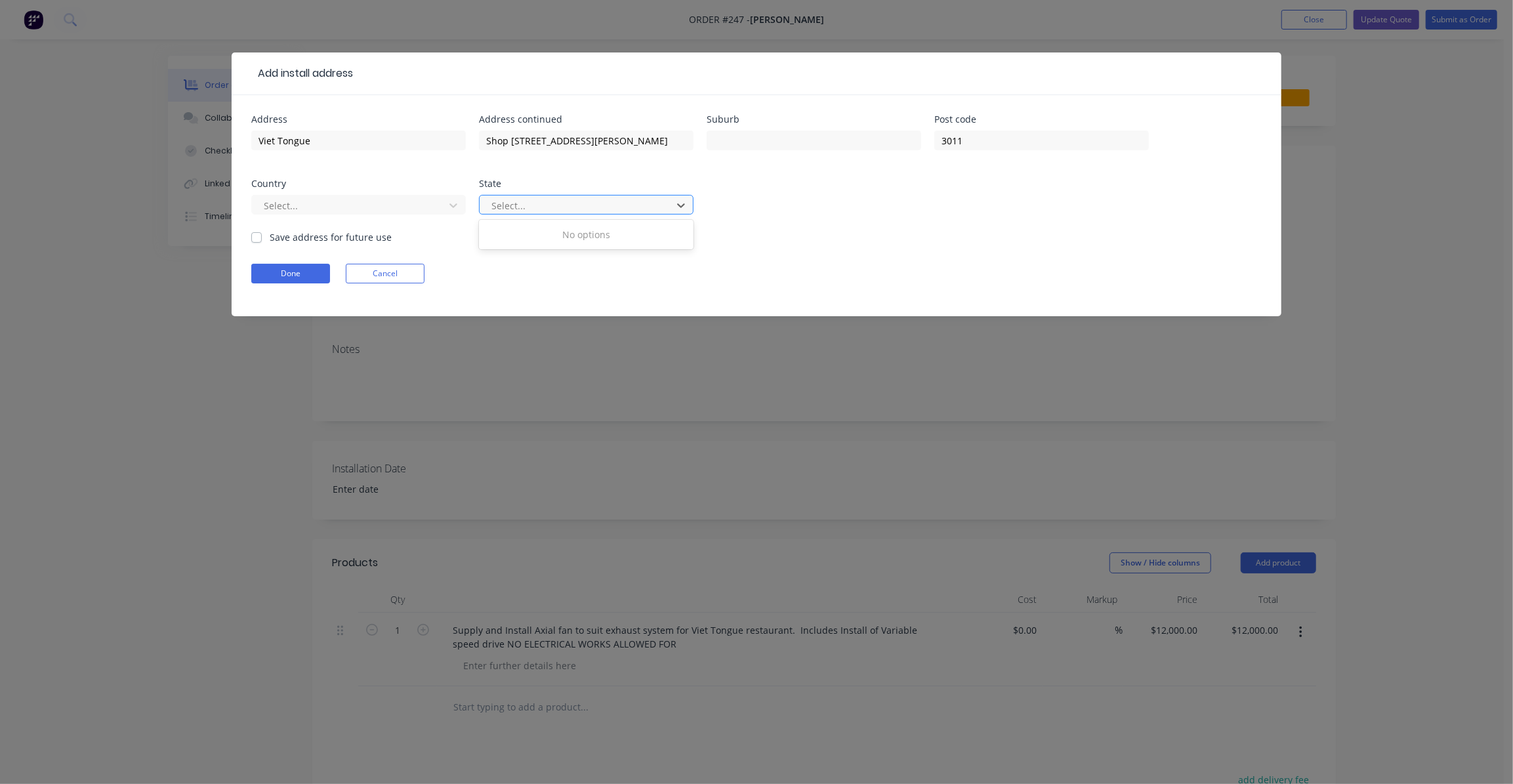 click at bounding box center (577, 205) 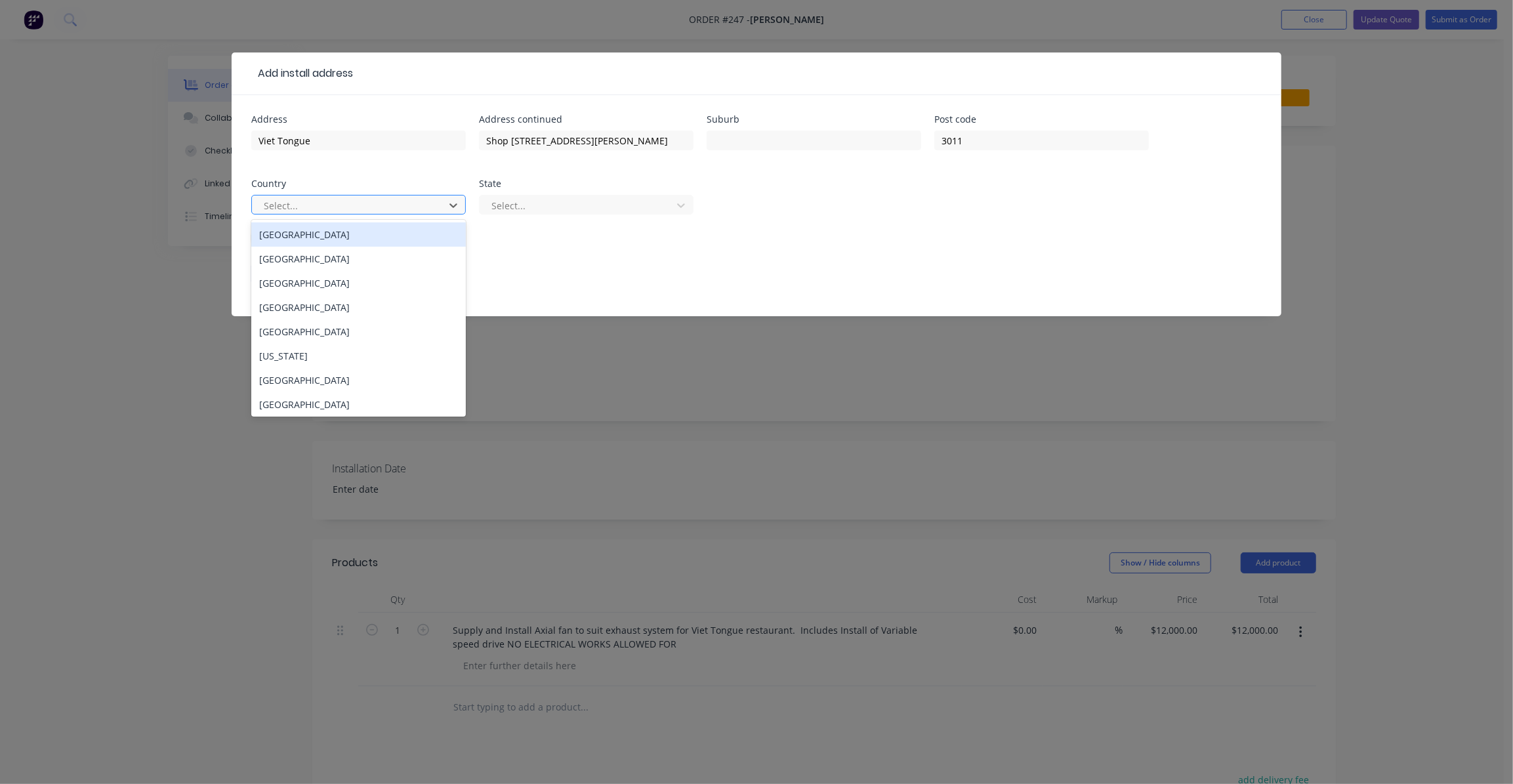 click at bounding box center (350, 205) 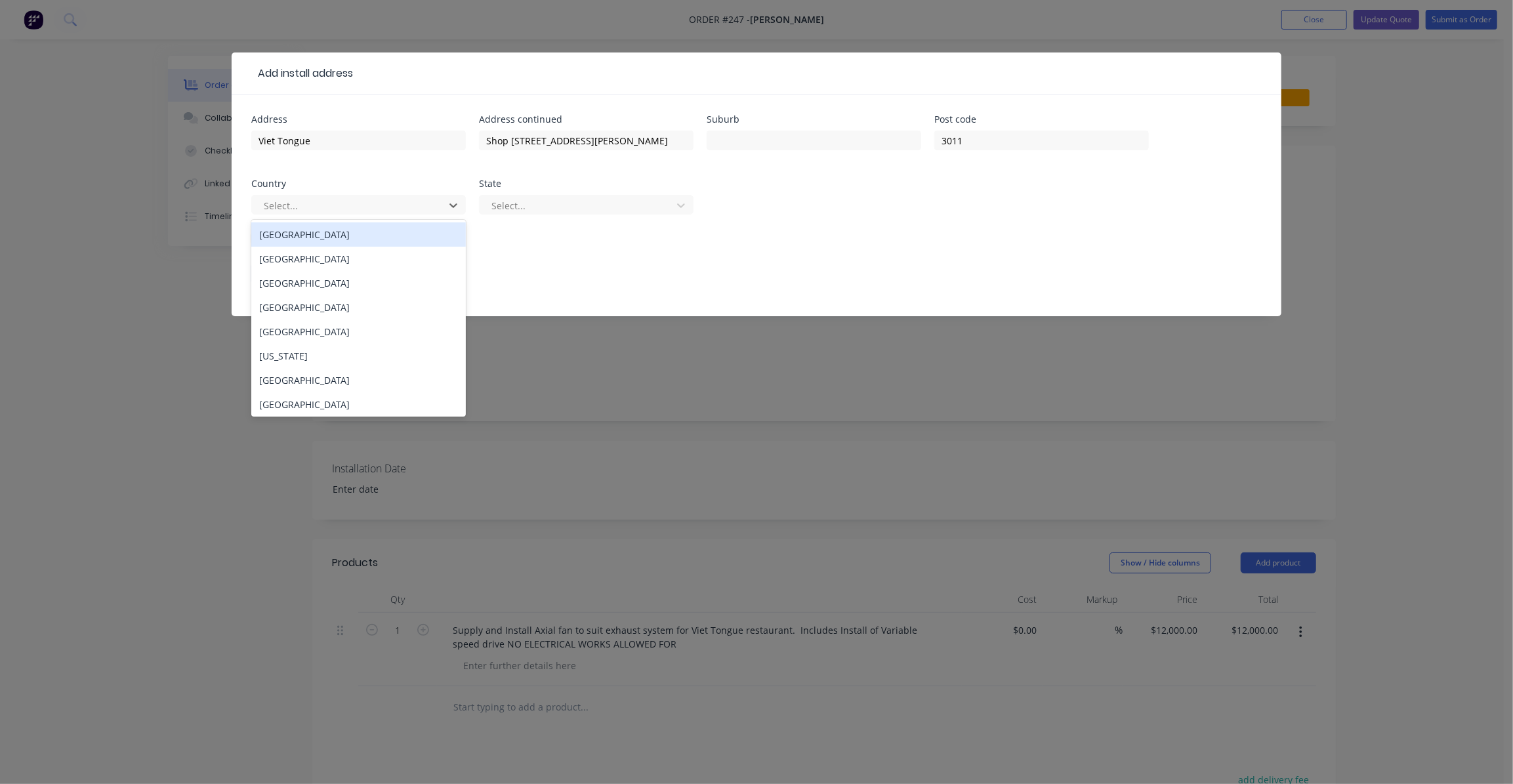 click on "[GEOGRAPHIC_DATA]" at bounding box center [358, 234] 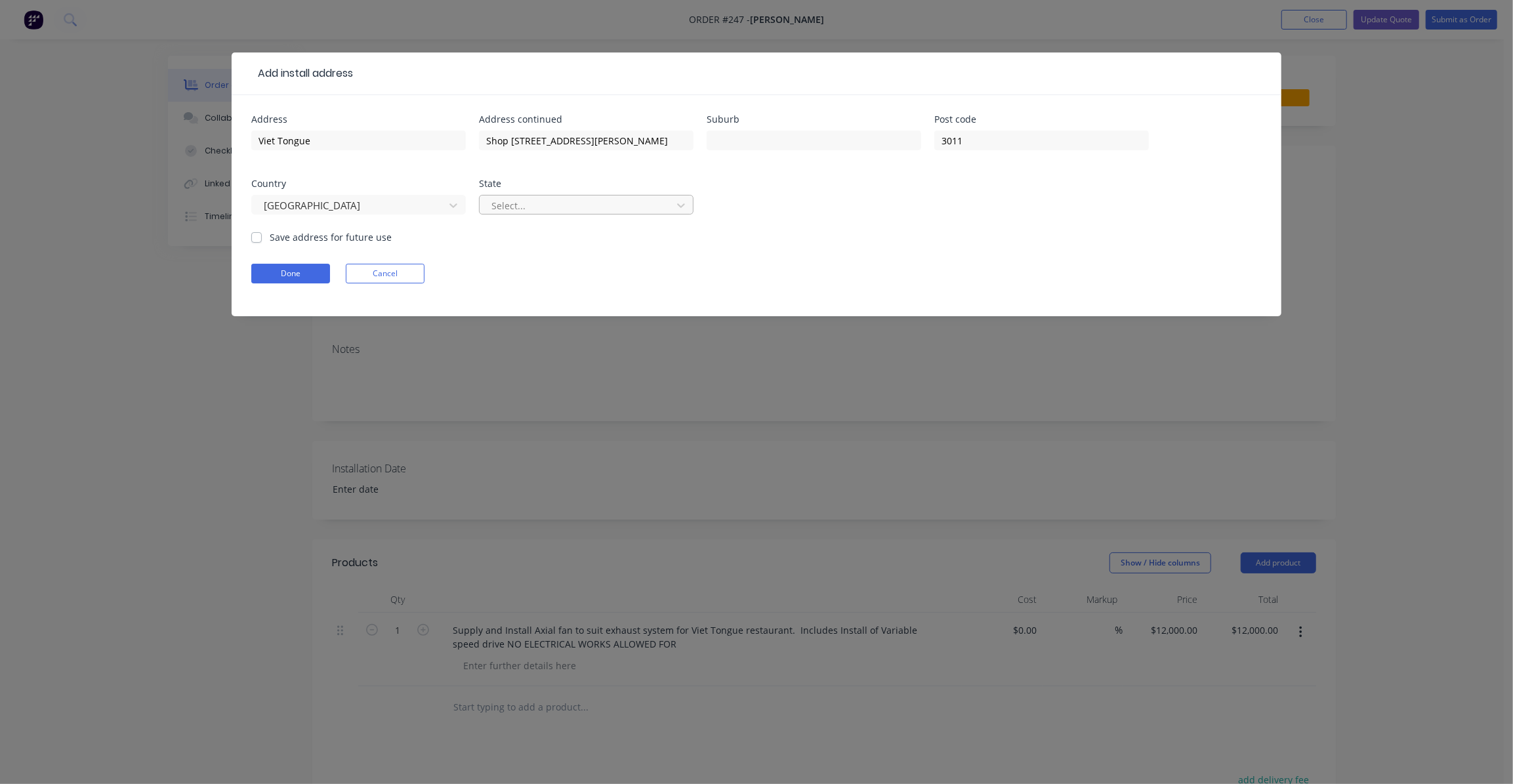 click at bounding box center (577, 205) 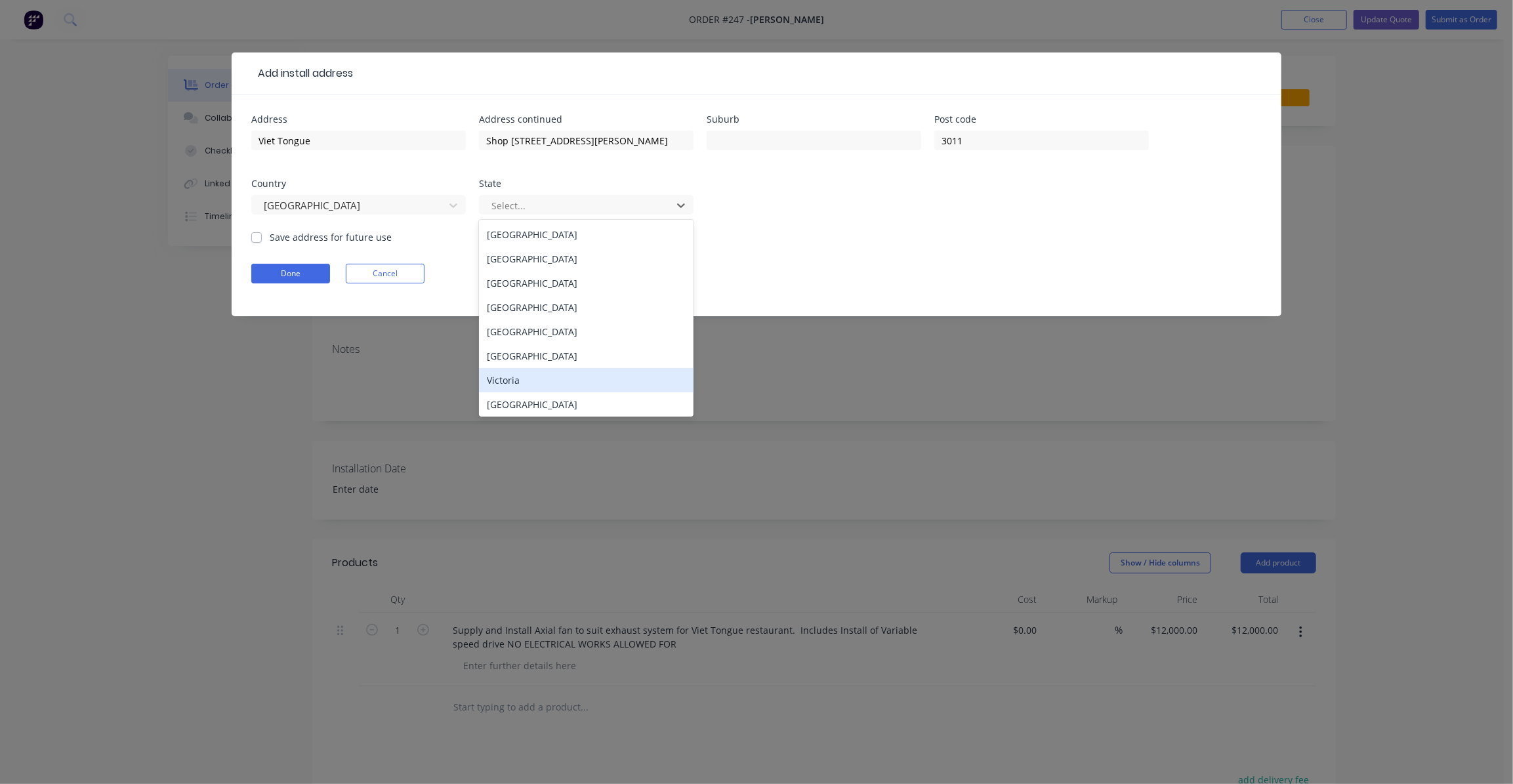 click on "Victoria" at bounding box center (586, 380) 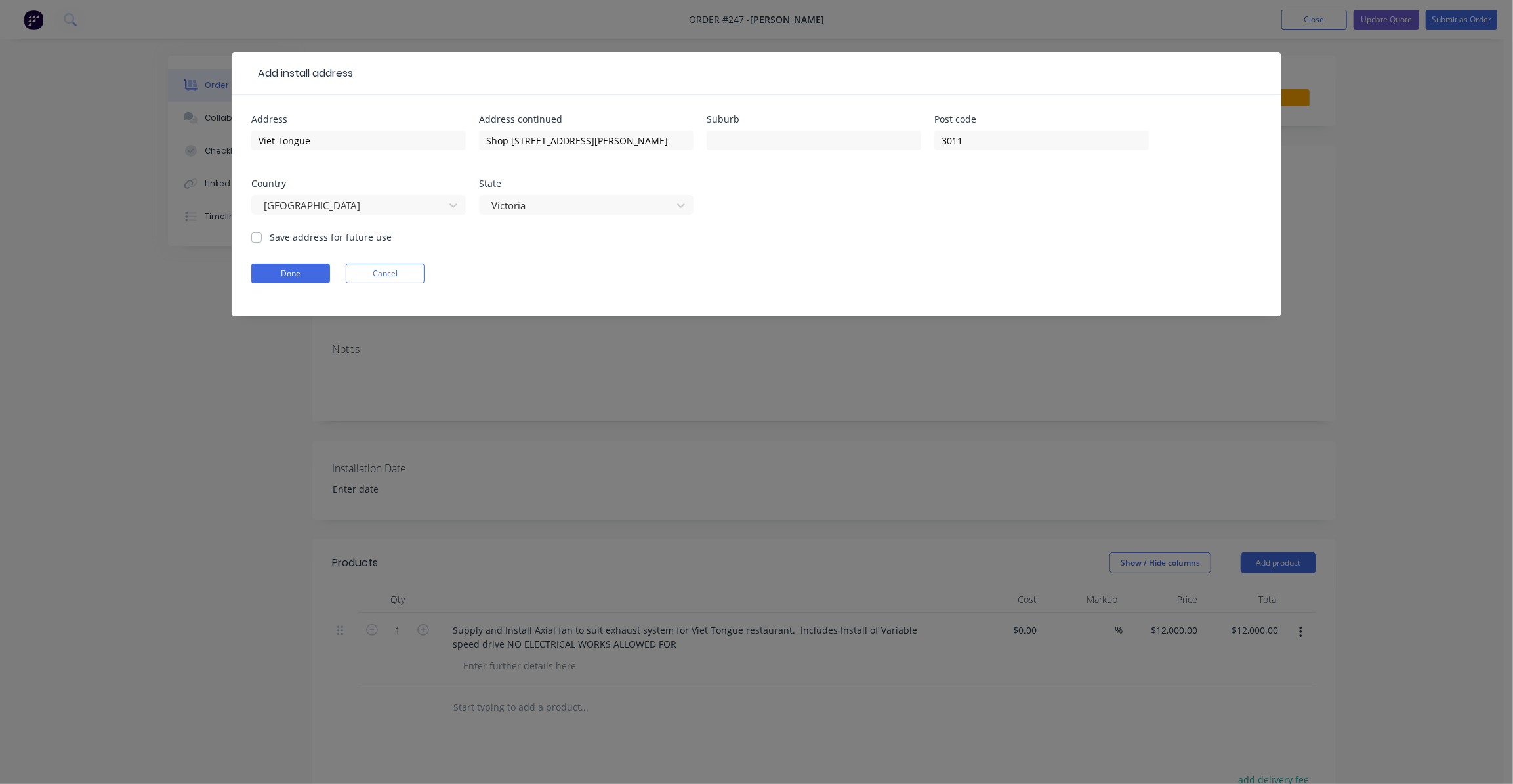 click on "Save address for future use" at bounding box center (331, 237) 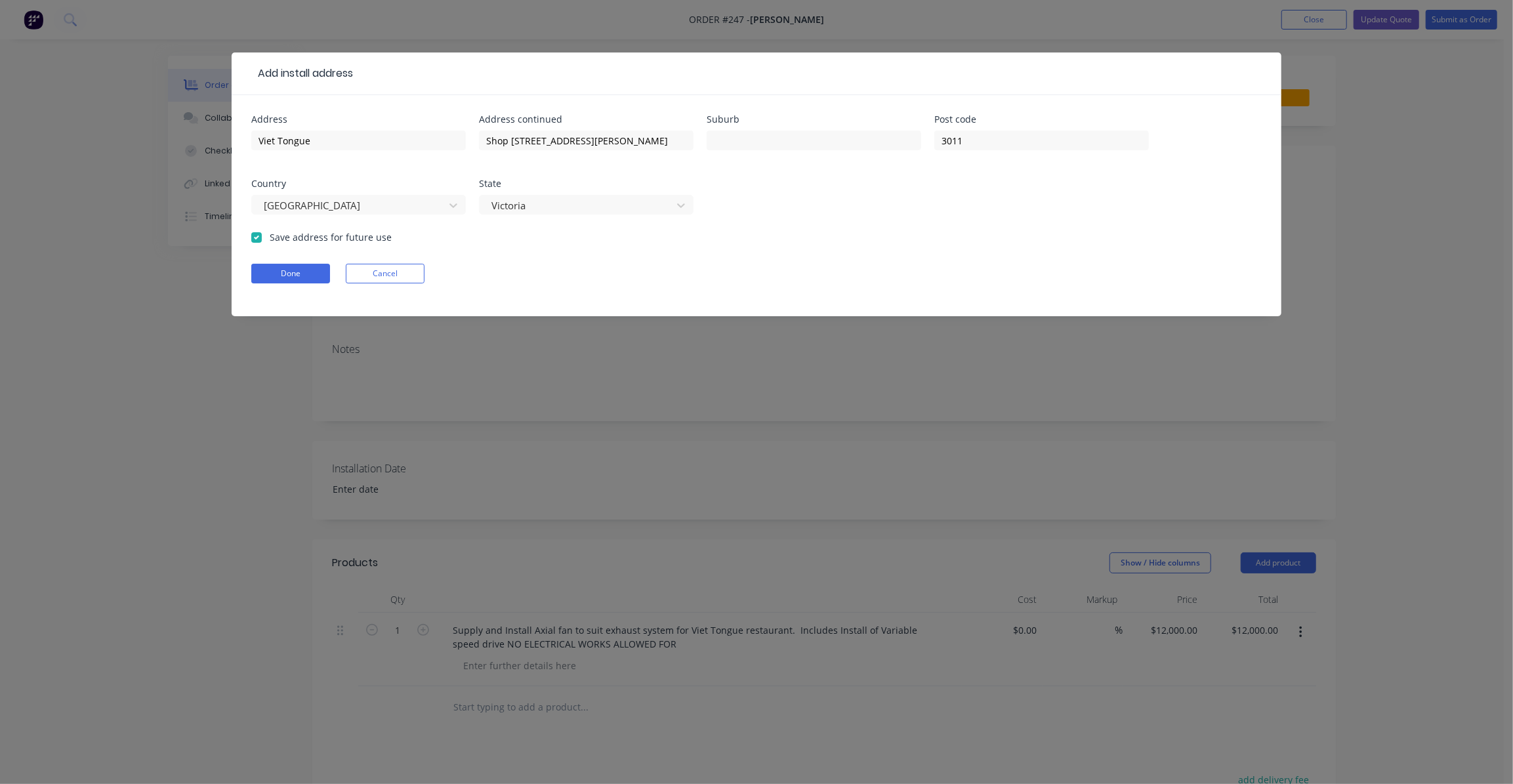 checkbox on "true" 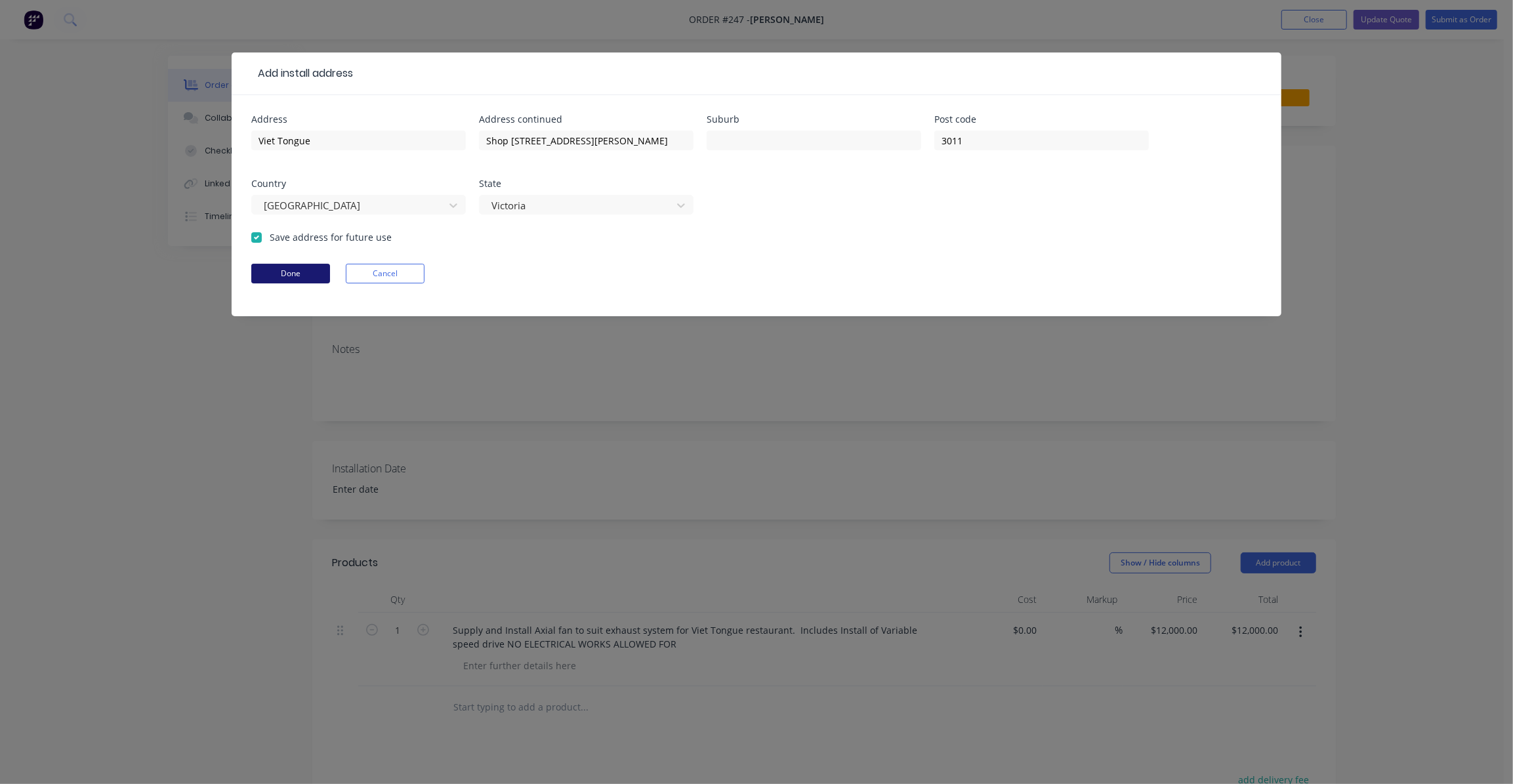 click on "Done" at bounding box center (291, 274) 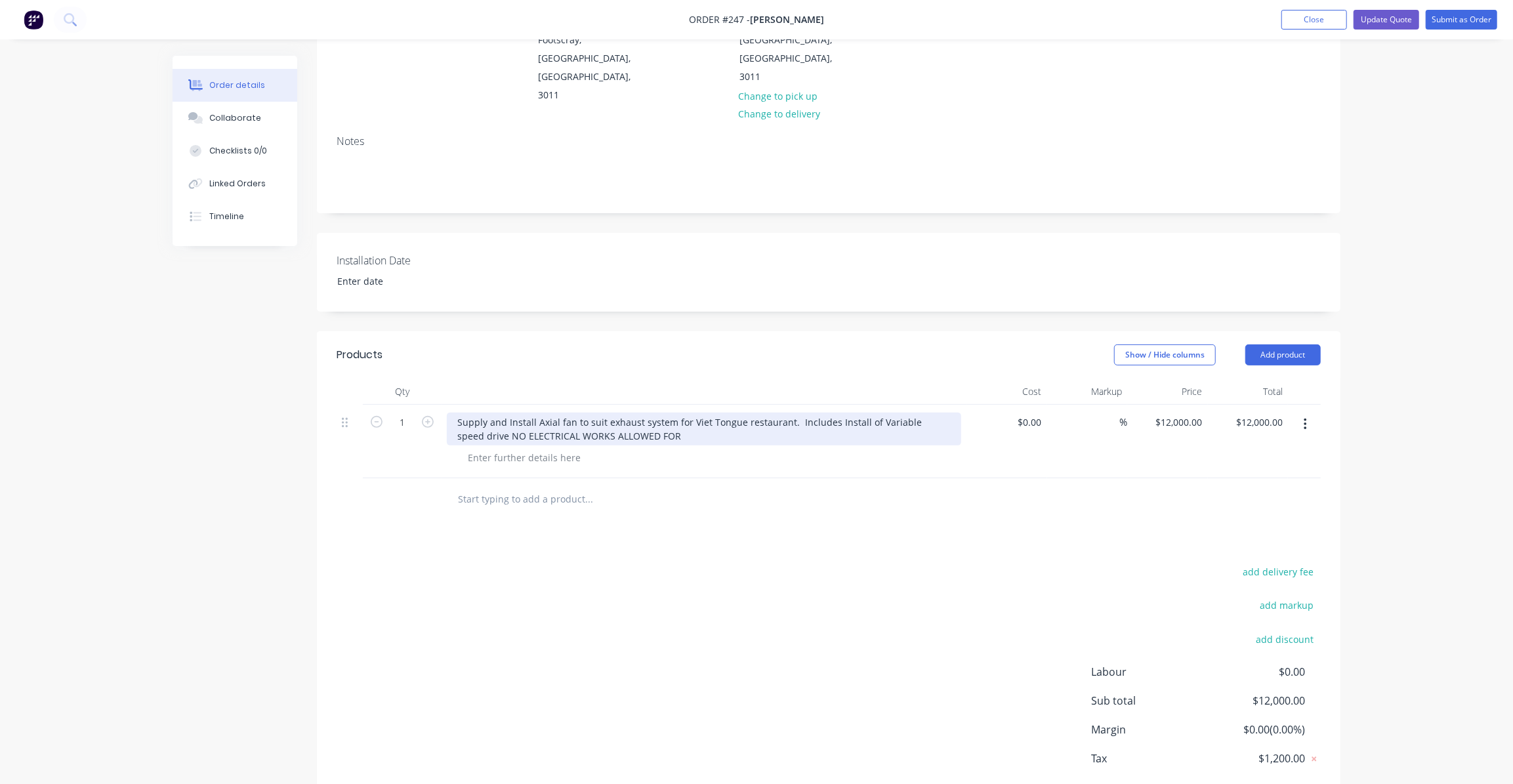 scroll, scrollTop: 224, scrollLeft: 0, axis: vertical 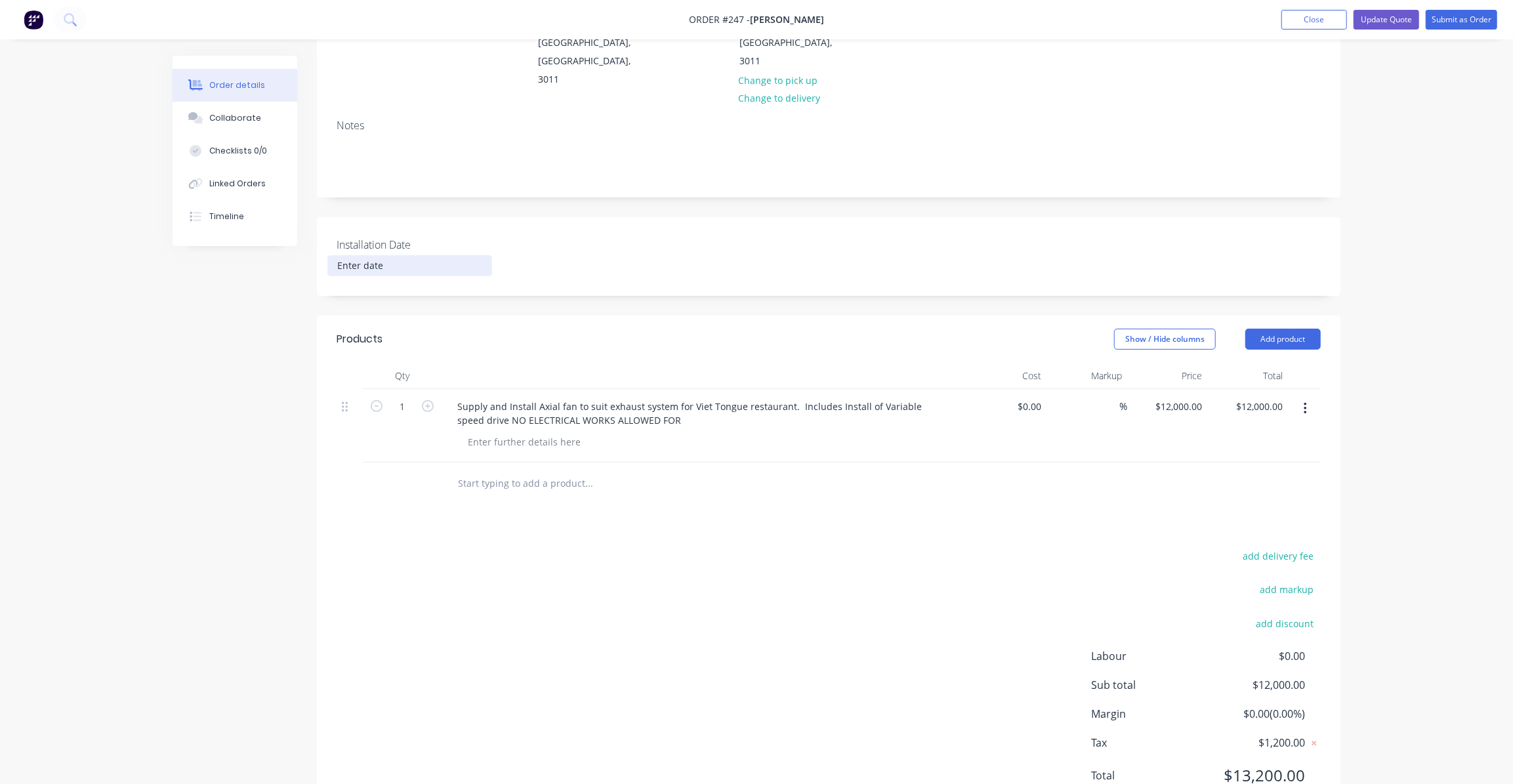 click at bounding box center (409, 266) 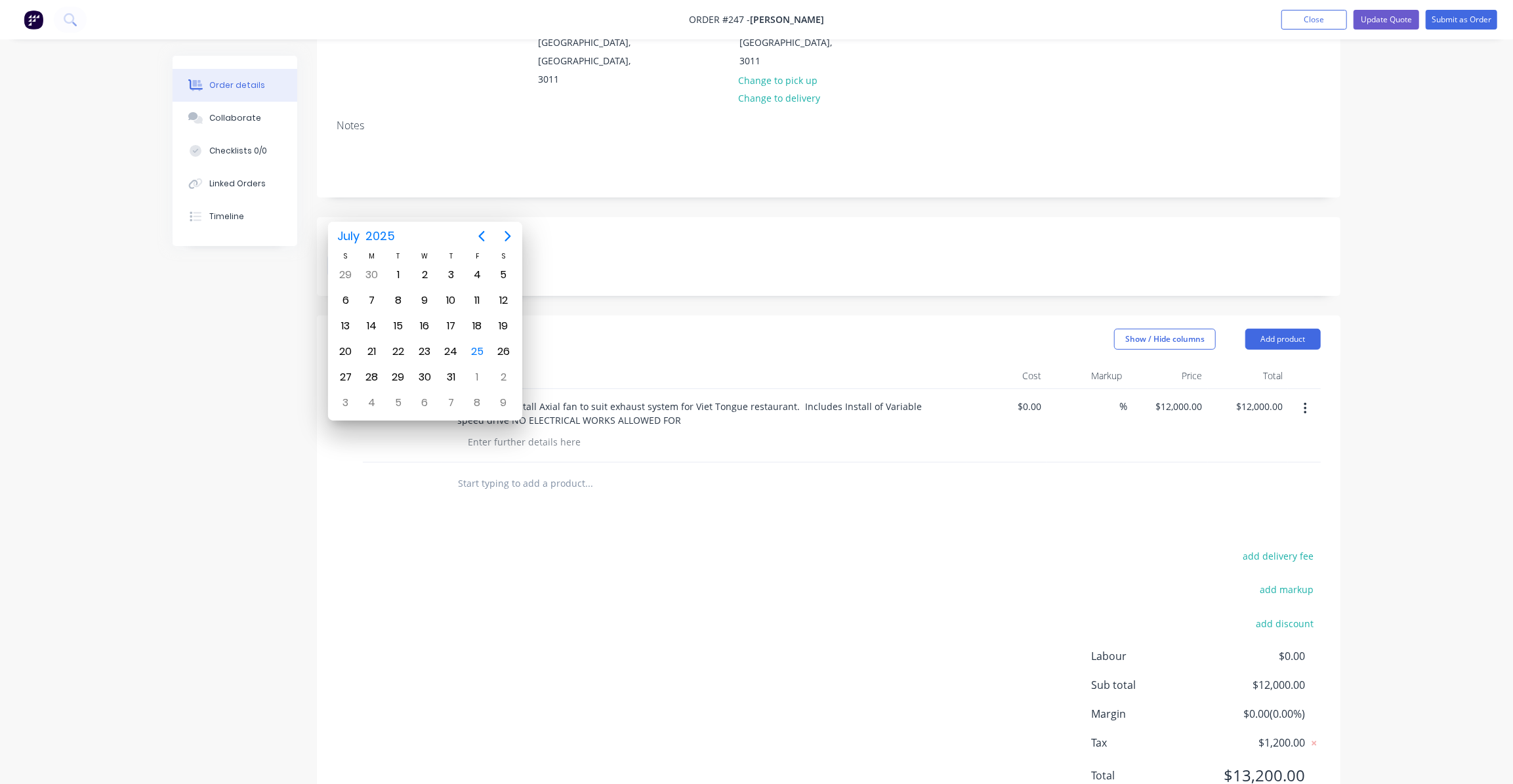 click on "Installation Date" at bounding box center (829, 257) 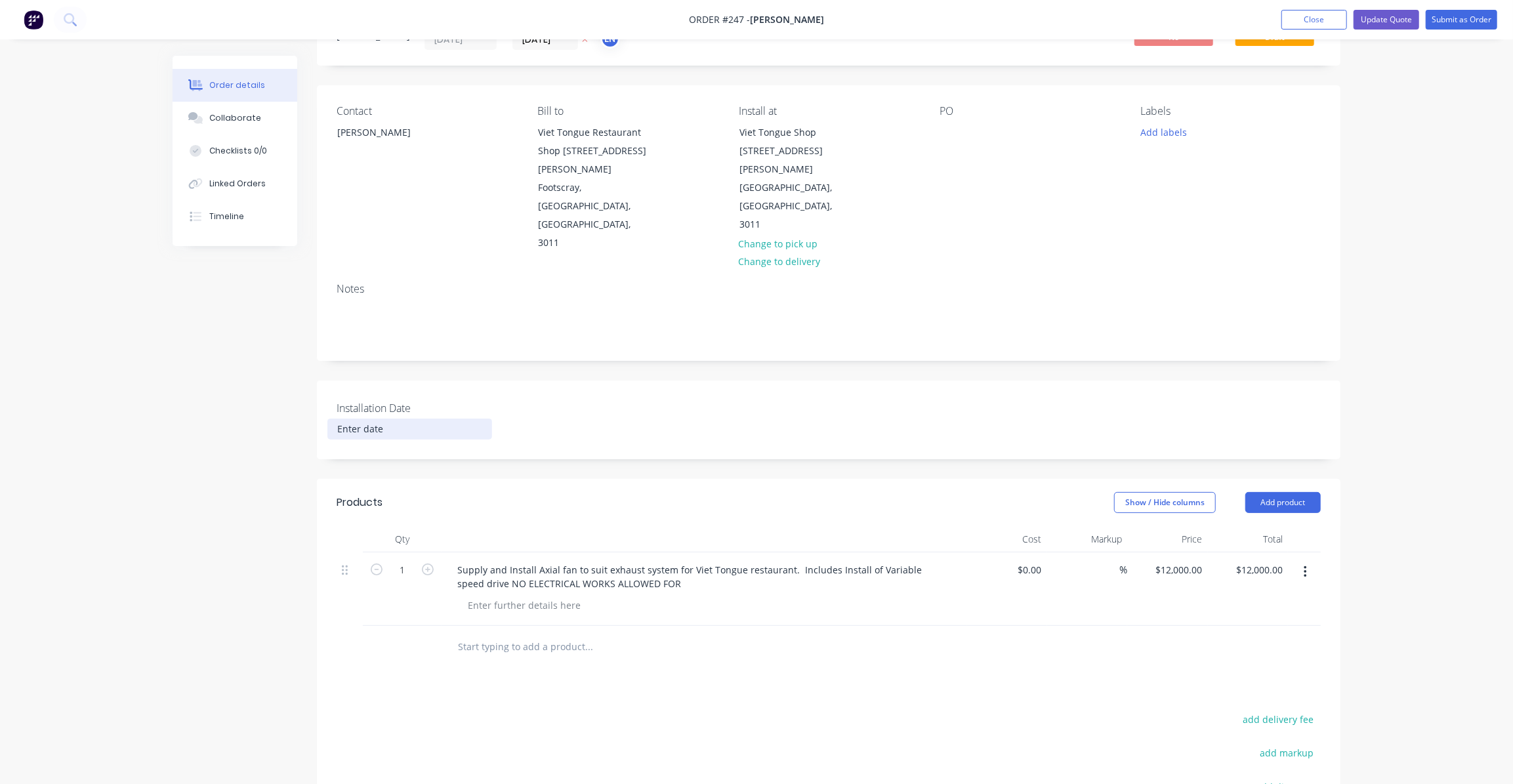 scroll, scrollTop: 45, scrollLeft: 0, axis: vertical 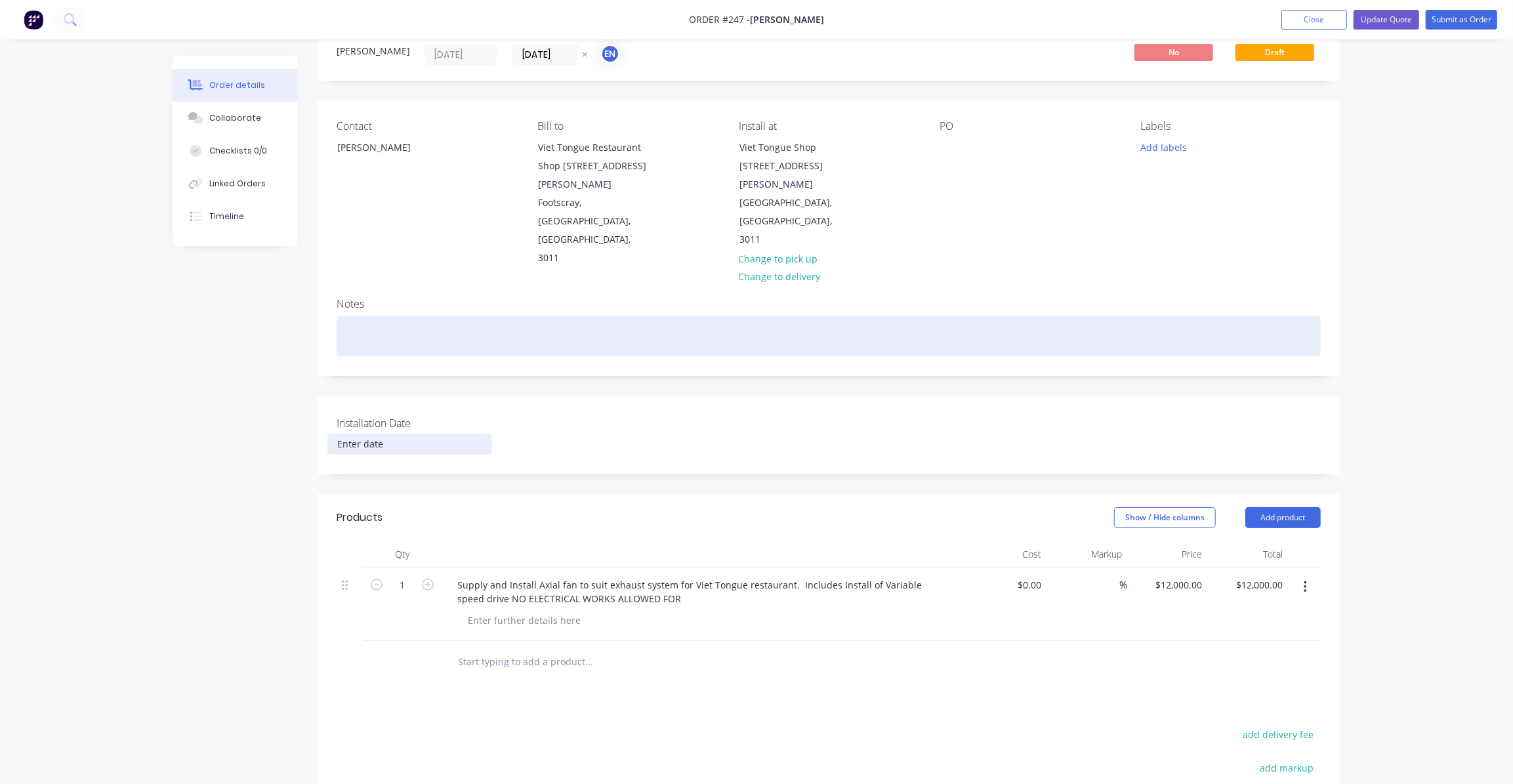 click at bounding box center [829, 336] 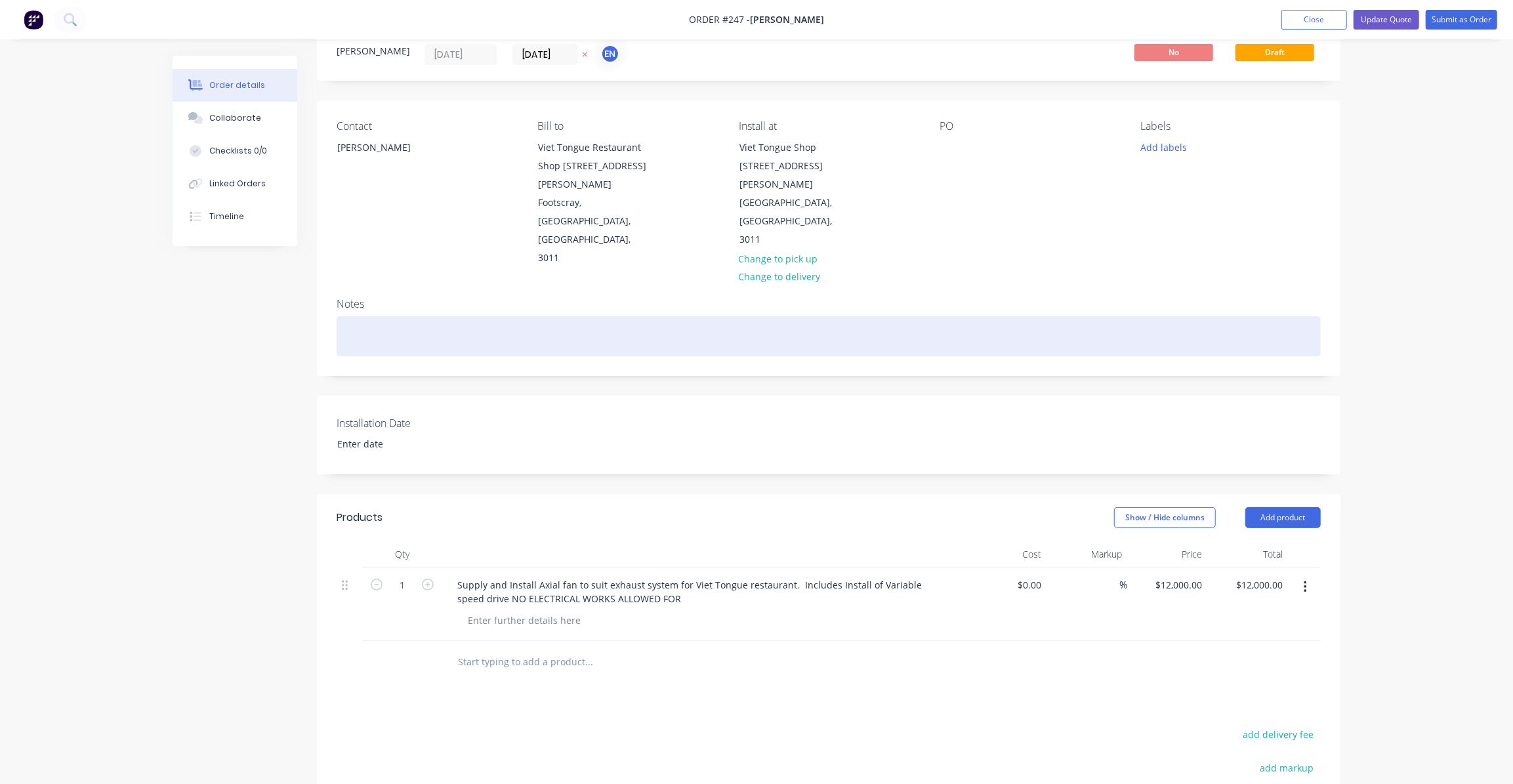 type 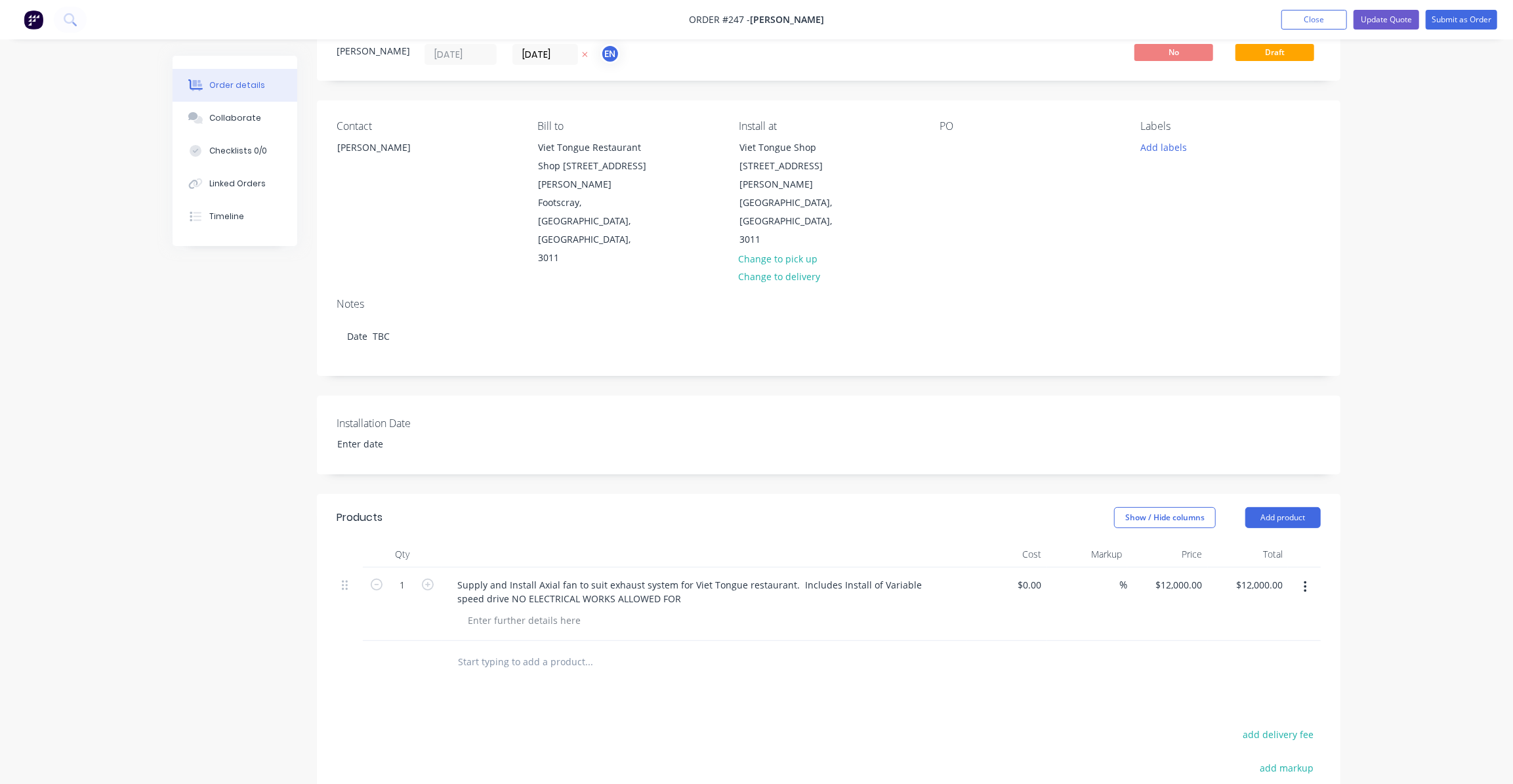 click on "Created by [PERSON_NAME] Created [DATE] Required [DATE] Assigned to EN Invoiced No Status Draft Contact [PERSON_NAME]  [PERSON_NAME] to Viet Tongue Restaurant Shop [STREET_ADDRESS][PERSON_NAME] Install at [GEOGRAPHIC_DATA] Shop [STREET_ADDRESS][PERSON_NAME] Change to pick up Change to delivery PO Labels Add labels Notes Date  TBC Installation Date Products Show / Hide columns Add product     Qty Cost Markup Price Total 1 Supply and Install Axial fan to suit exhaust system for Viet Tongue restaurant.  Includes Install of Variable speed drive NO ELECTRICAL WORKS ALLOWED FOR $0.00 $0.00 % $12,000.00 $12,000.00 $12,000.00 $12,000.00   add delivery fee add markup add discount Labour $0.00 Sub total $12,000.00 Margin $0.00  ( 0.00 %) Tax $1,200.00 Total $13,200.00" at bounding box center [829, 505] 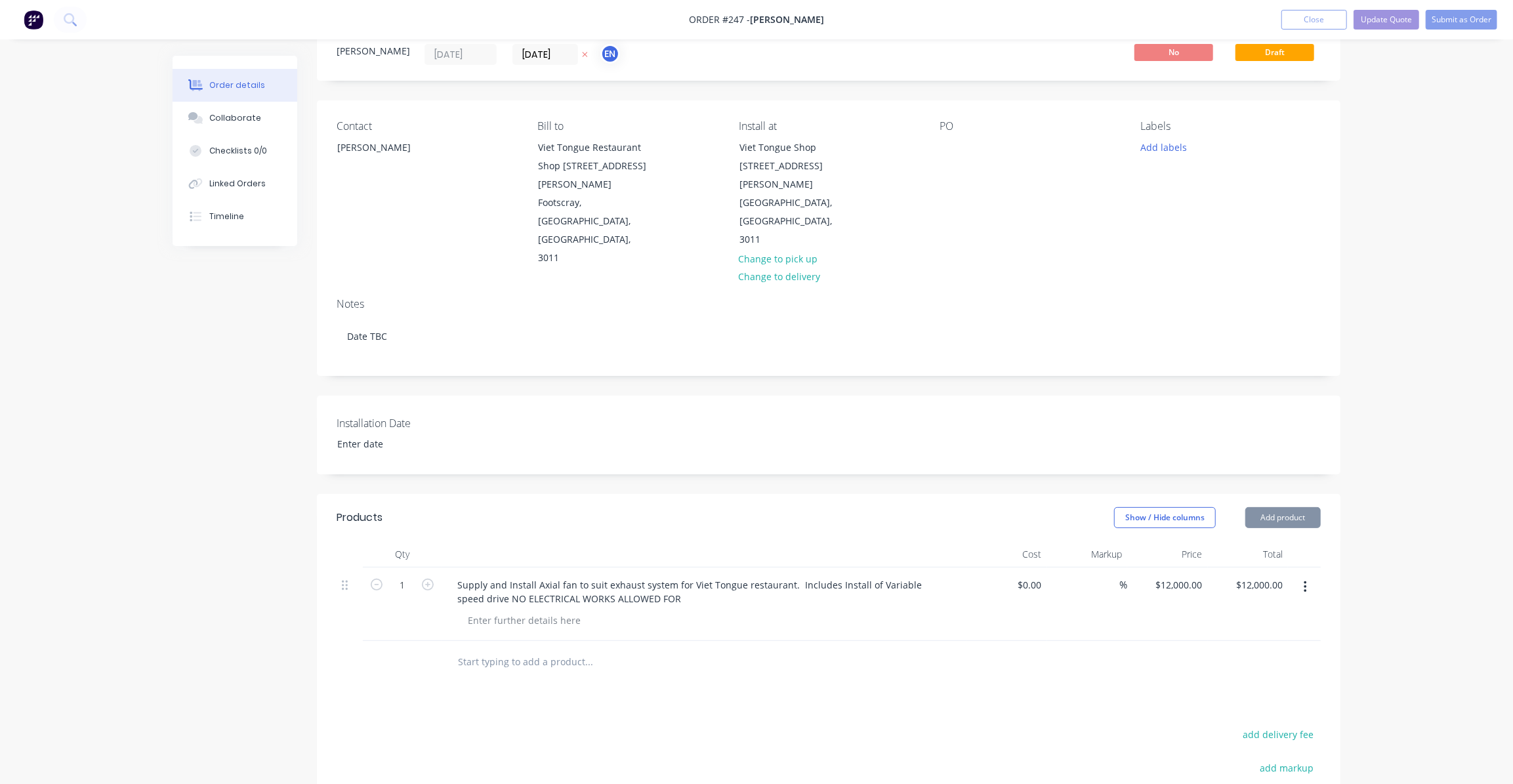 click on "Installation Date" at bounding box center (829, 435) 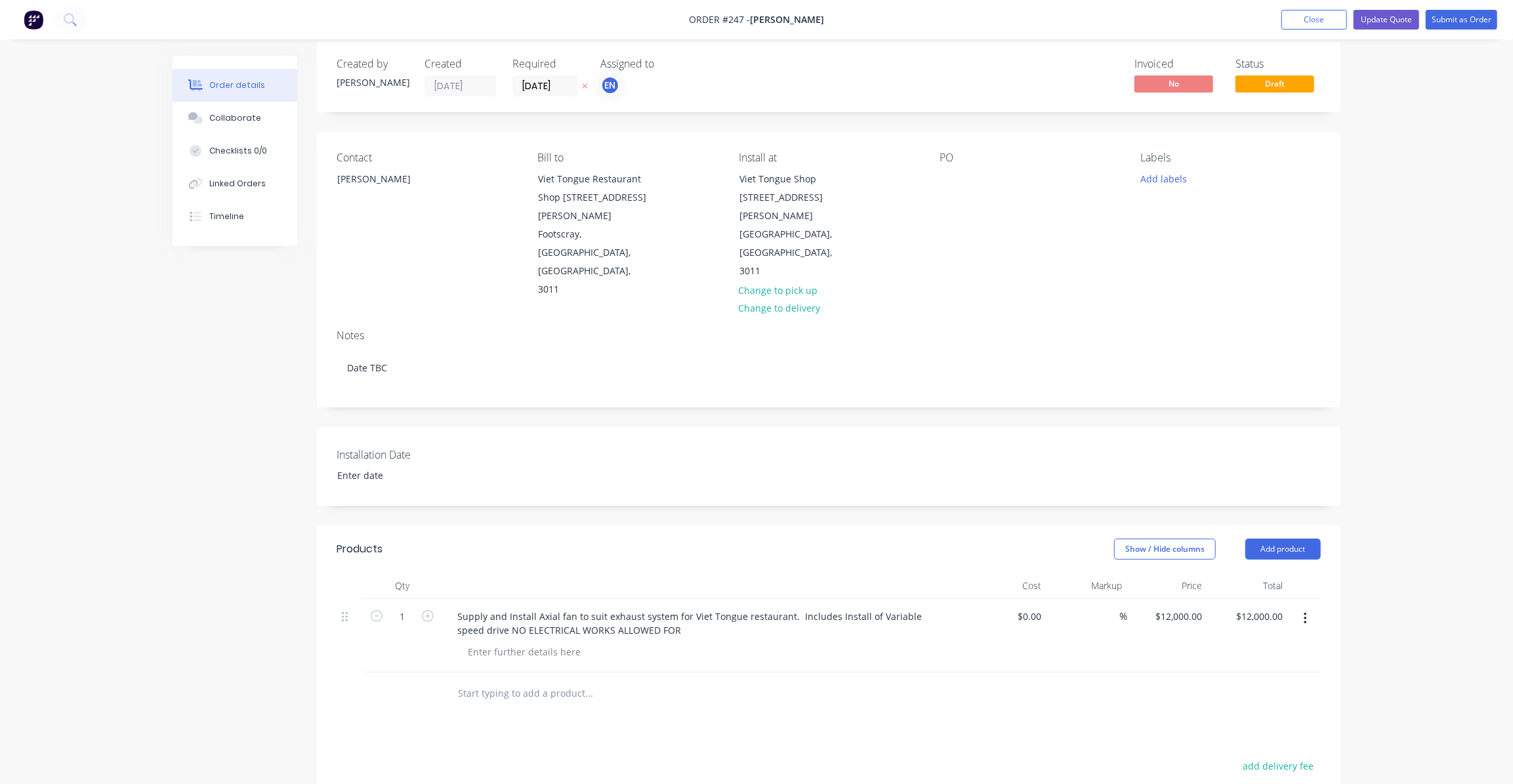 scroll, scrollTop: 0, scrollLeft: 0, axis: both 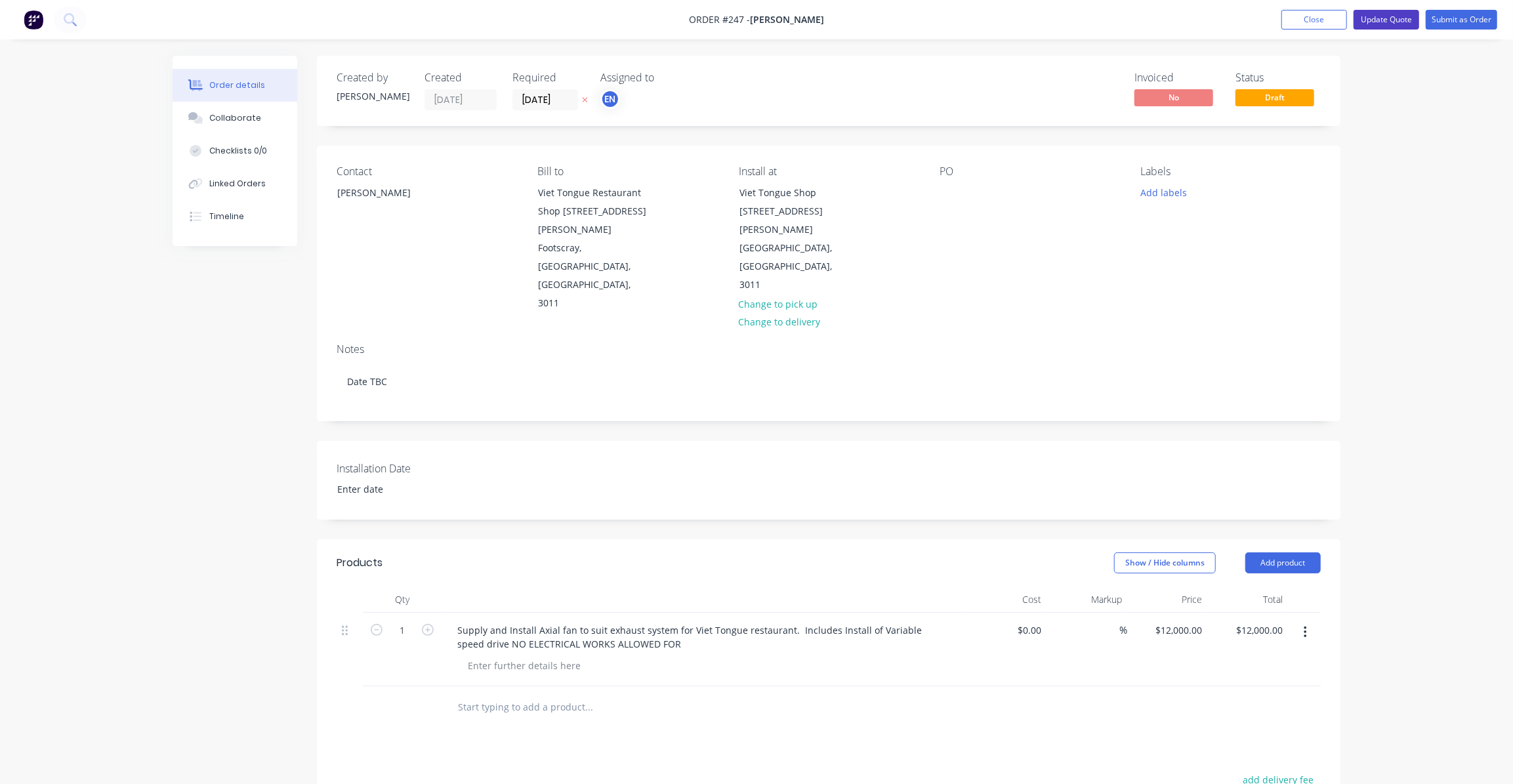 click on "Update Quote" at bounding box center (1386, 20) 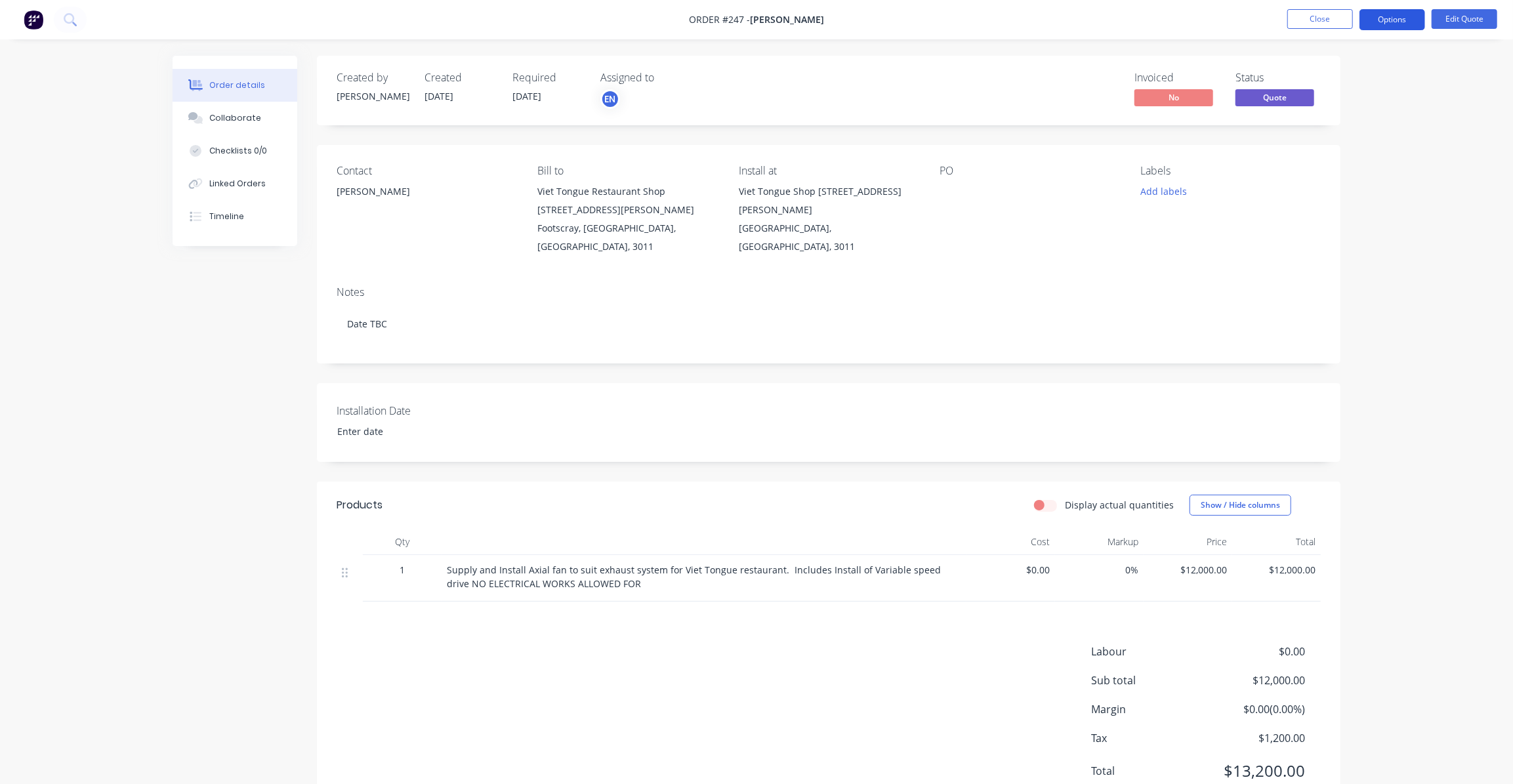 click on "Options" at bounding box center (1392, 20) 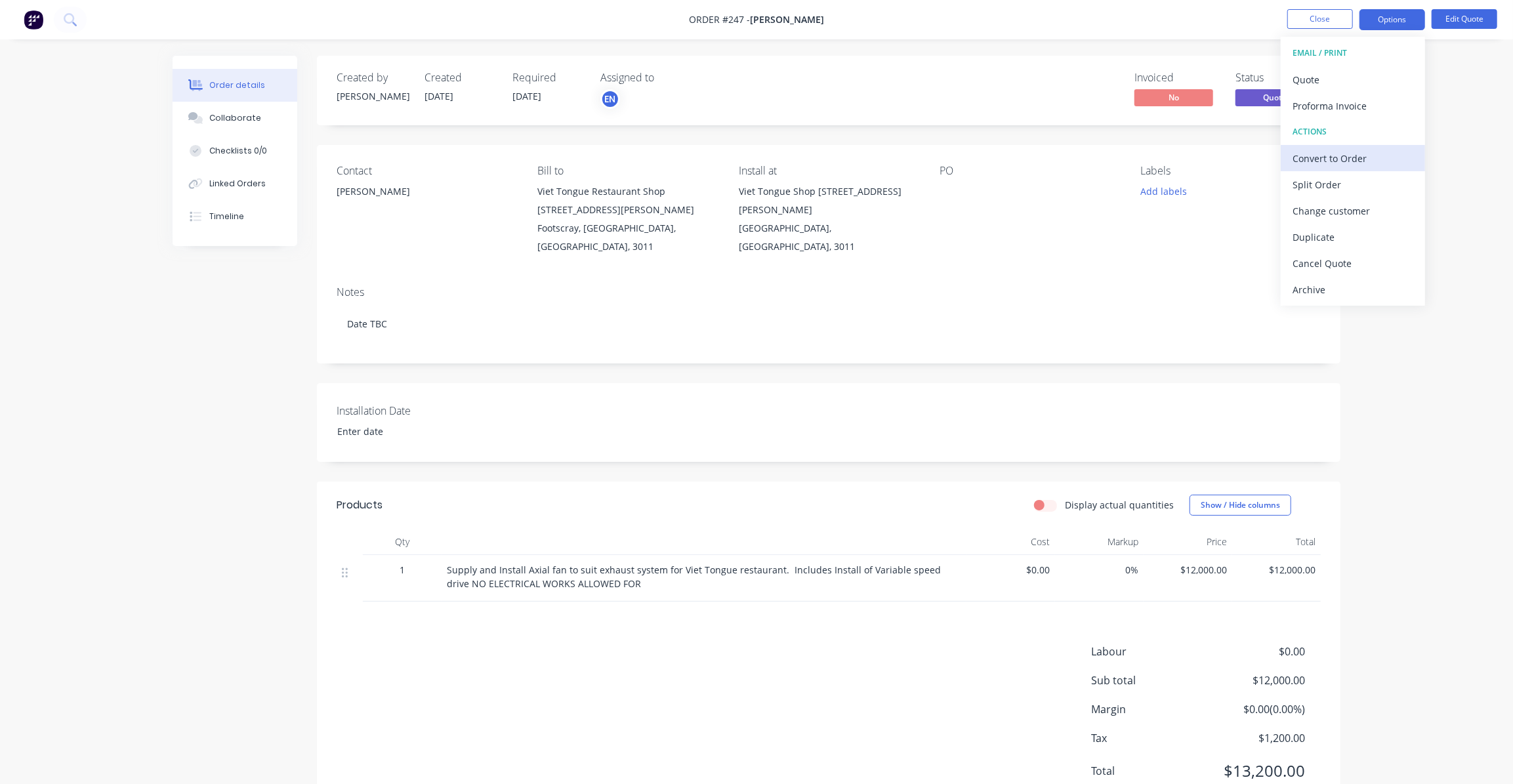 click on "Convert to Order" at bounding box center [1353, 158] 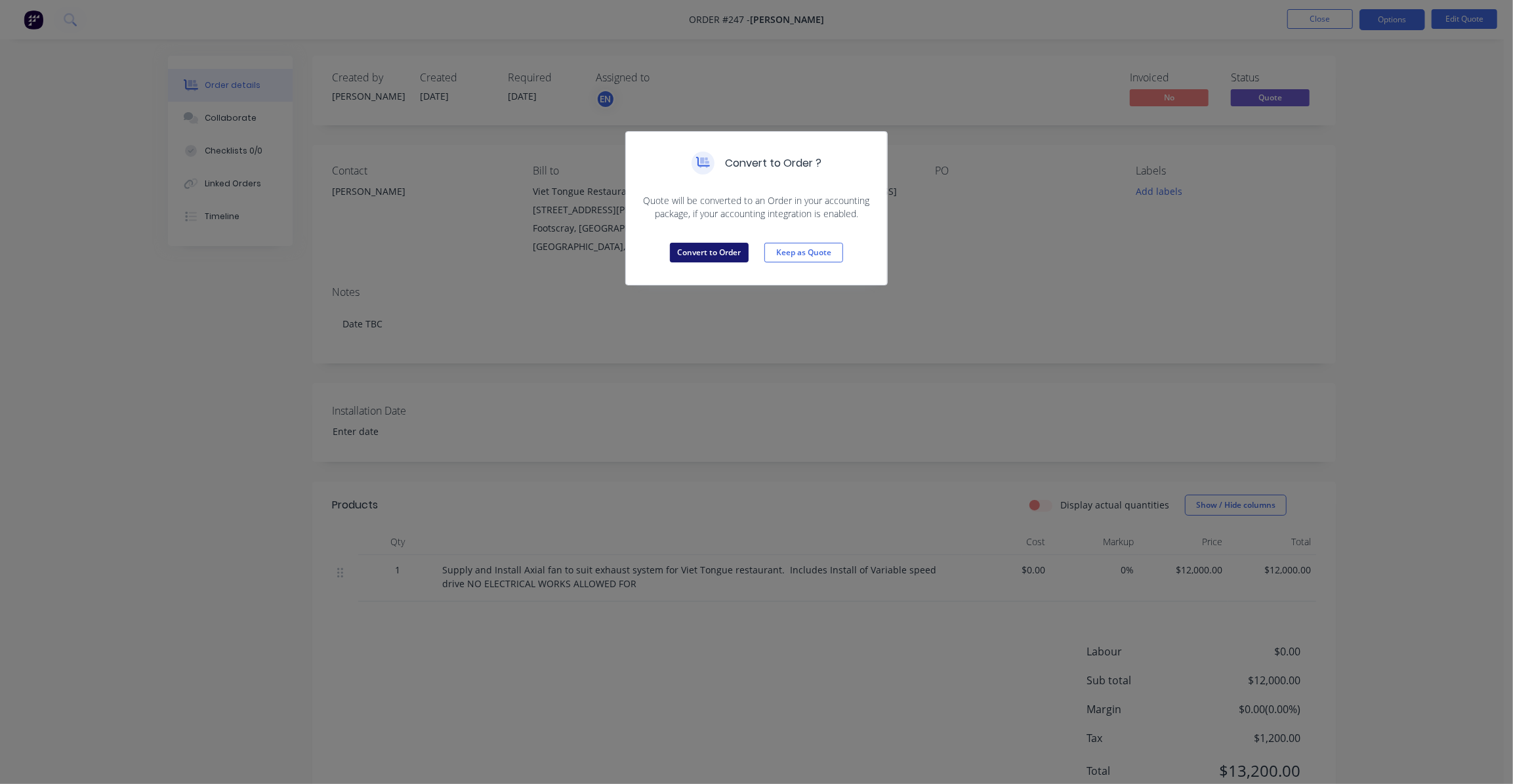 click on "Convert to Order" at bounding box center [709, 253] 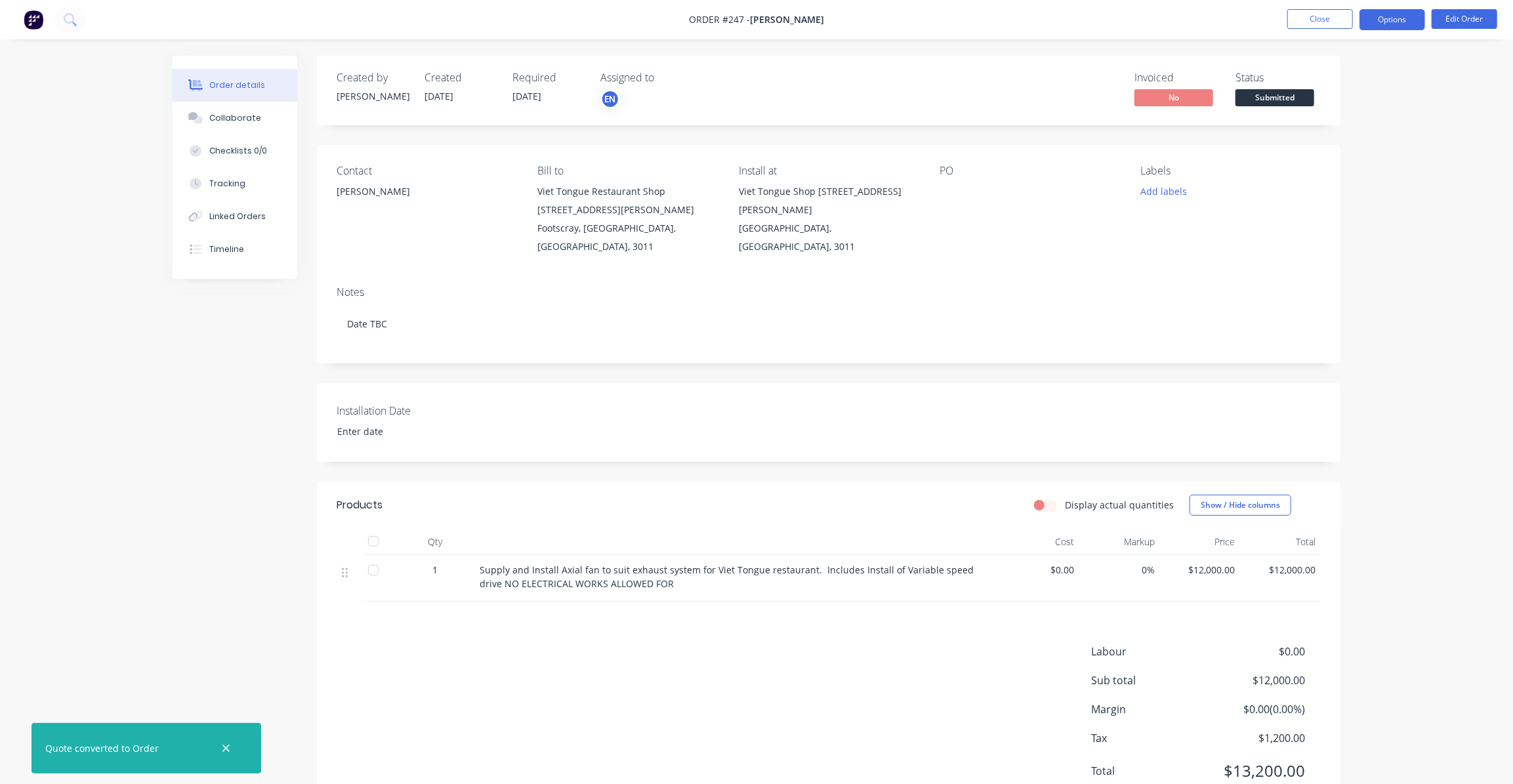 click on "Options" at bounding box center [1392, 20] 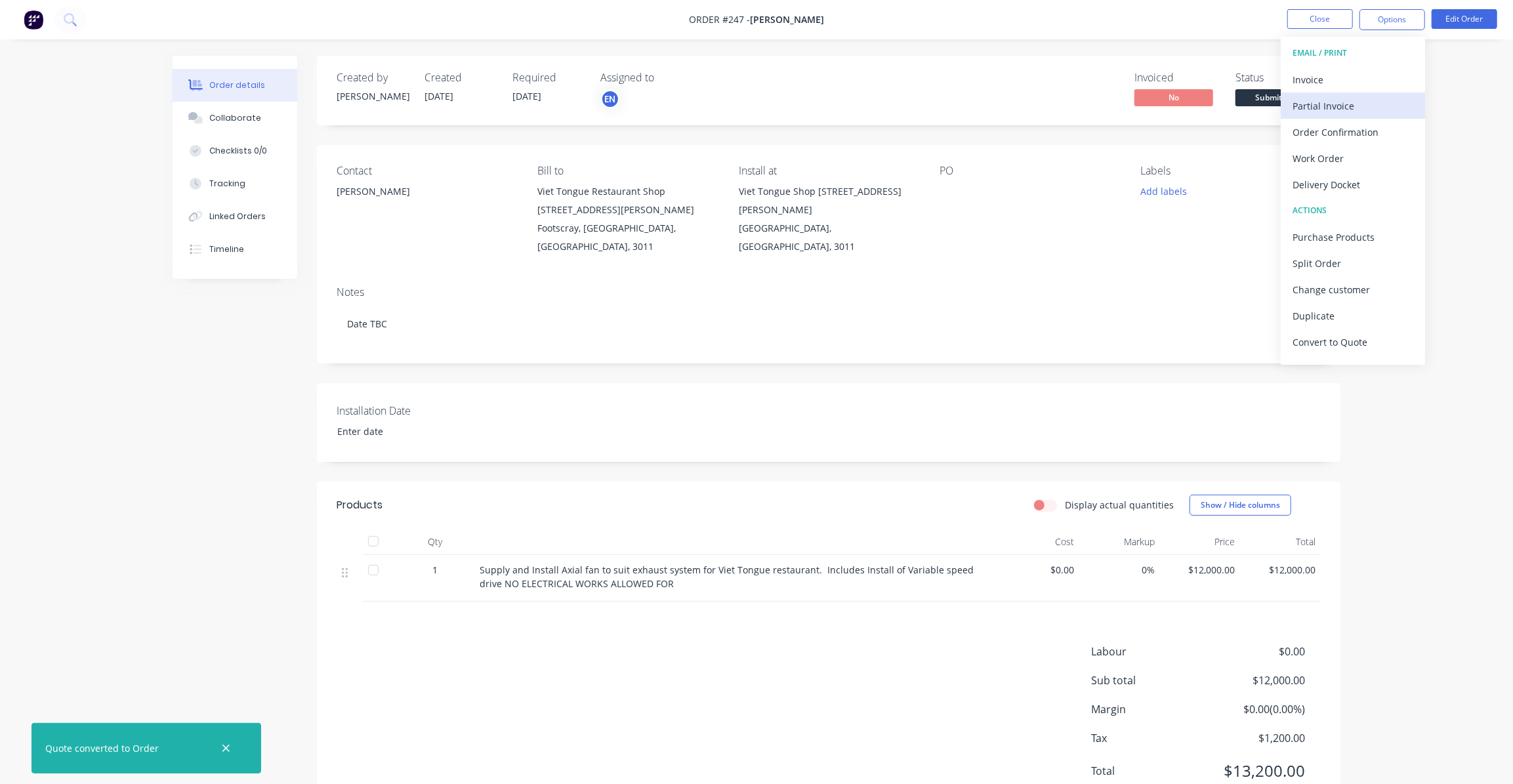 click on "Partial Invoice" at bounding box center [1353, 106] 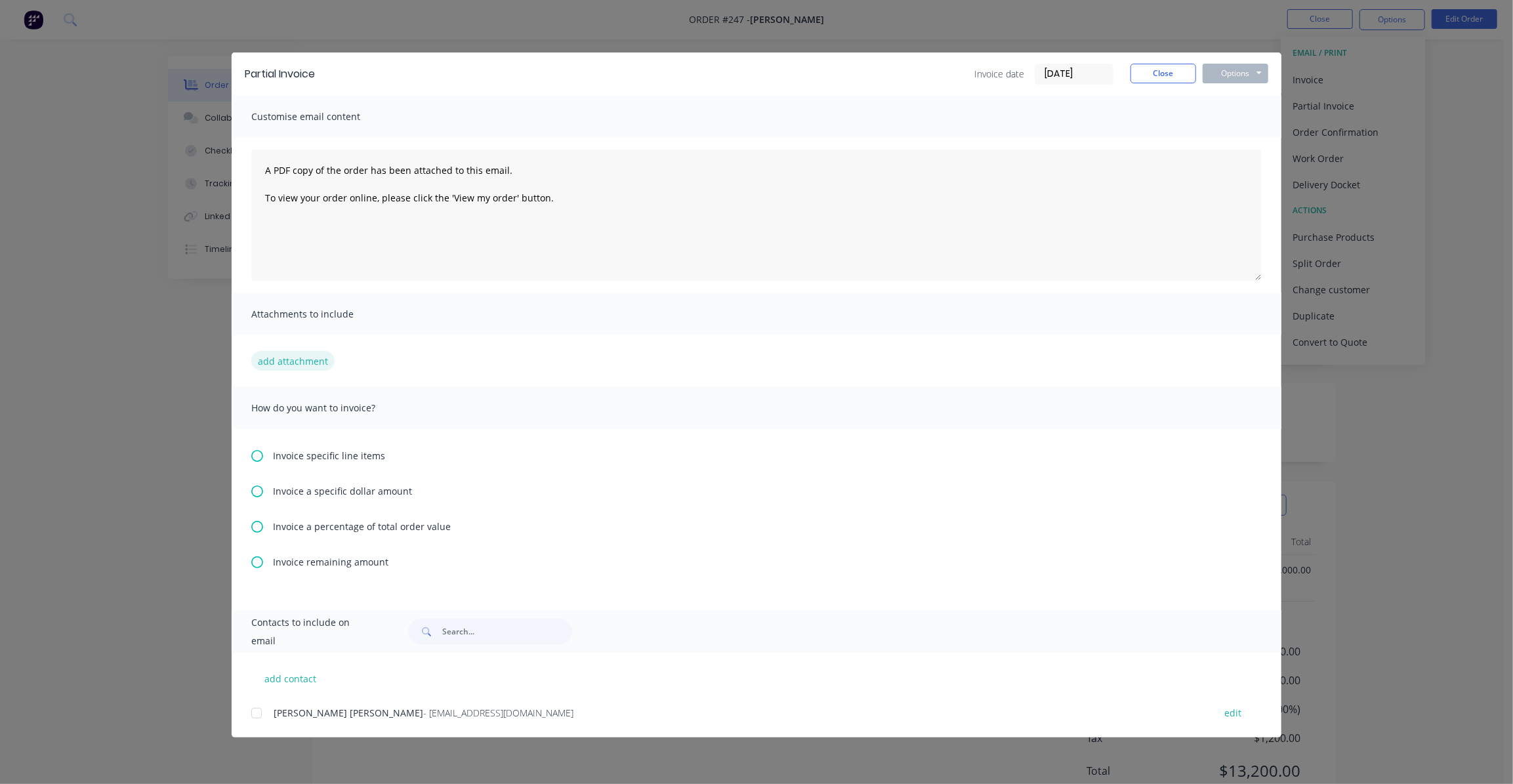 click on "add attachment" at bounding box center (293, 361) 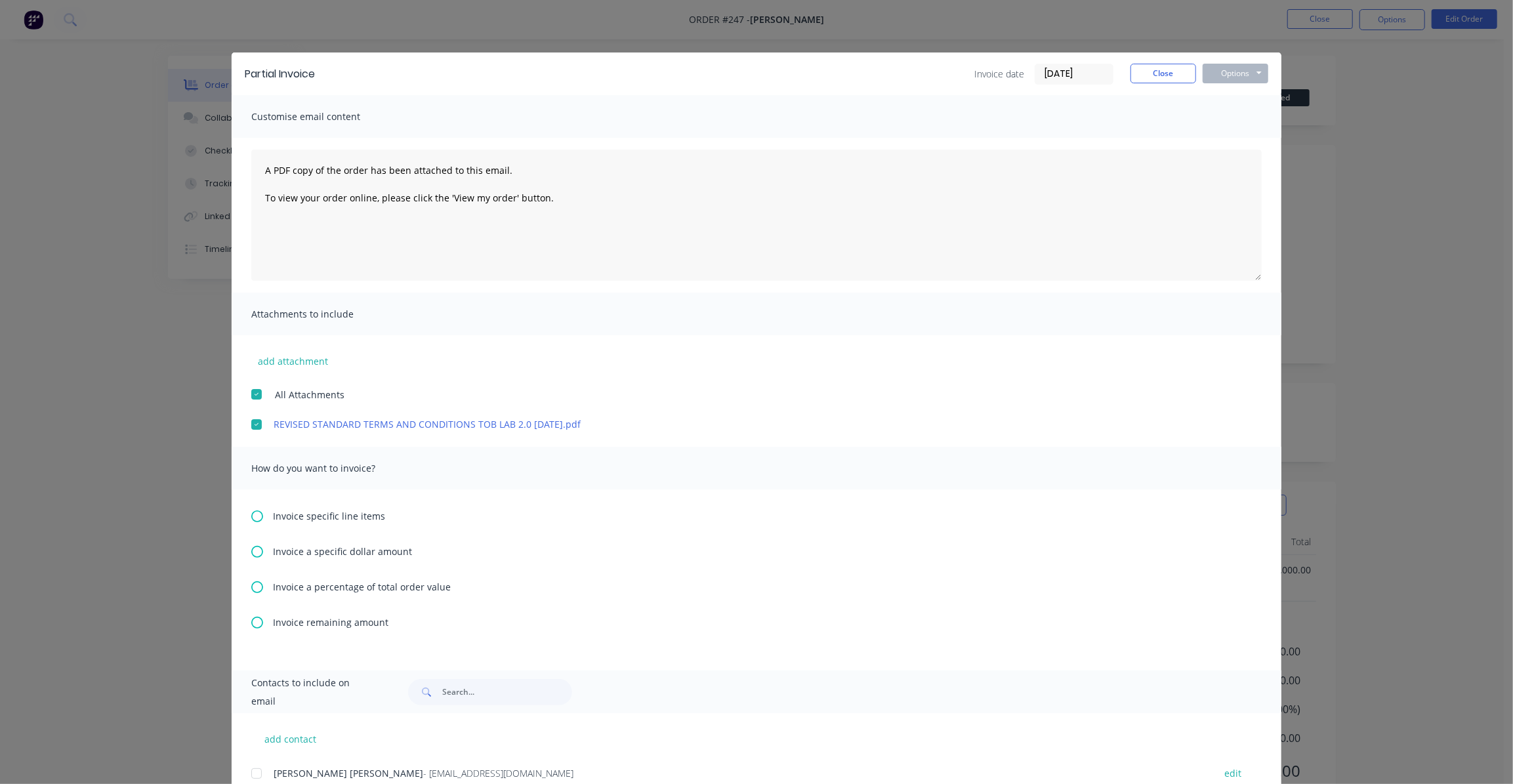 click on "Invoice a percentage of total order value" at bounding box center (362, 587) 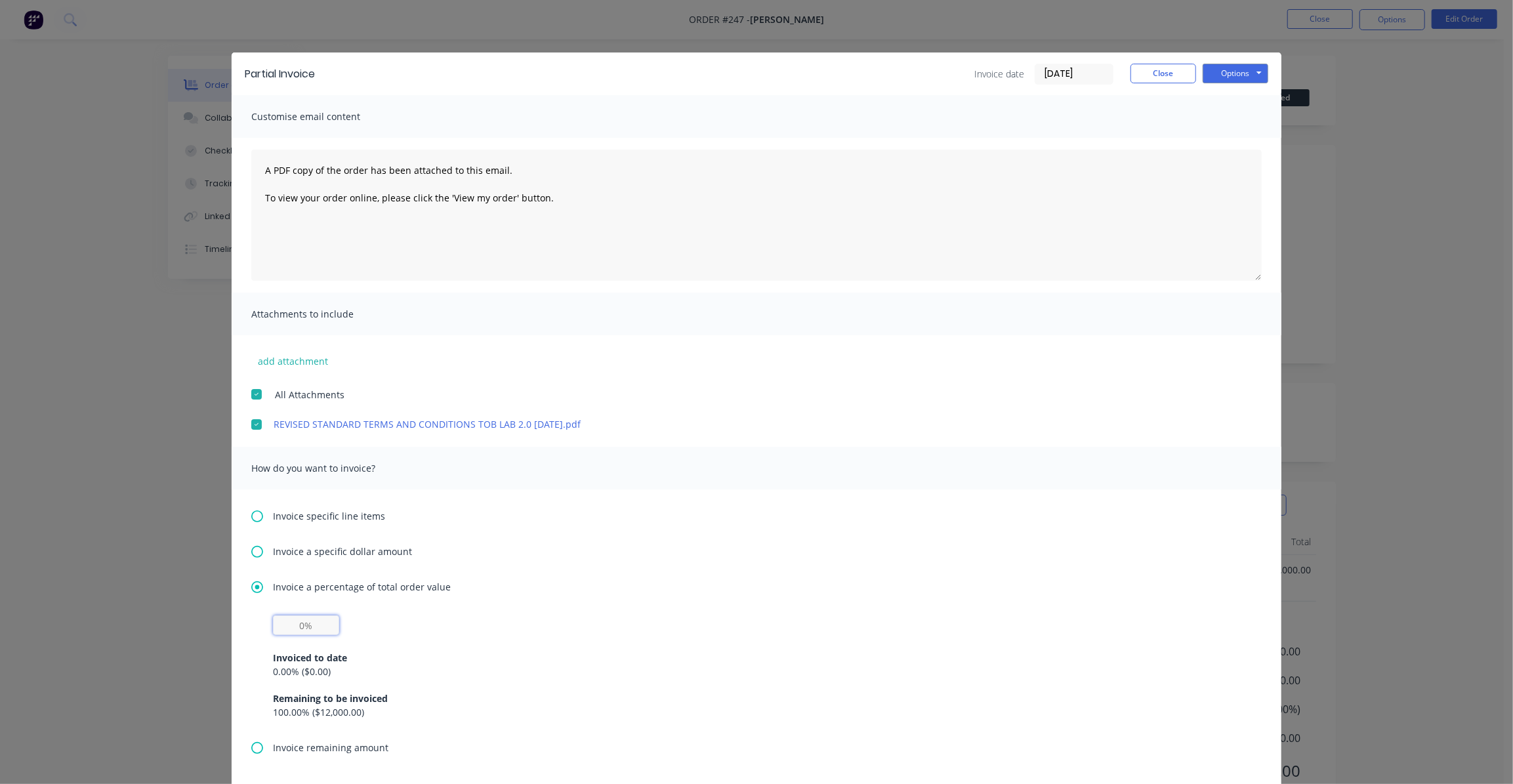 click at bounding box center [306, 625] 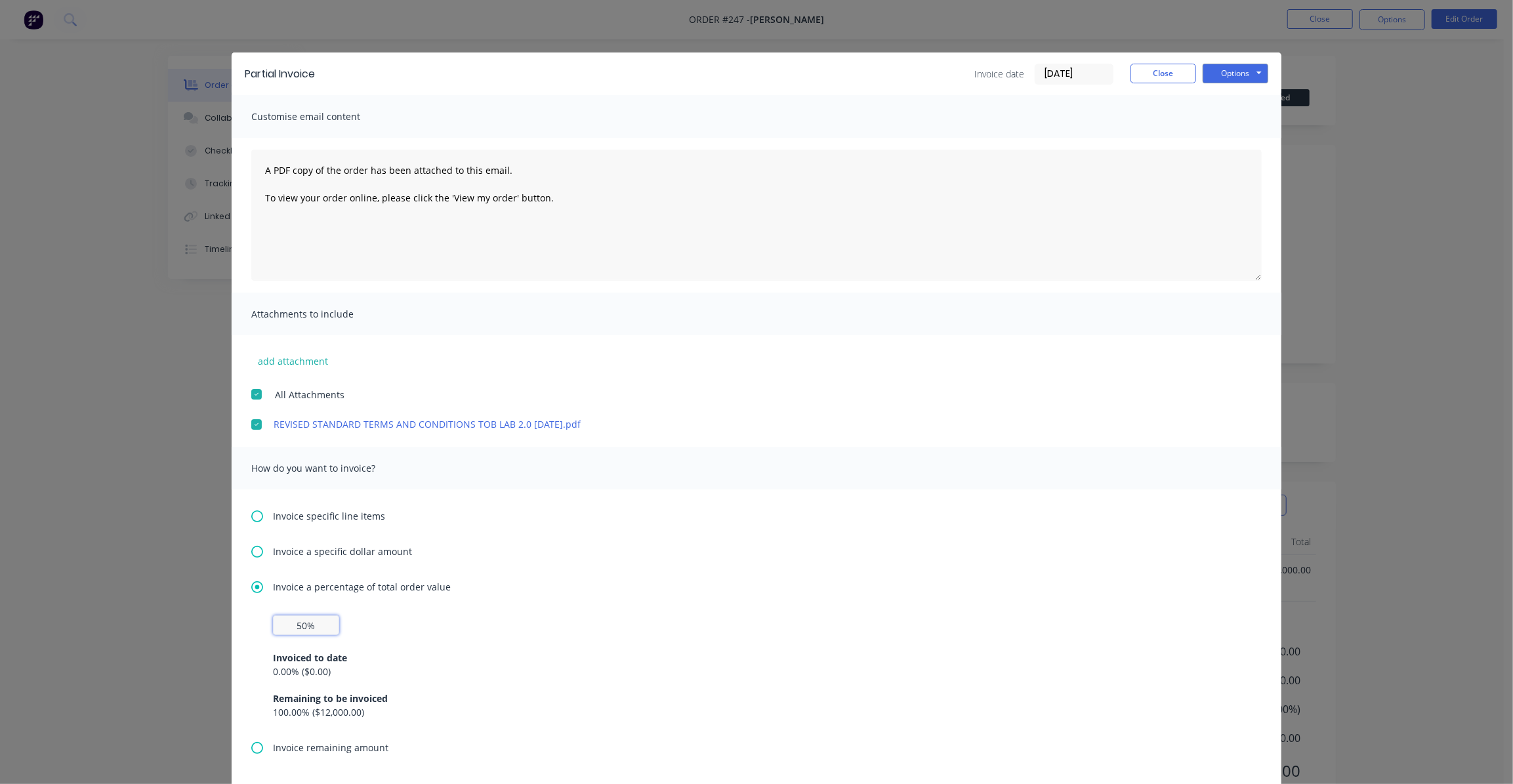 type on "50%" 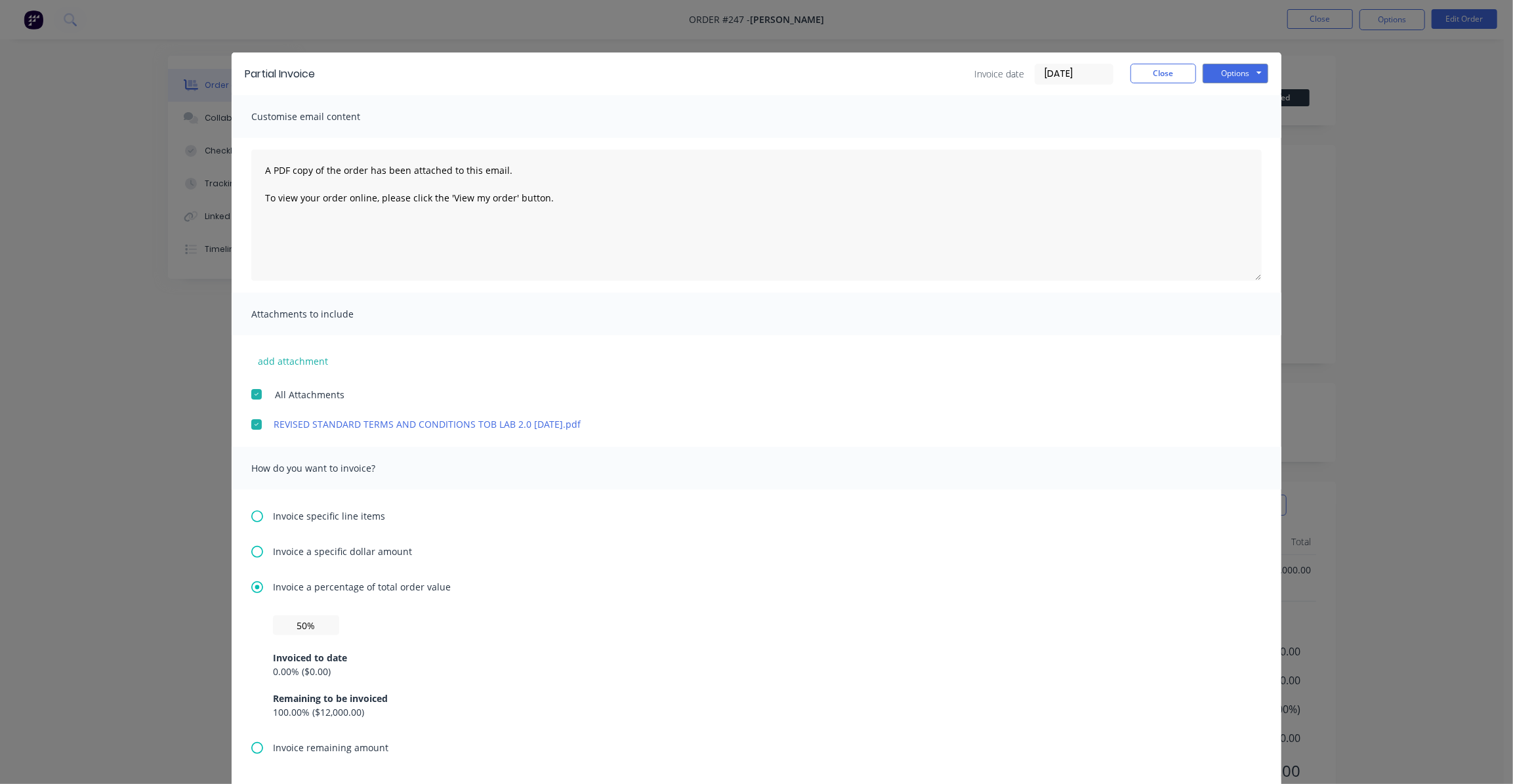 click on "Invoiced to date 0.00 % ( $0.00 ) Remaining to be invoiced 100.00 % ( $12,000.00 )" at bounding box center [756, 677] 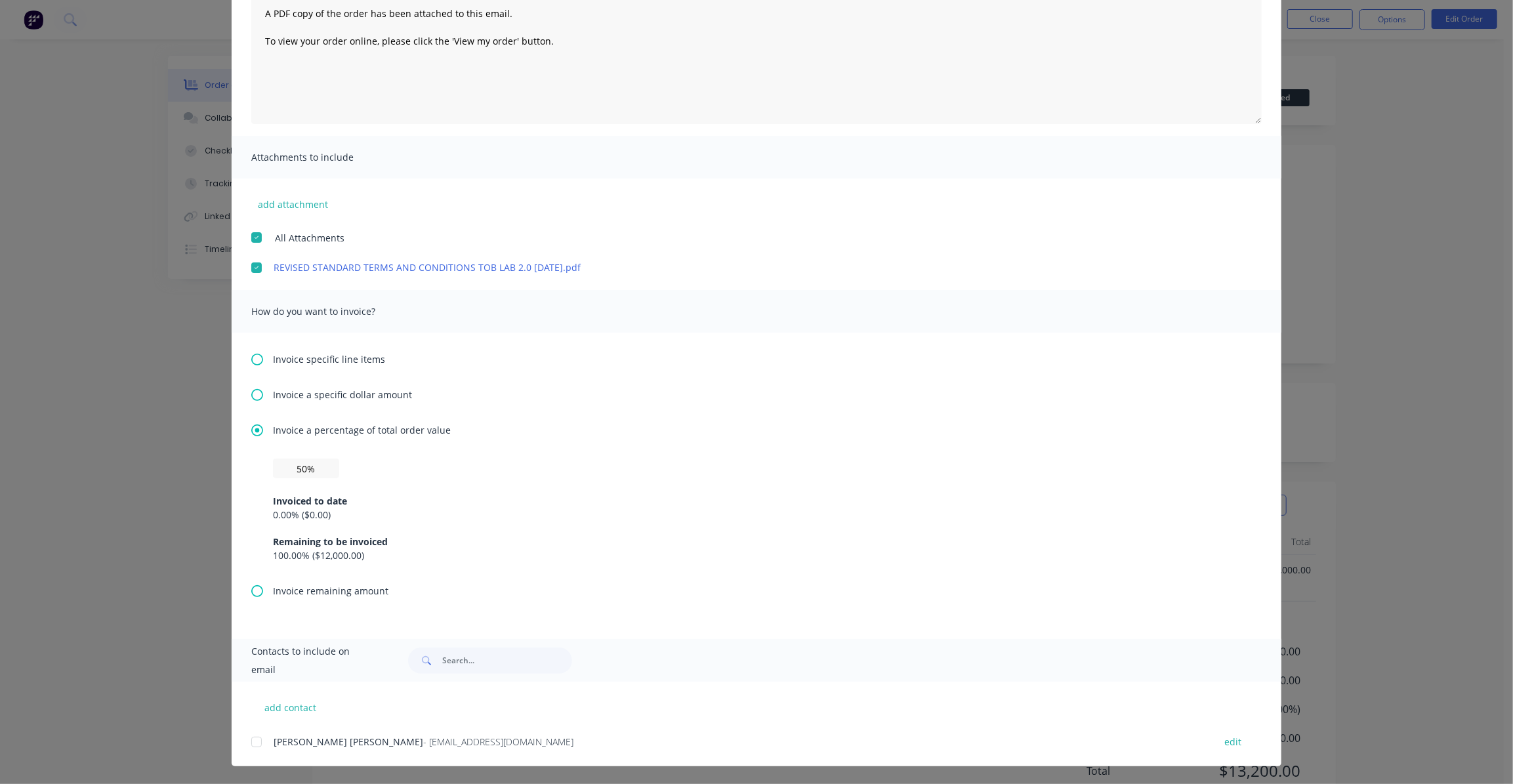 scroll, scrollTop: 157, scrollLeft: 0, axis: vertical 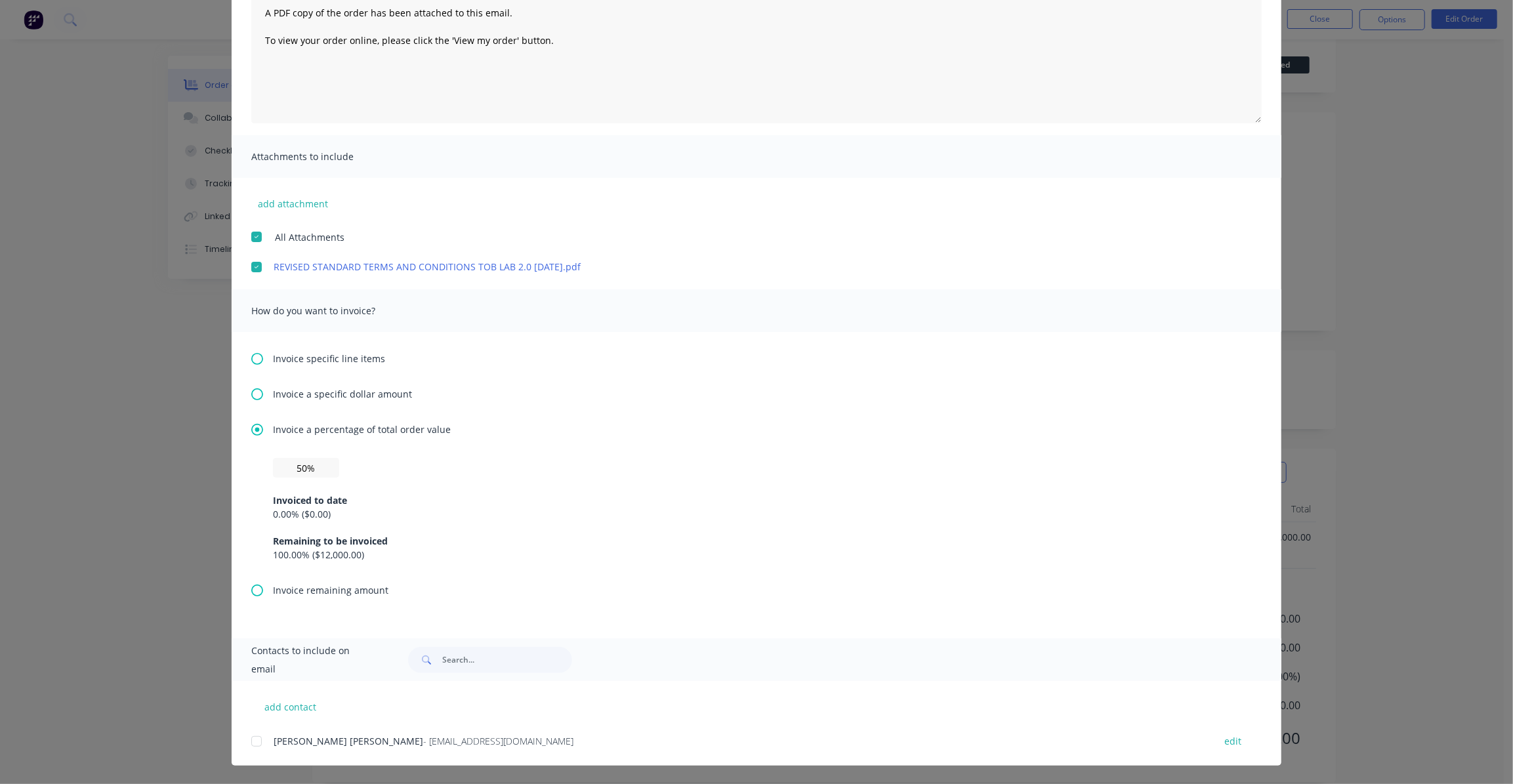 click at bounding box center (257, 741) 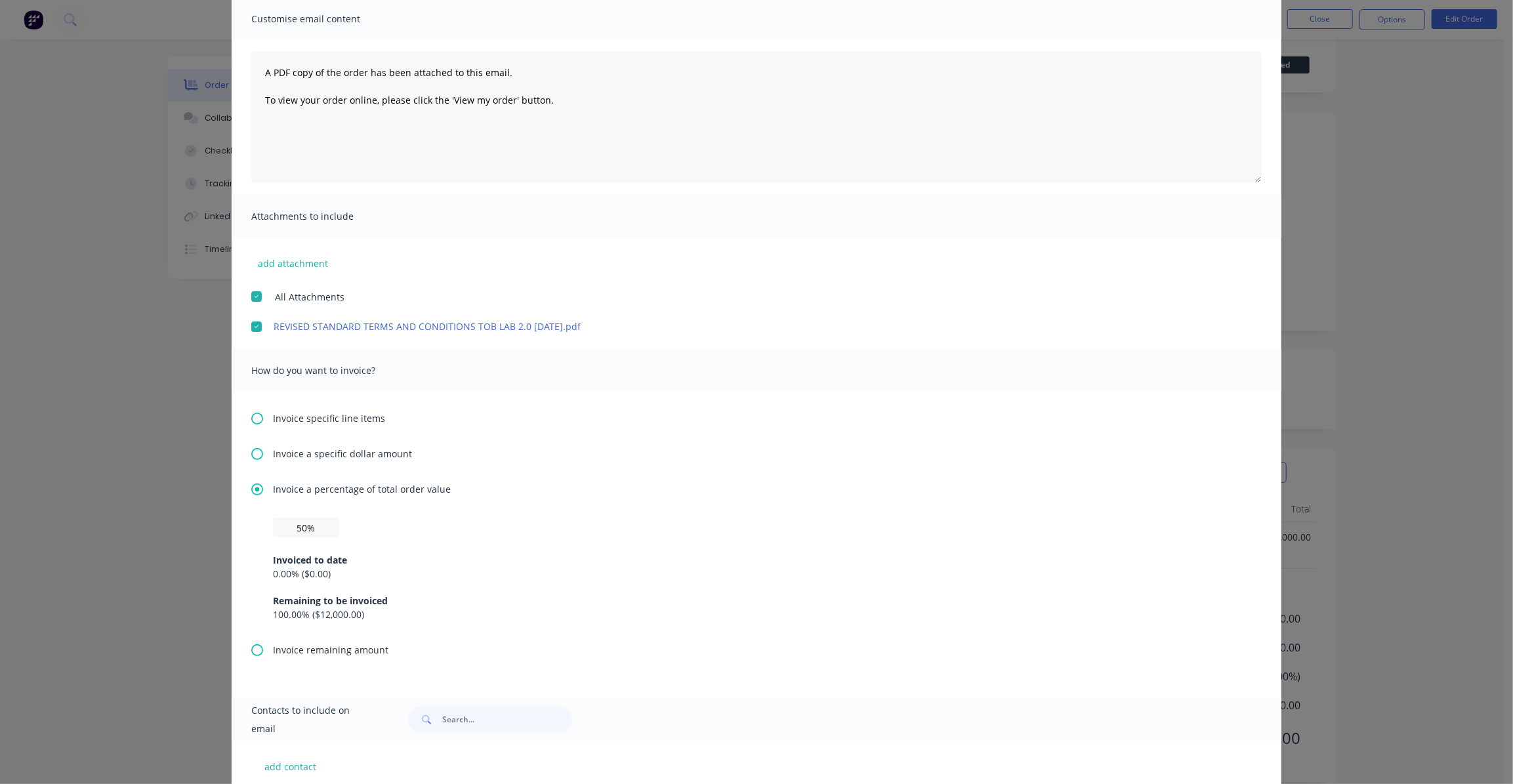 scroll, scrollTop: 0, scrollLeft: 0, axis: both 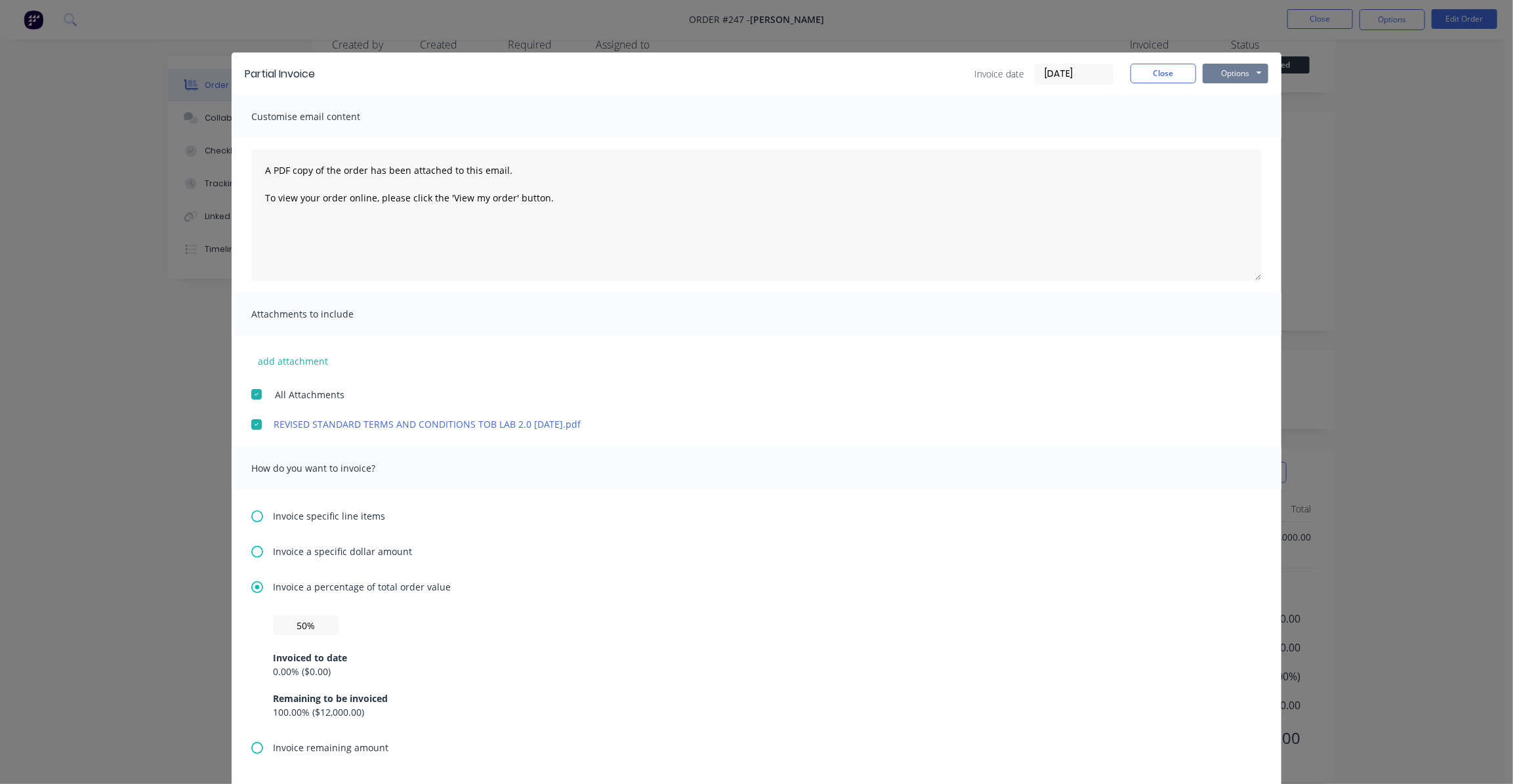 click on "Options" at bounding box center (1235, 73) 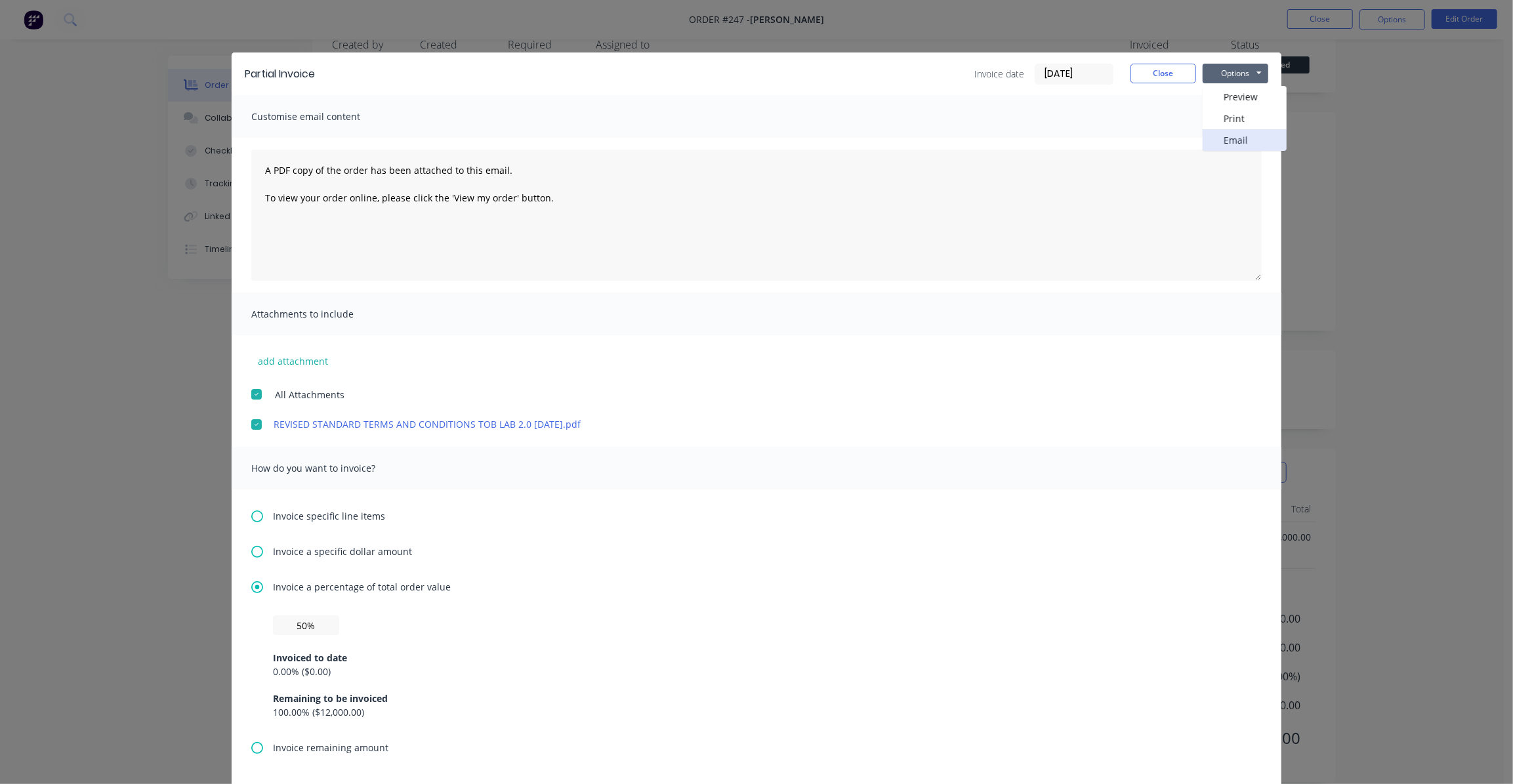 click on "Email" at bounding box center [1245, 140] 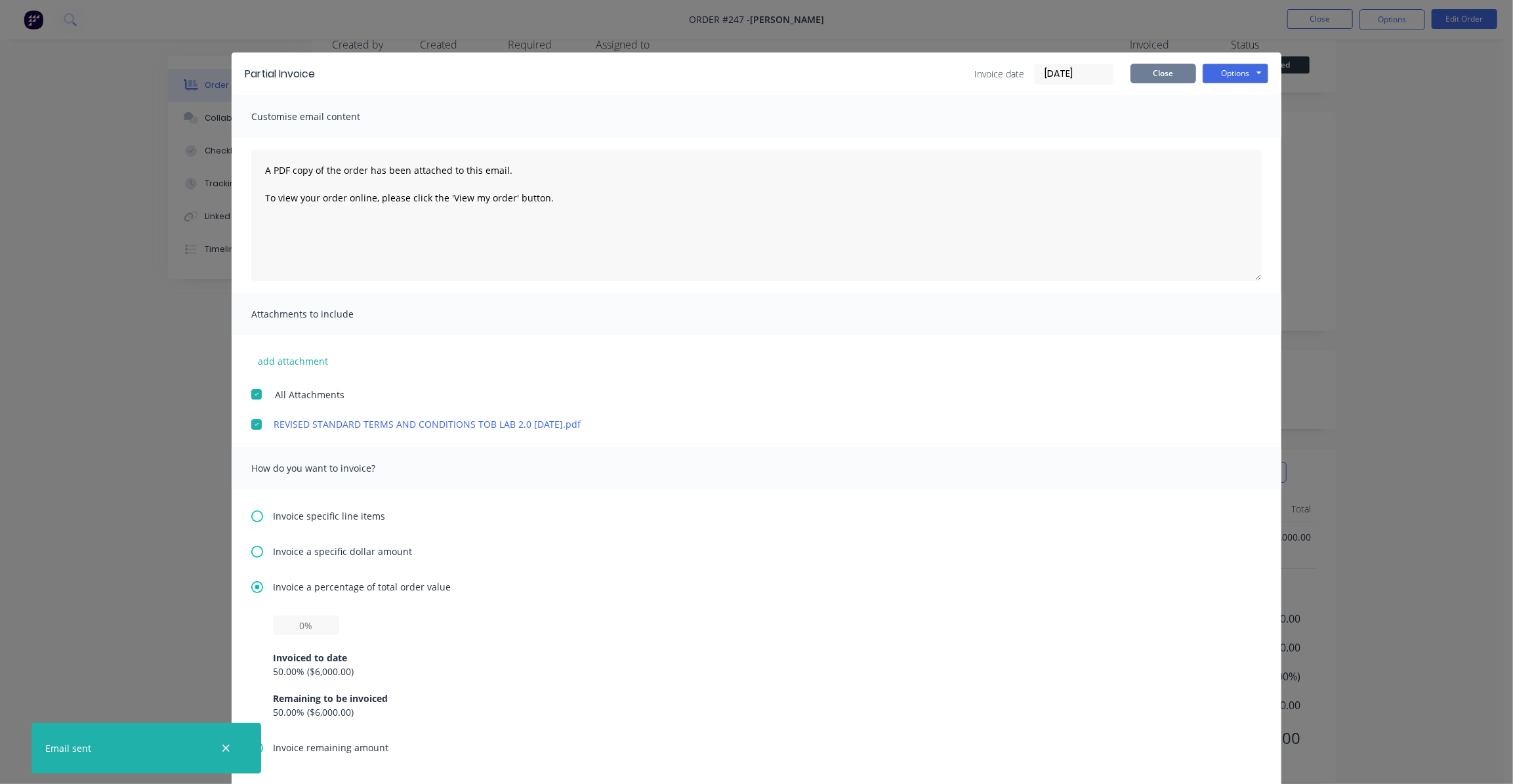 click on "Close" at bounding box center [1163, 73] 